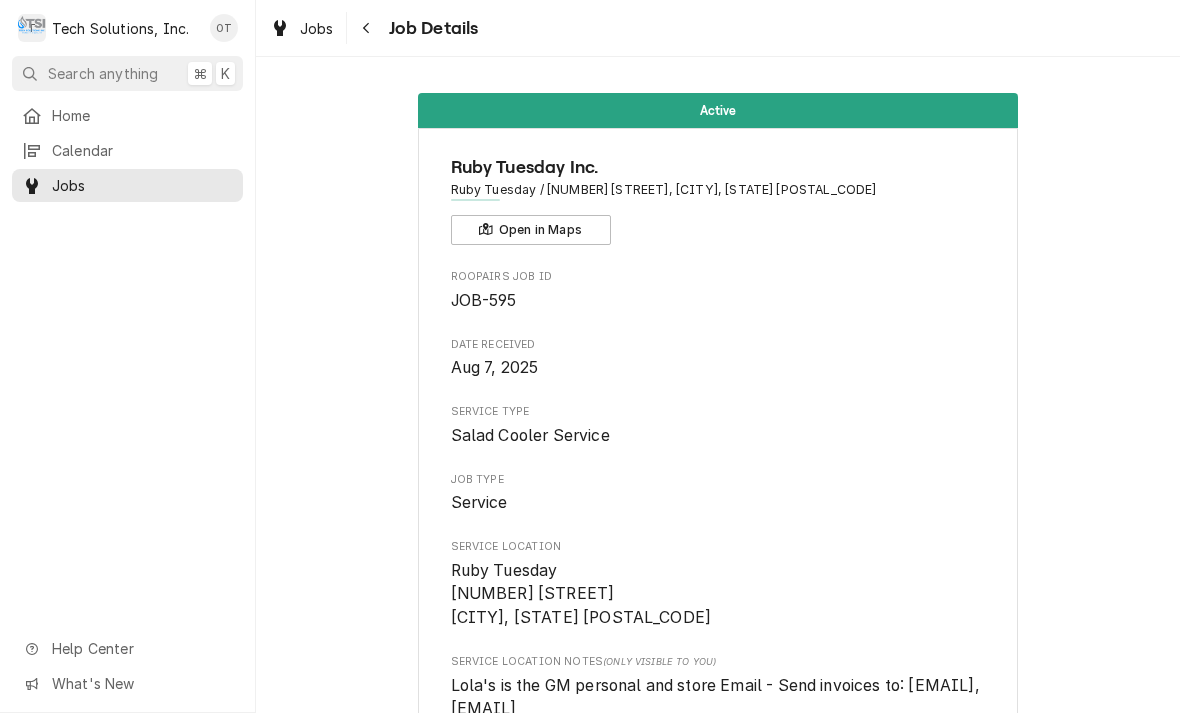 scroll, scrollTop: 0, scrollLeft: 0, axis: both 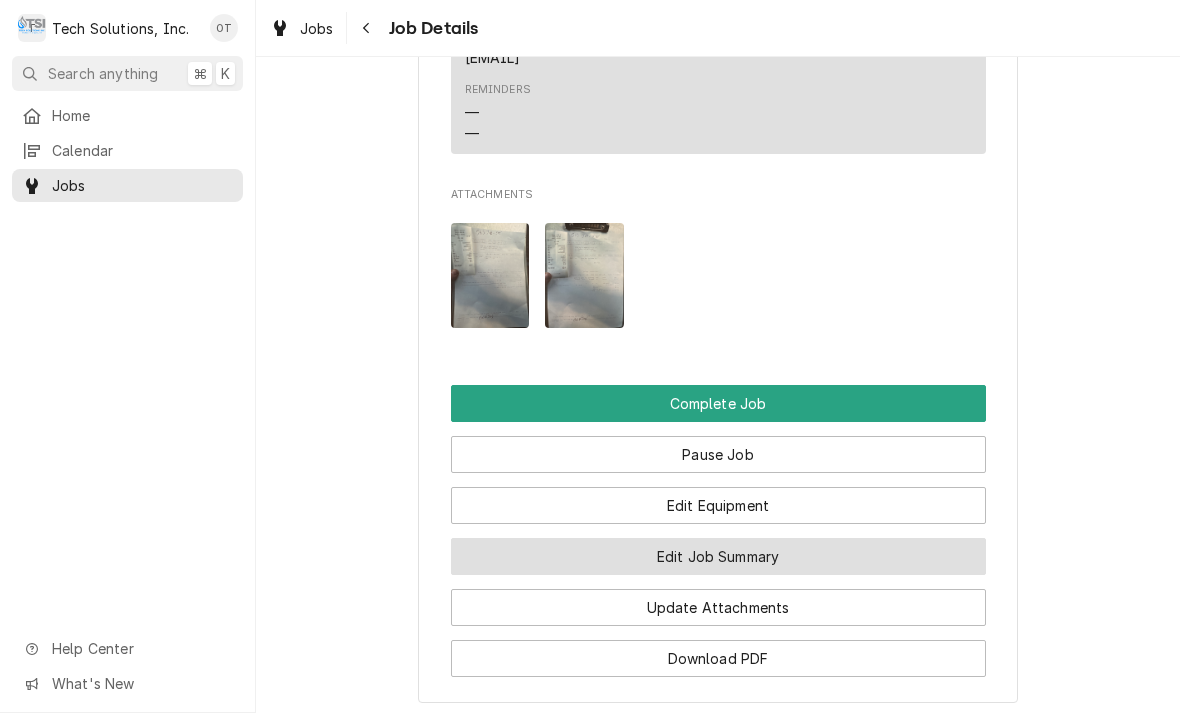 click on "Edit Job Summary" at bounding box center [718, 556] 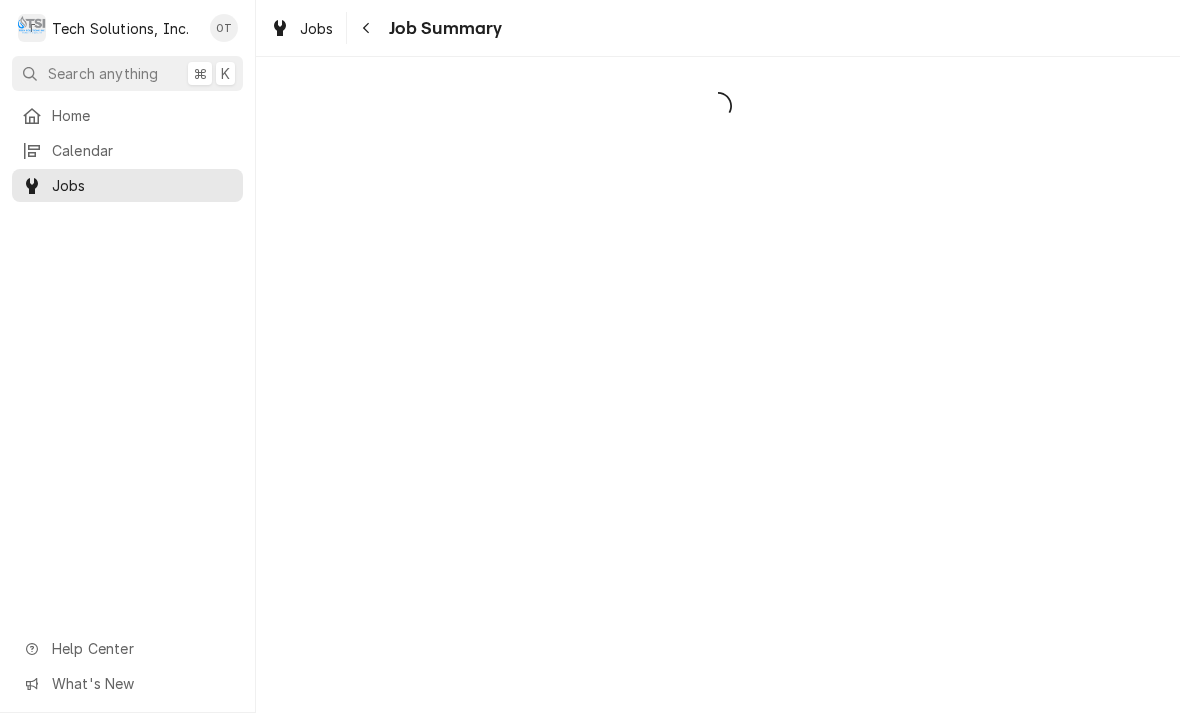scroll, scrollTop: 0, scrollLeft: 0, axis: both 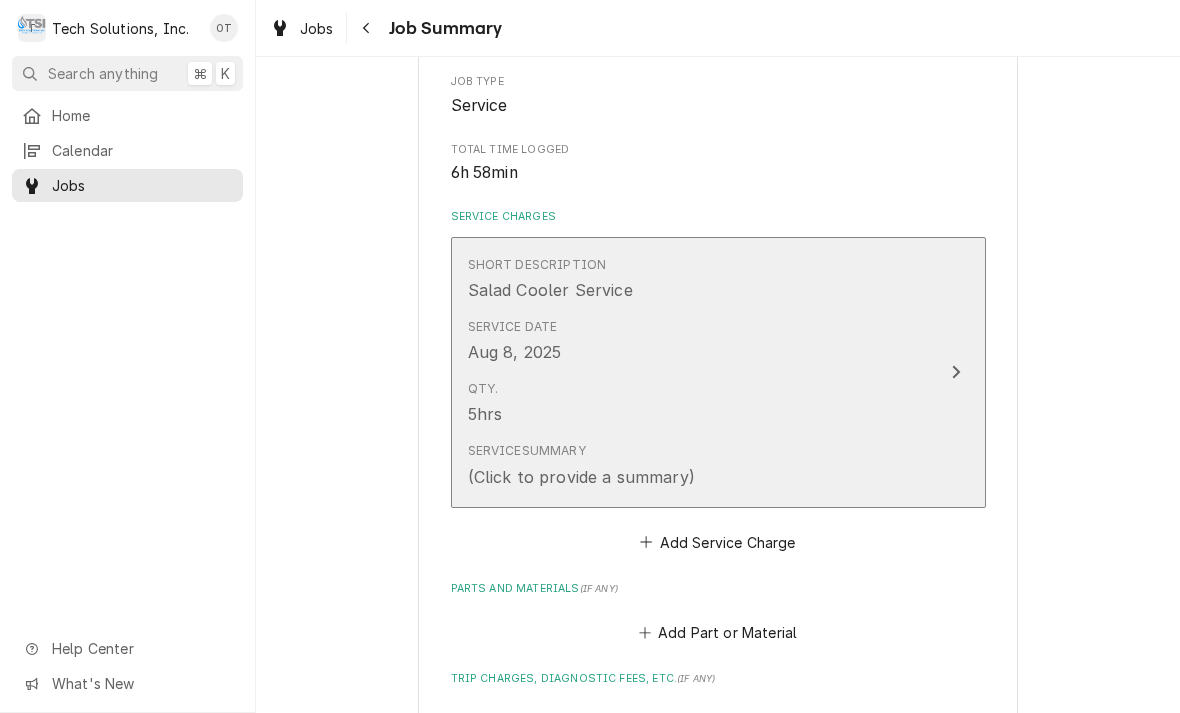 click at bounding box center [956, 372] 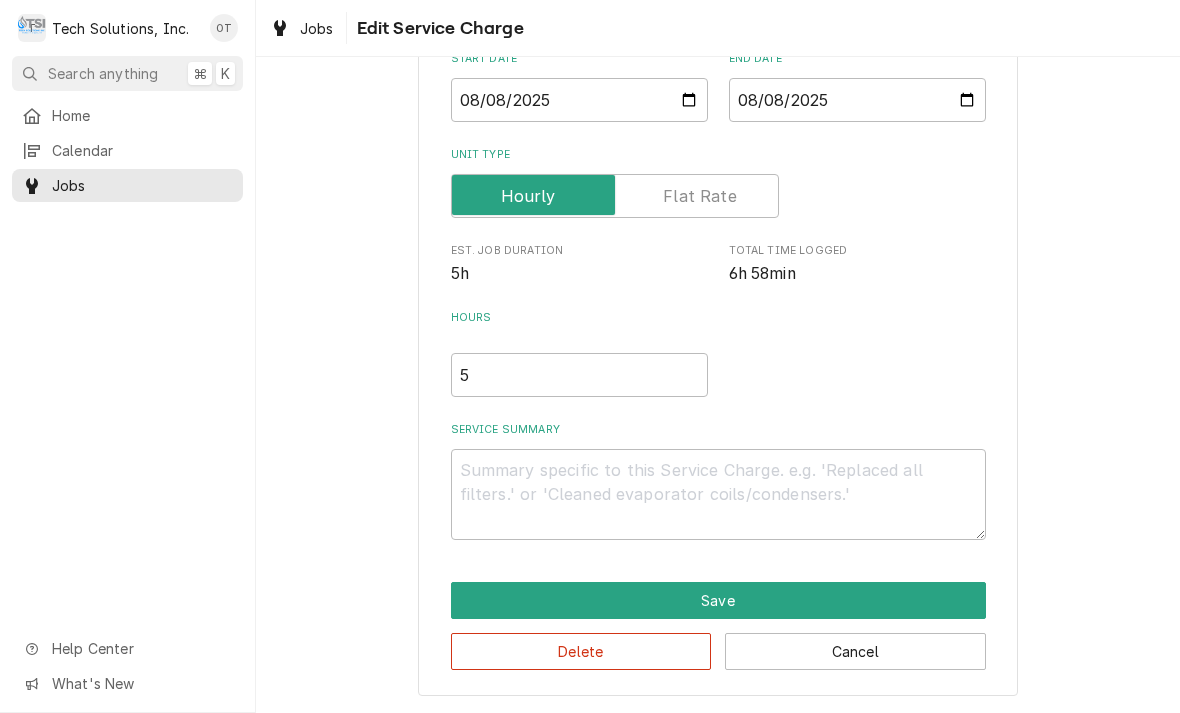 scroll, scrollTop: 209, scrollLeft: 0, axis: vertical 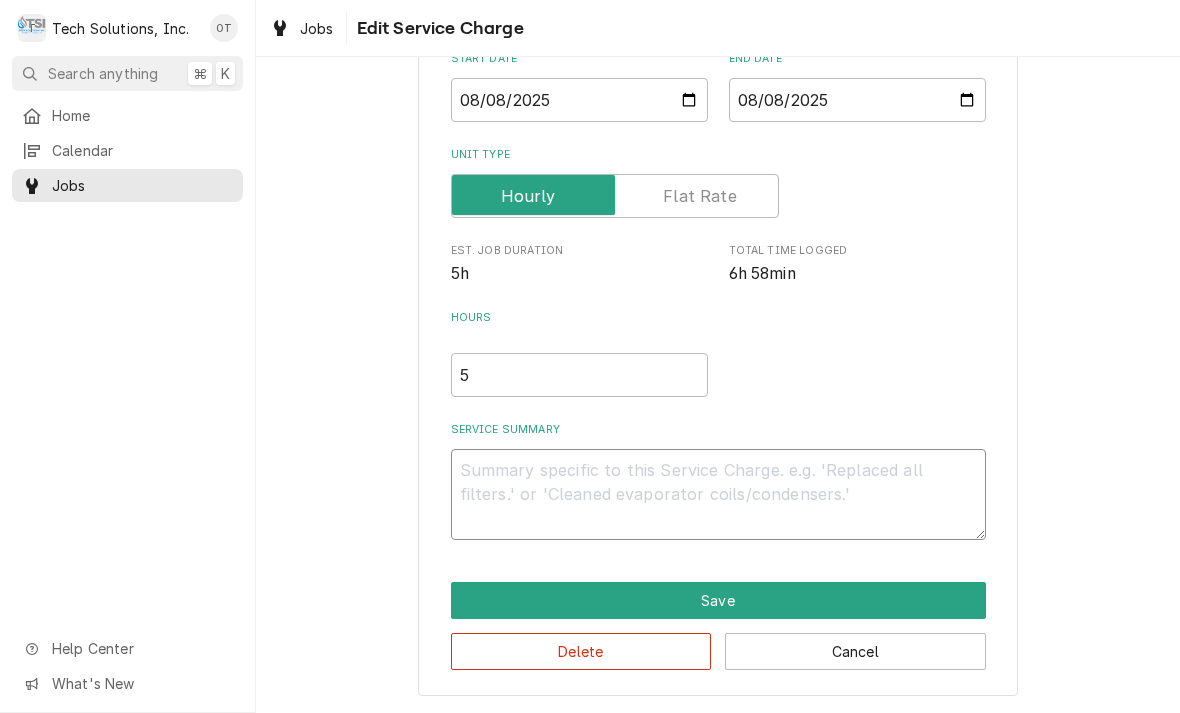 click on "Service Summary" at bounding box center (718, 494) 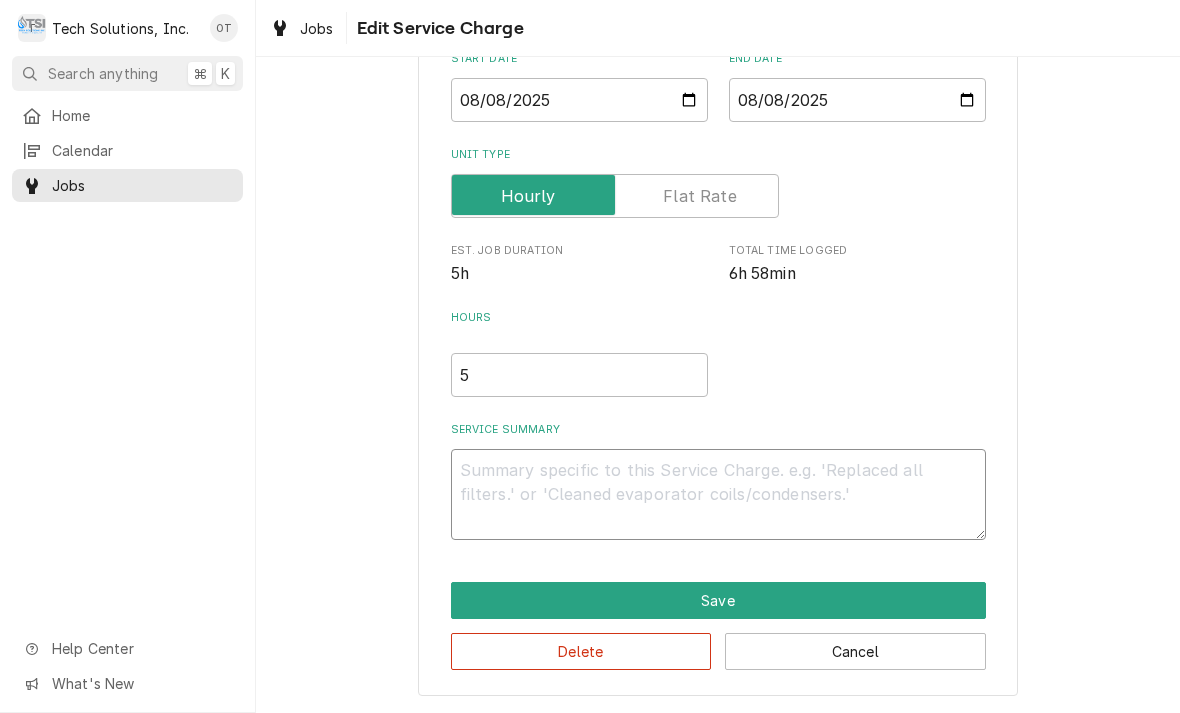 click on "Service Summary" at bounding box center (718, 494) 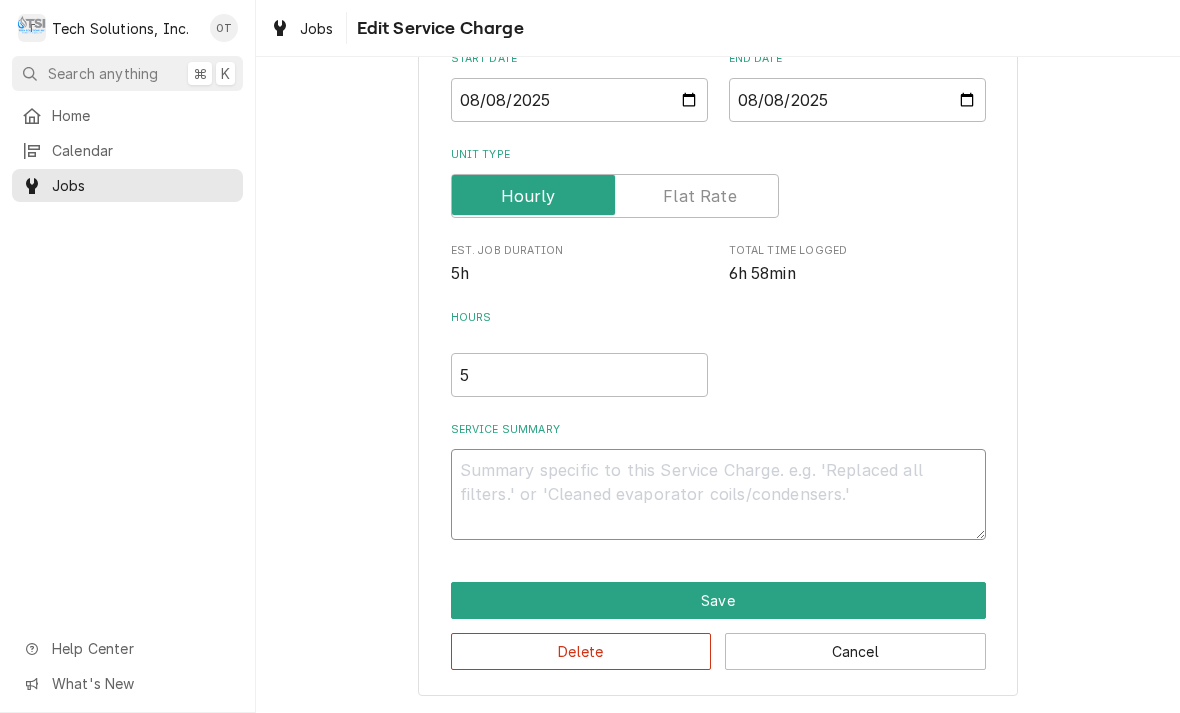 type on "x" 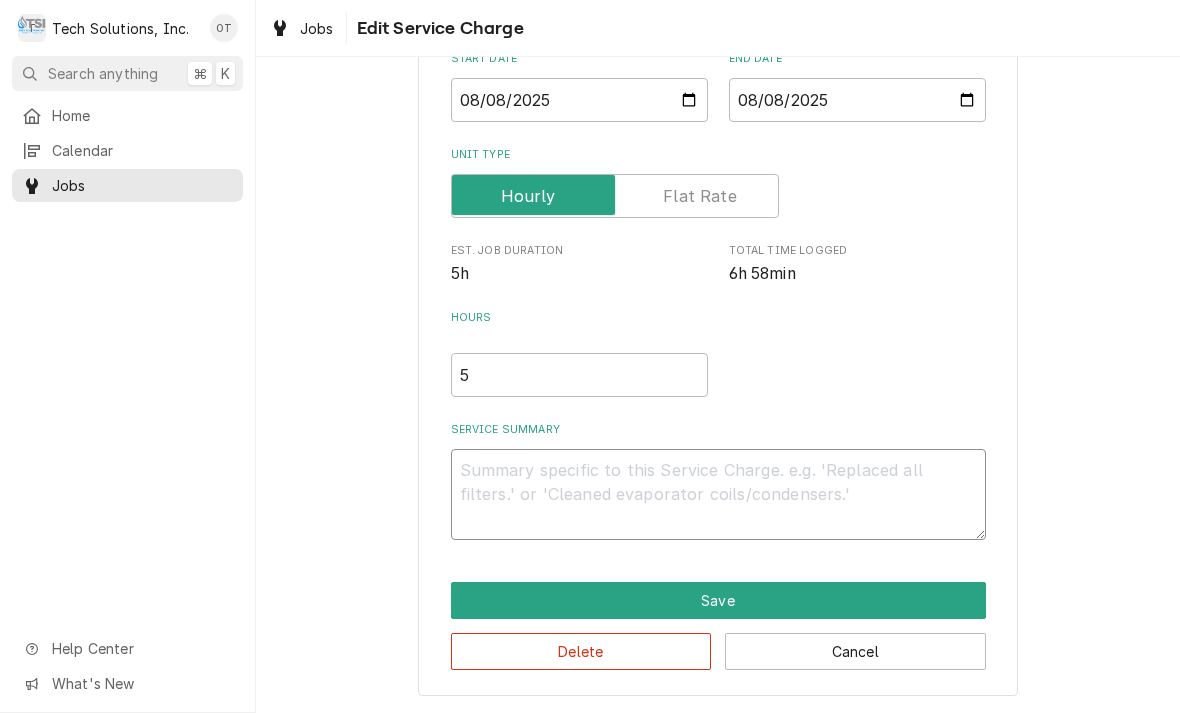 type on "Pic" 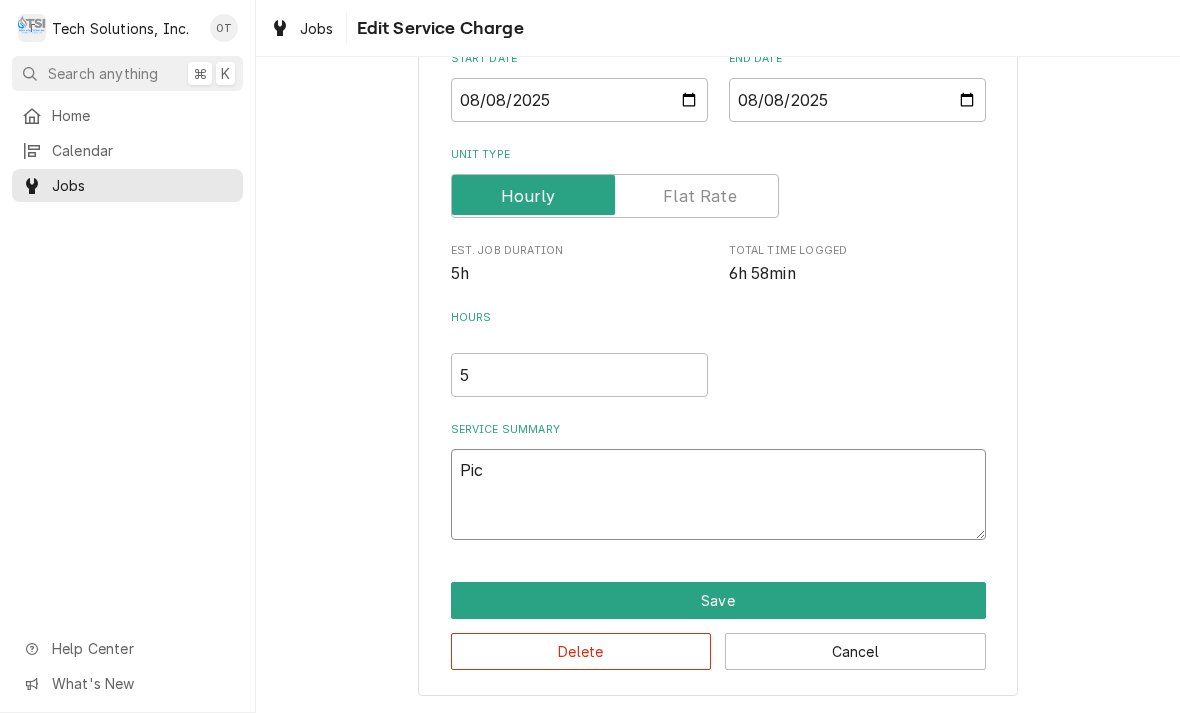 type on "x" 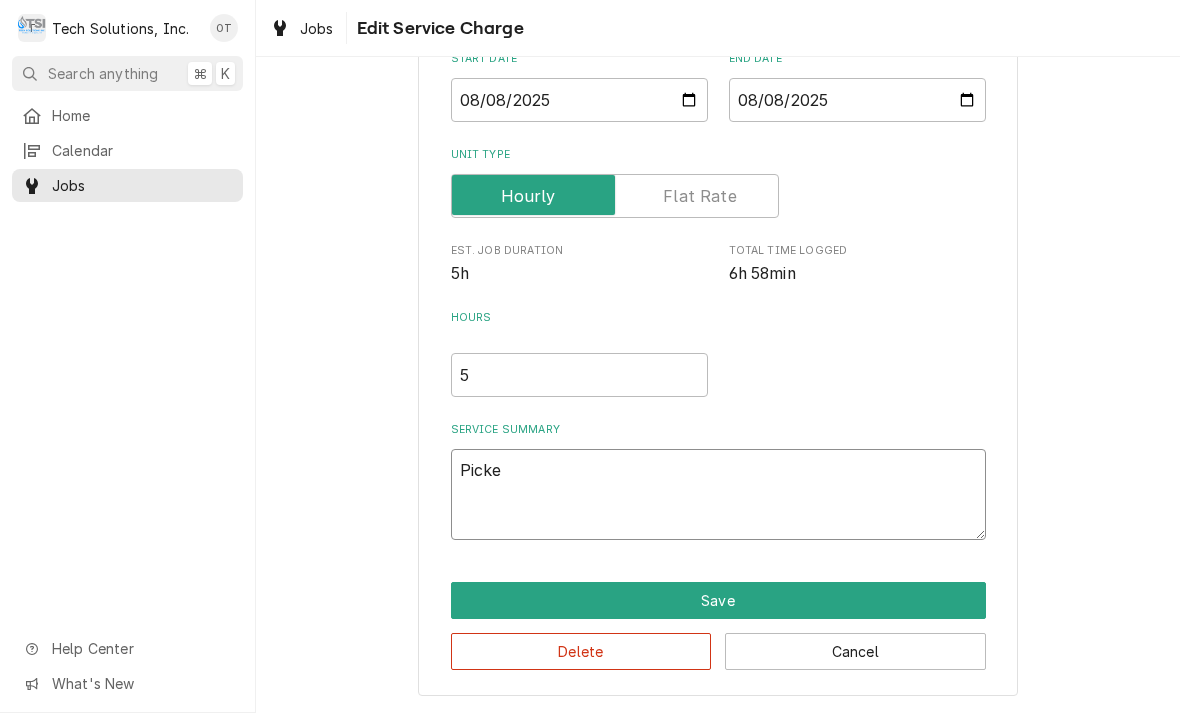 type on "x" 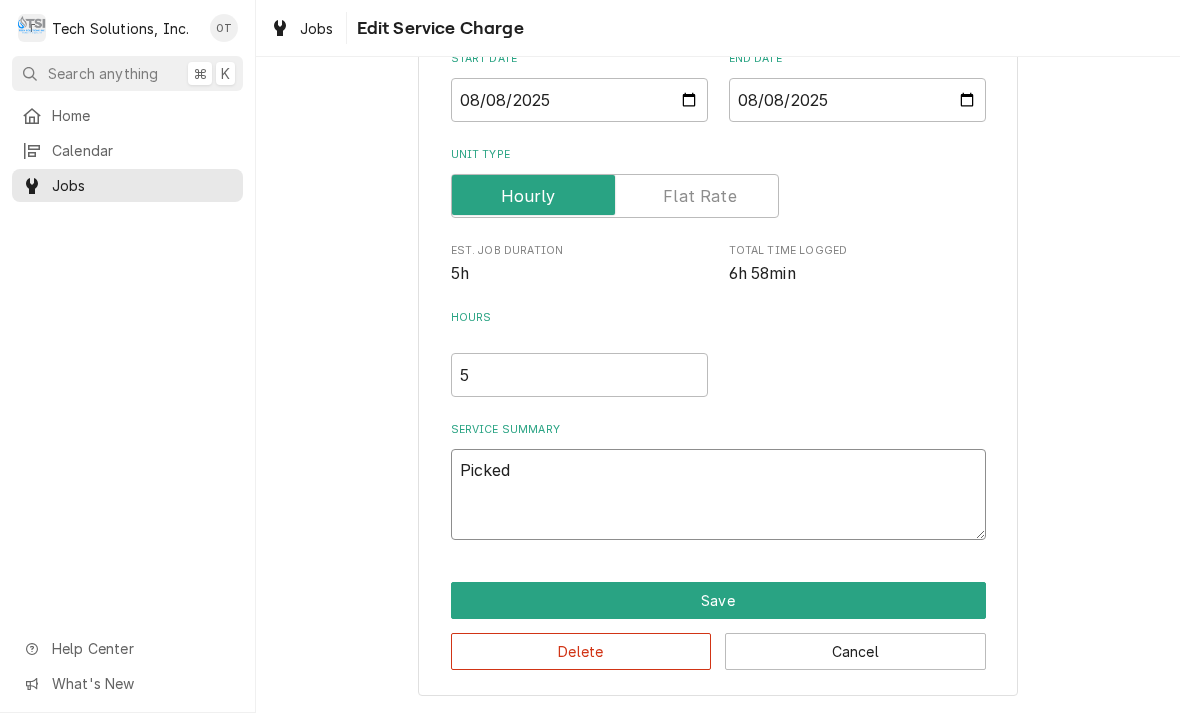 type on "x" 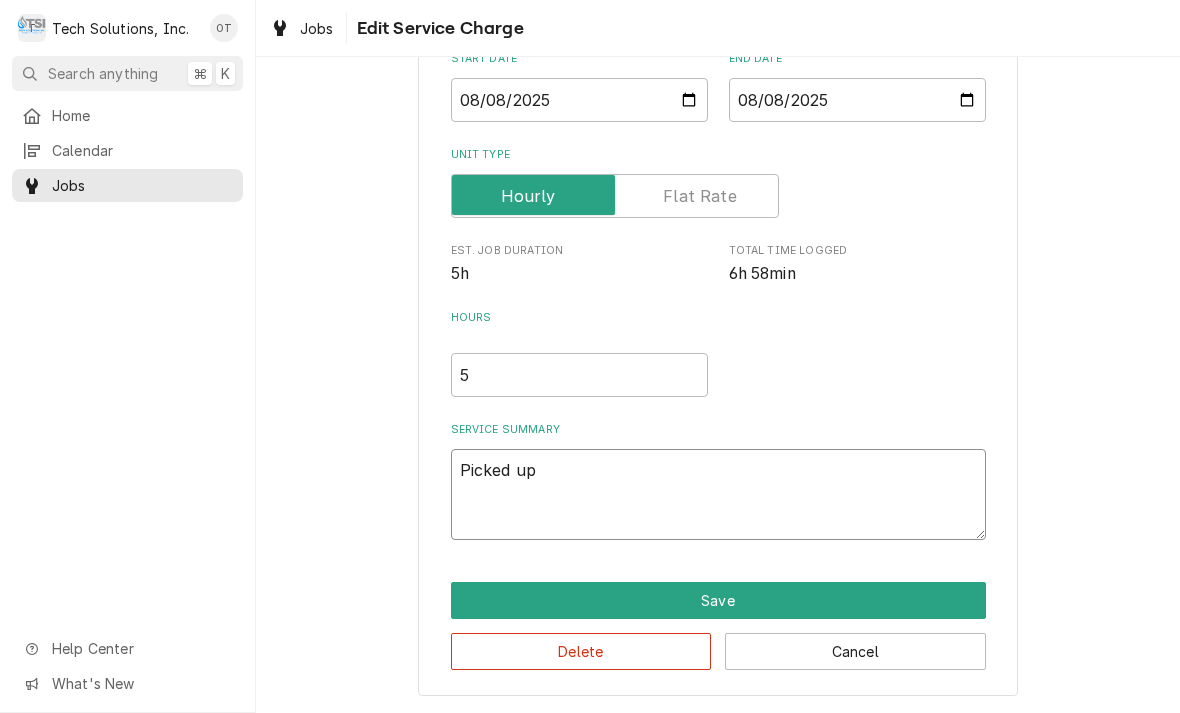type on "x" 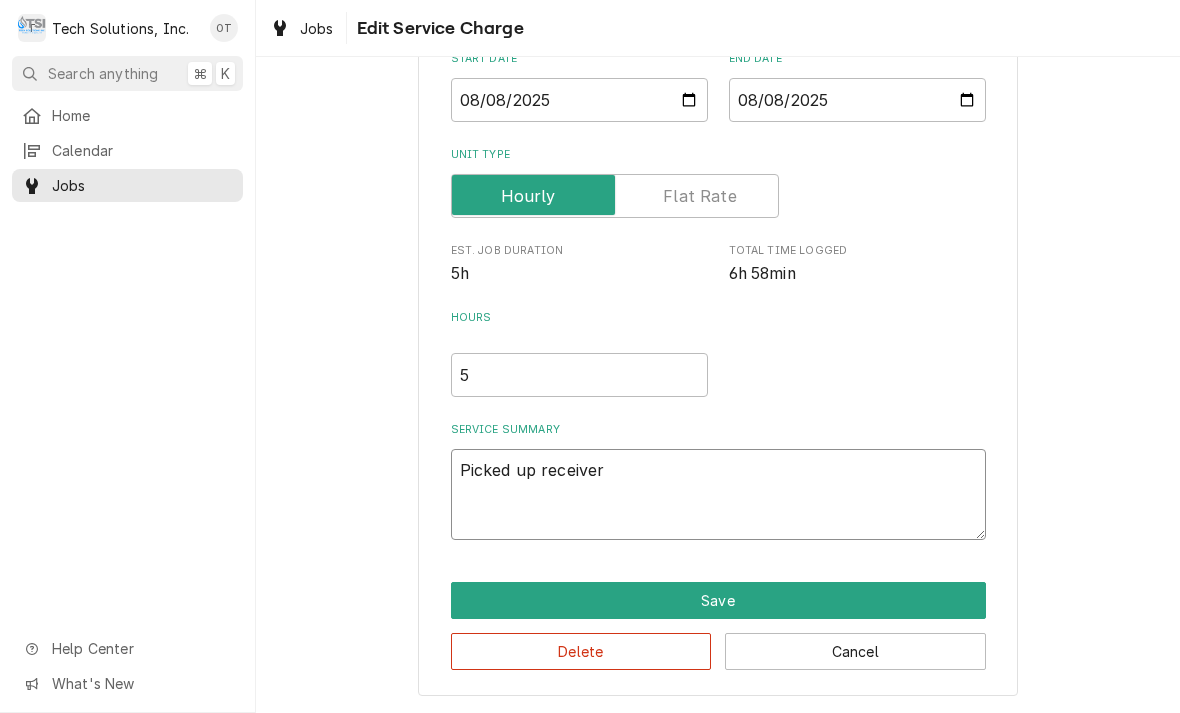 type on "x" 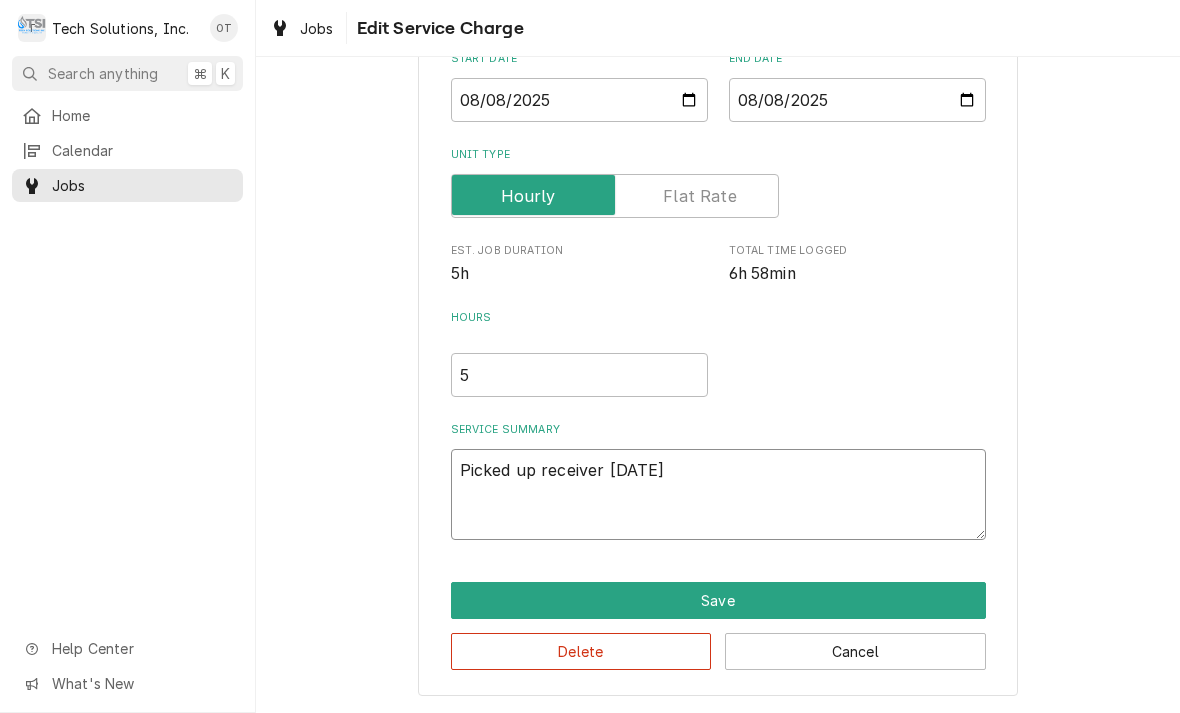 type on "x" 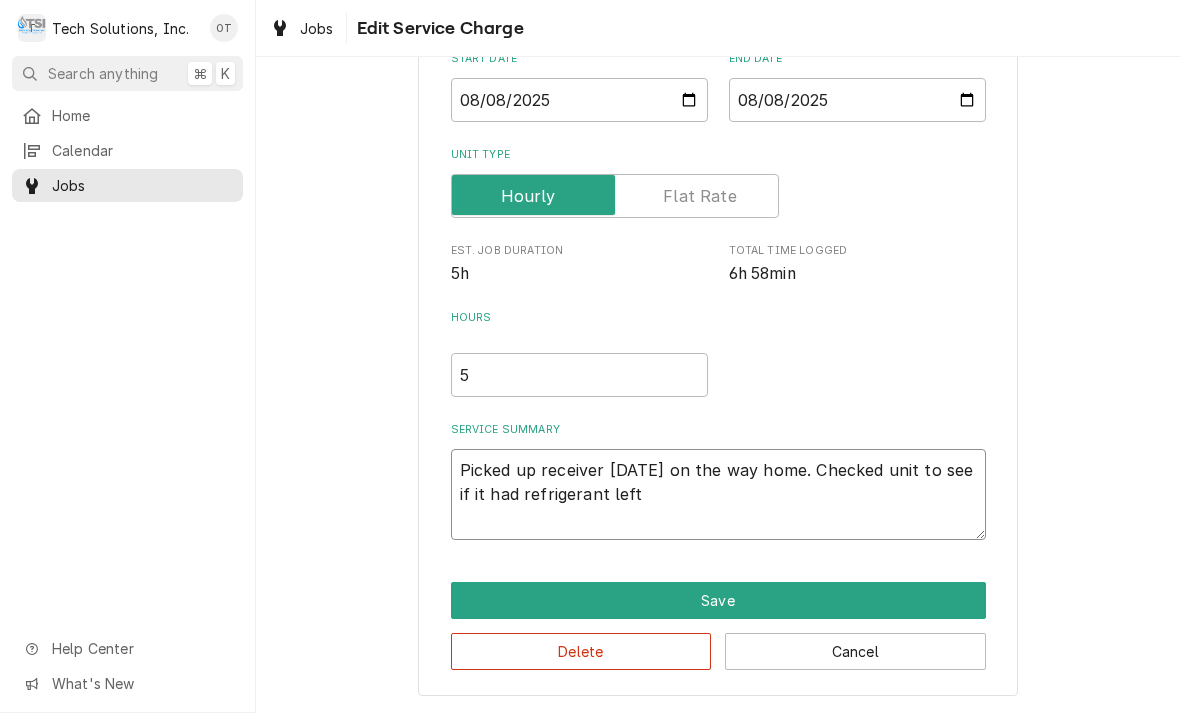 type on "x" 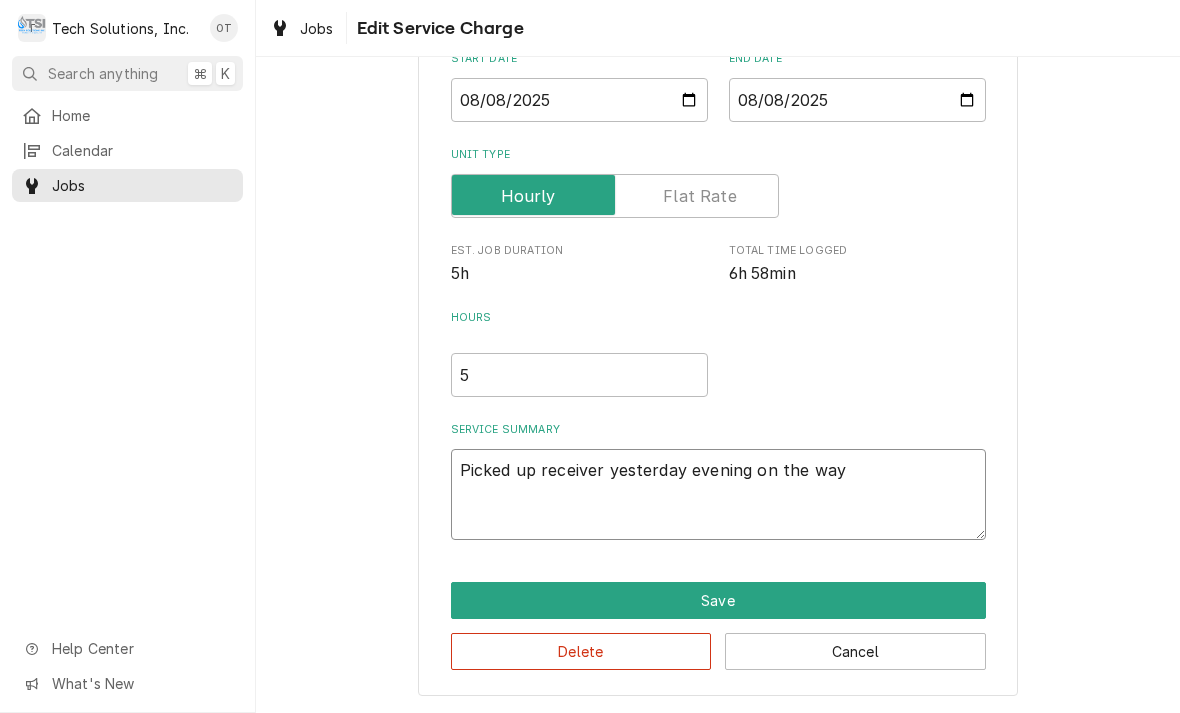 type on "x" 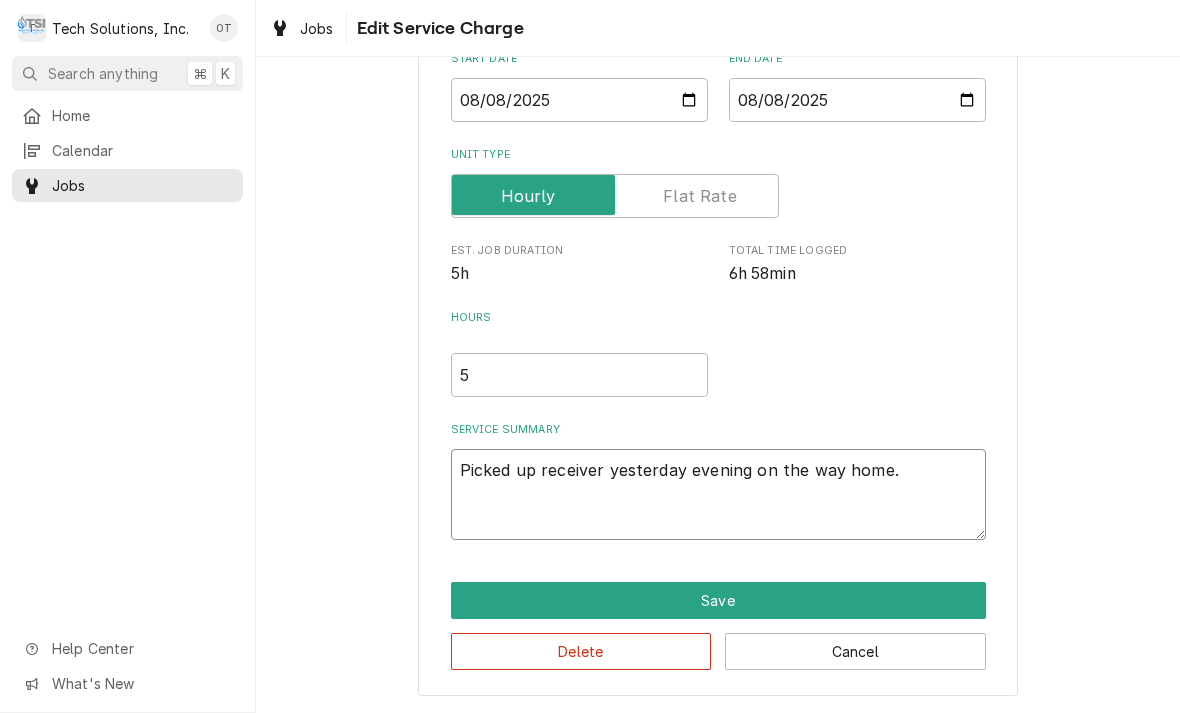 type on "x" 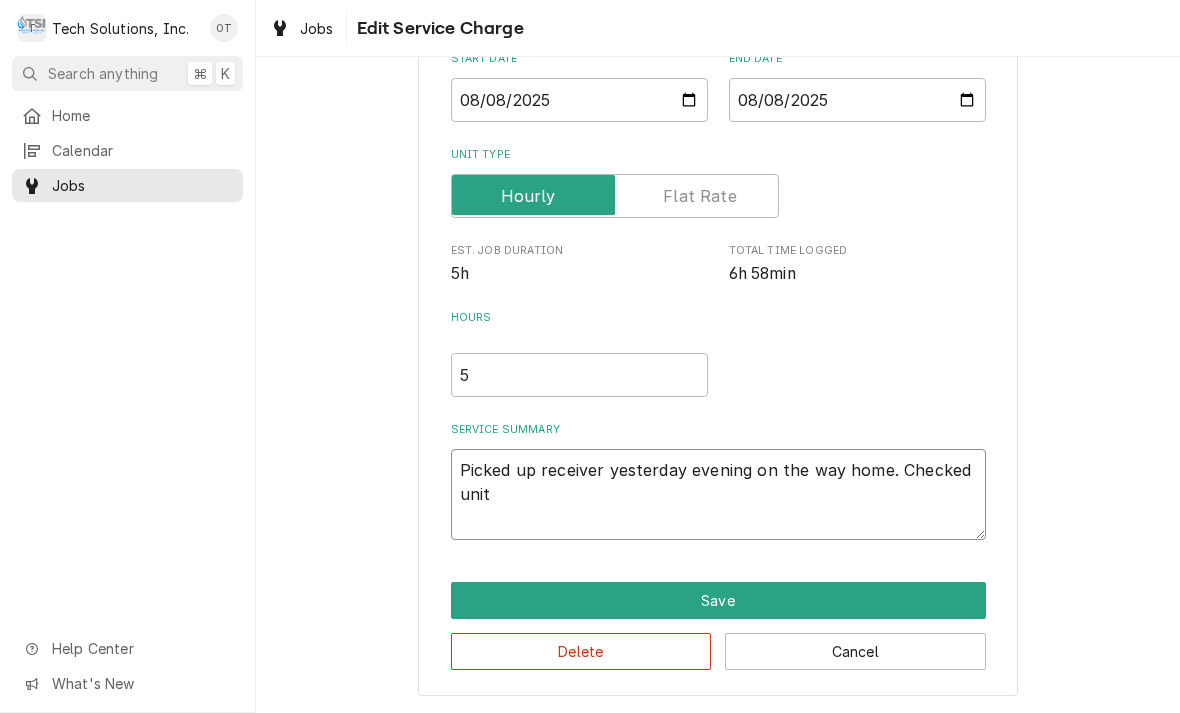 type on "x" 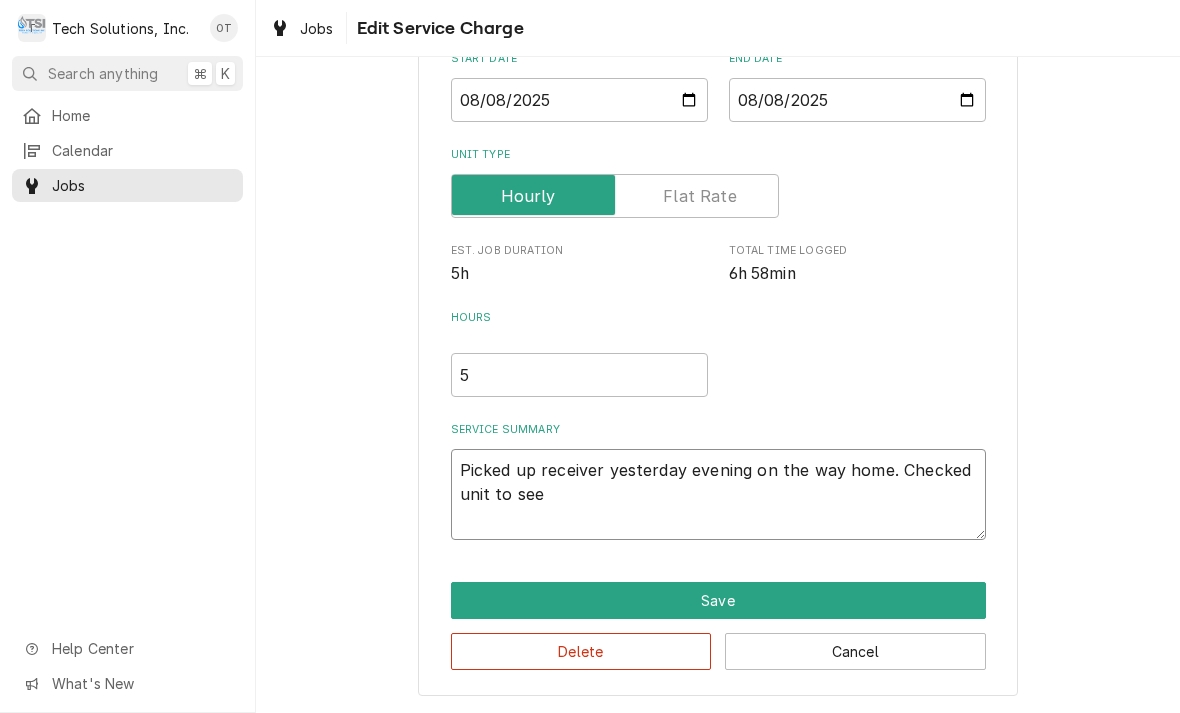 type on "x" 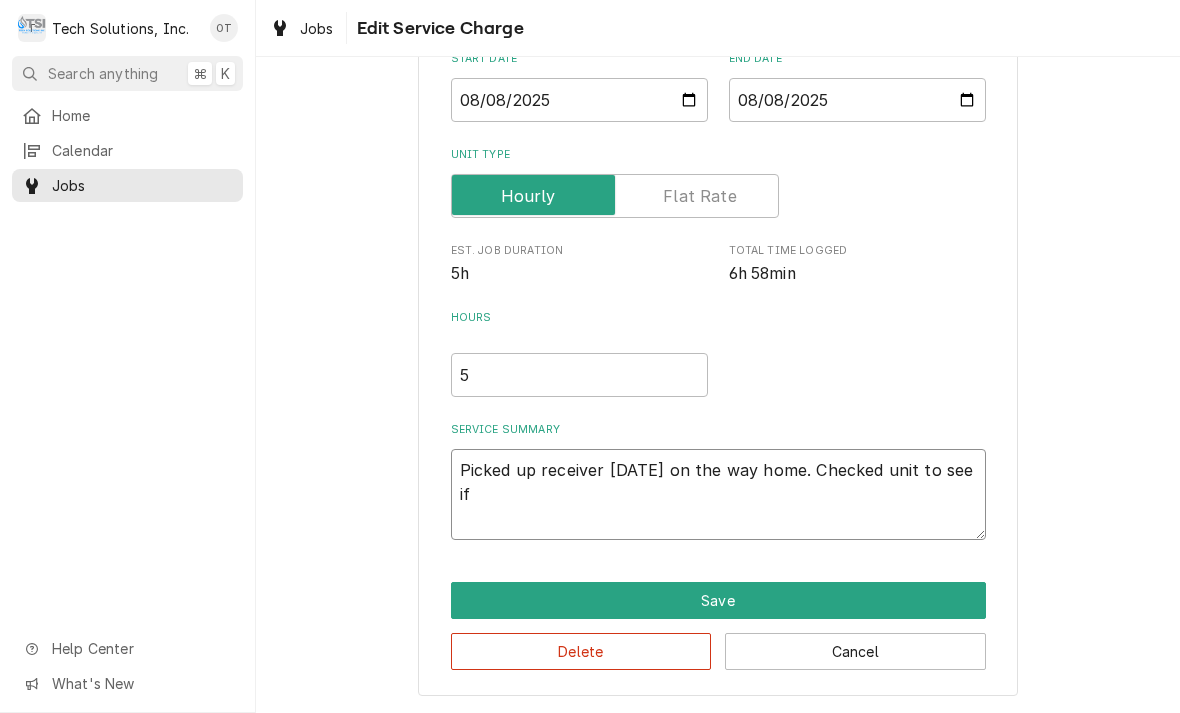type on "x" 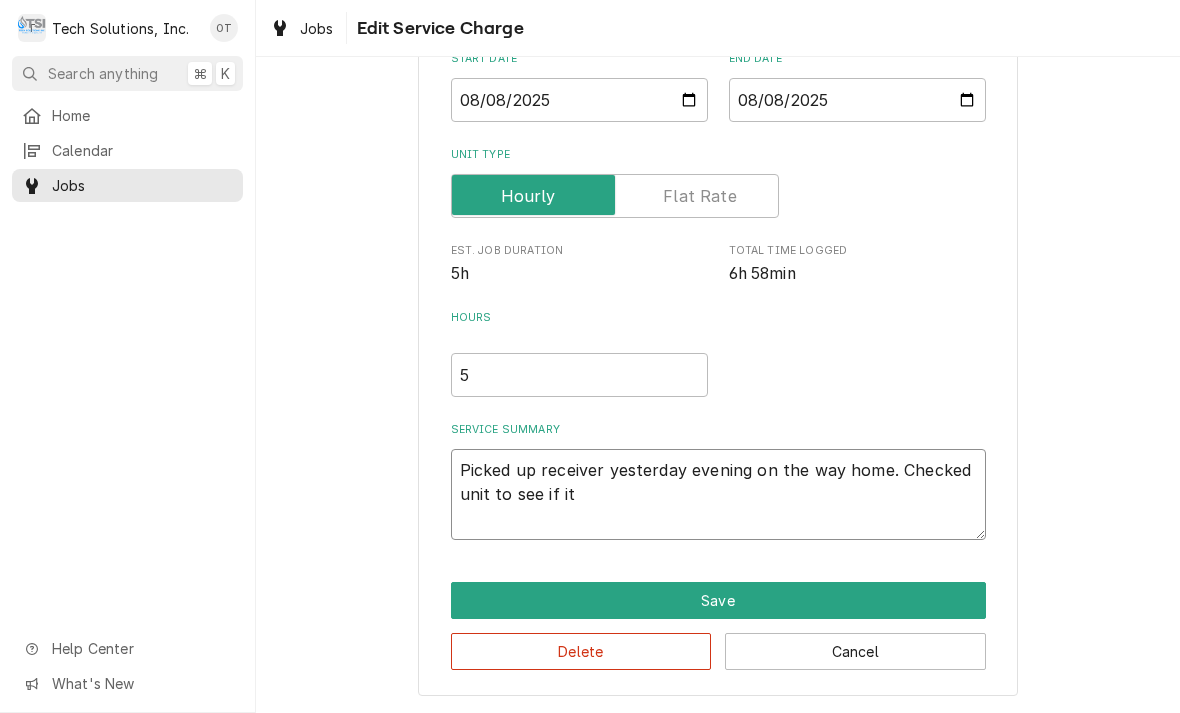 type on "x" 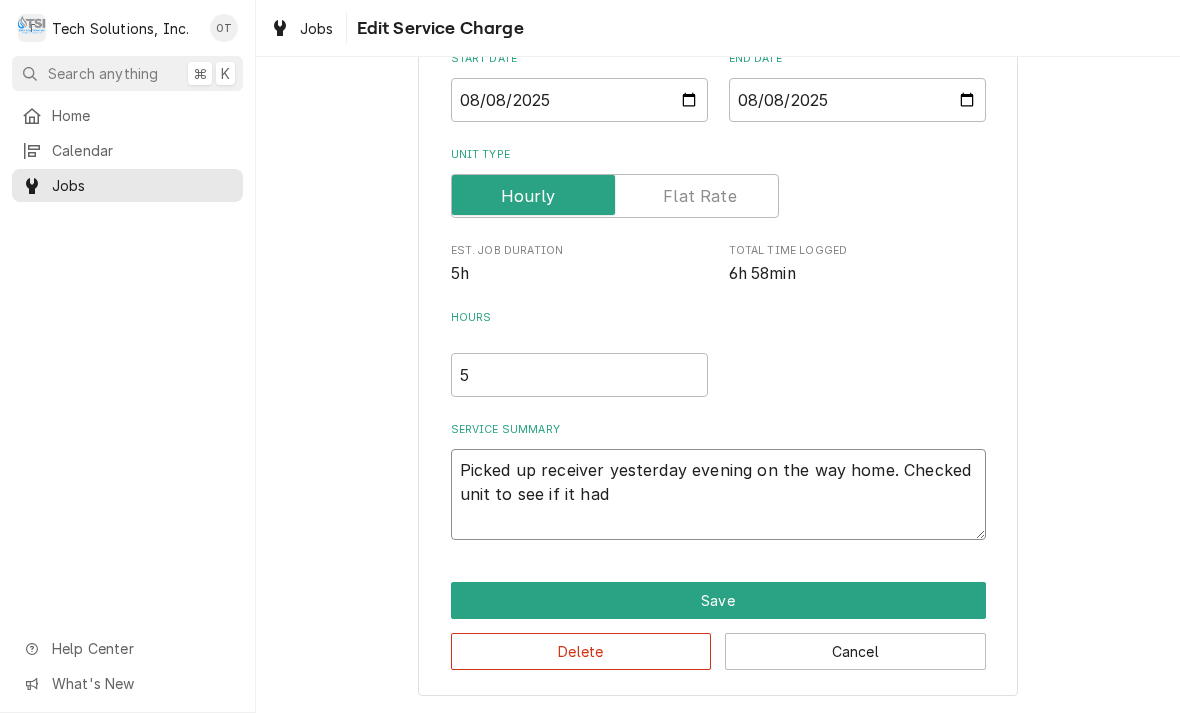 type on "x" 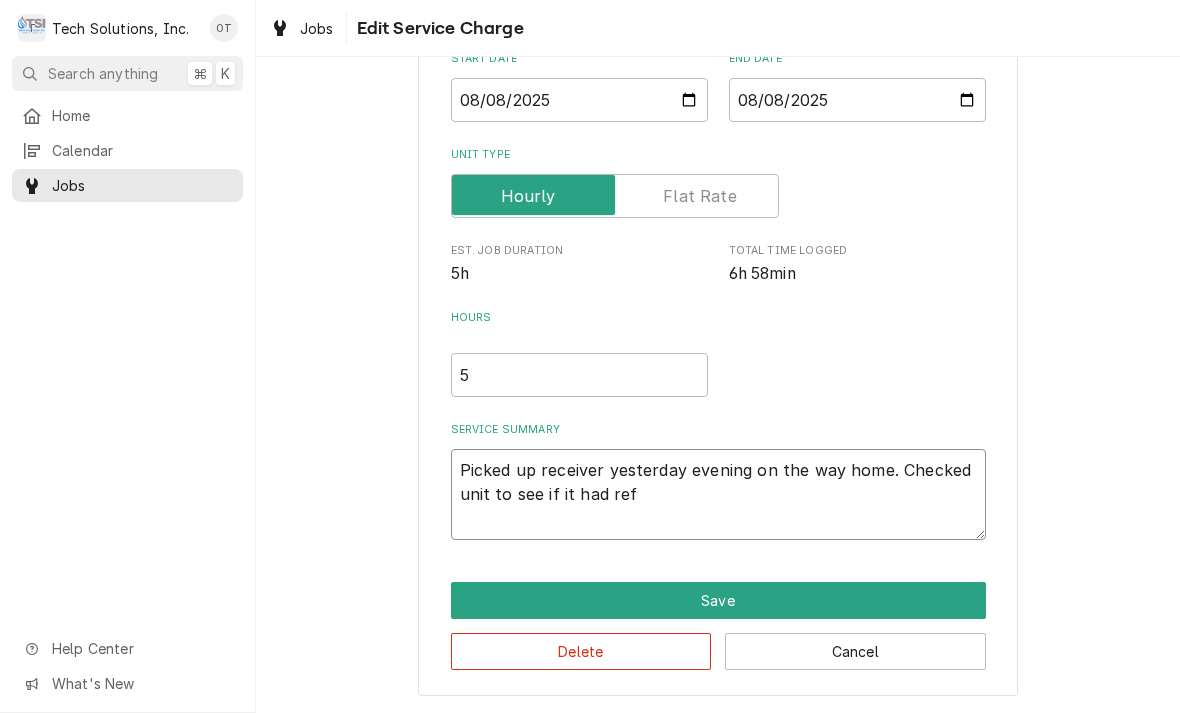 type on "x" 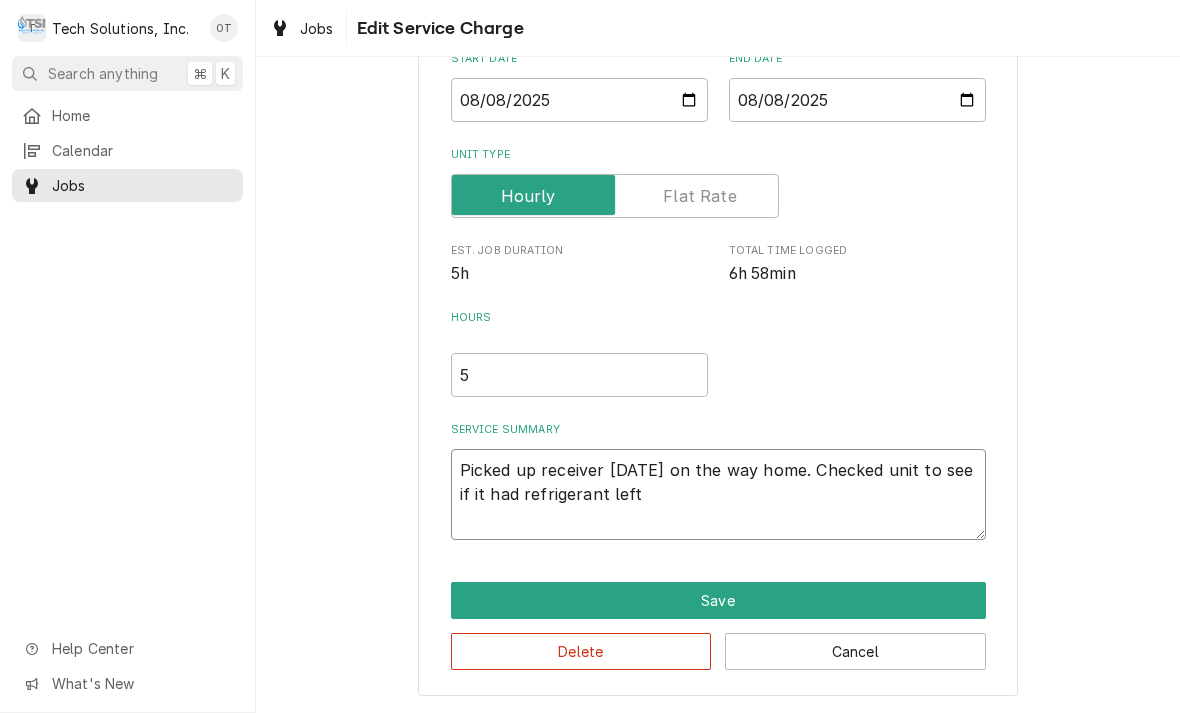 type on "x" 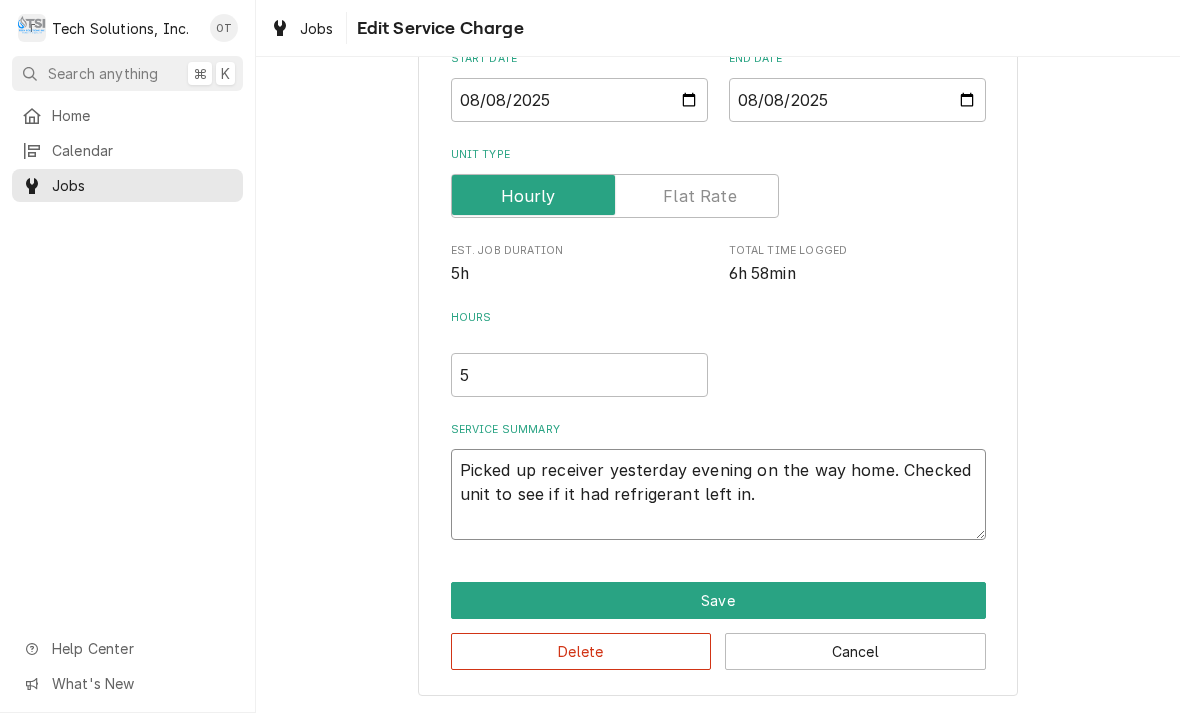 type on "x" 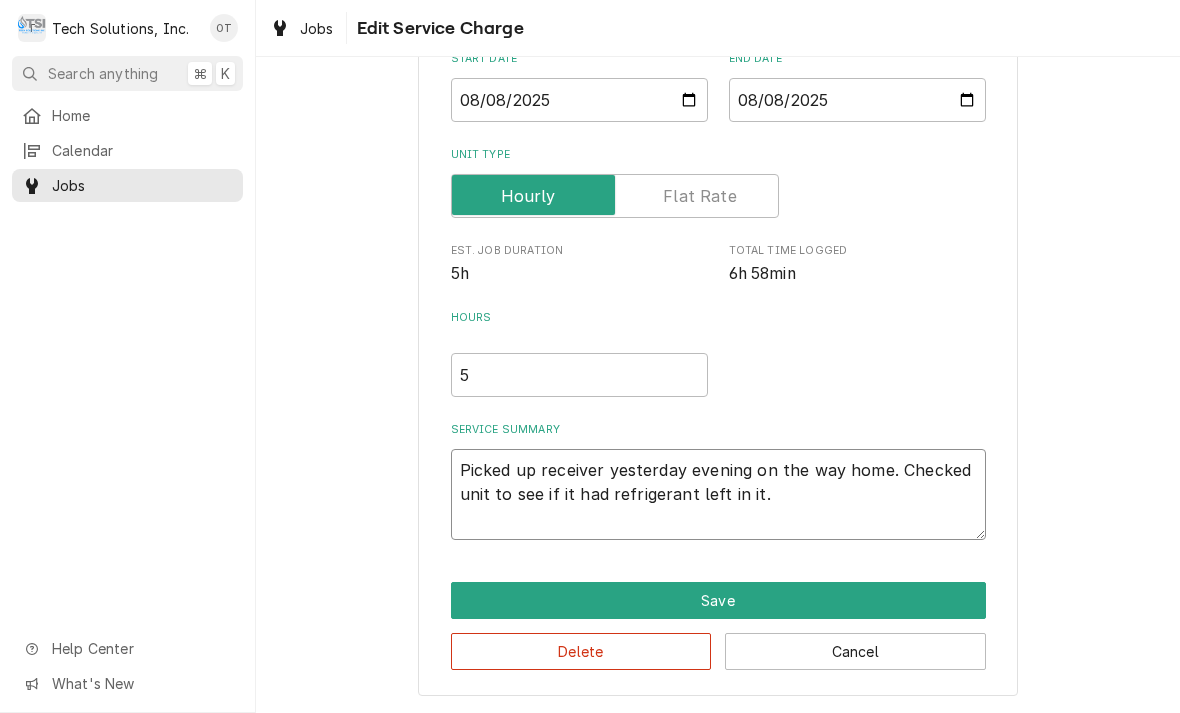 type on "x" 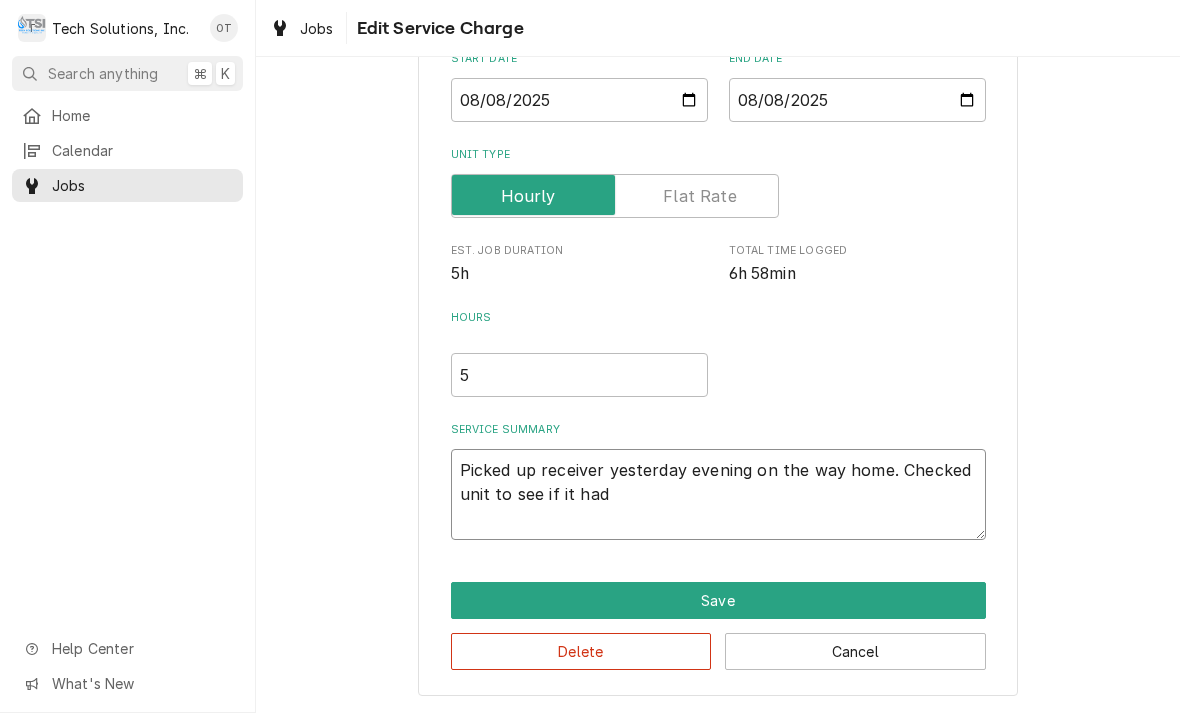 type on "x" 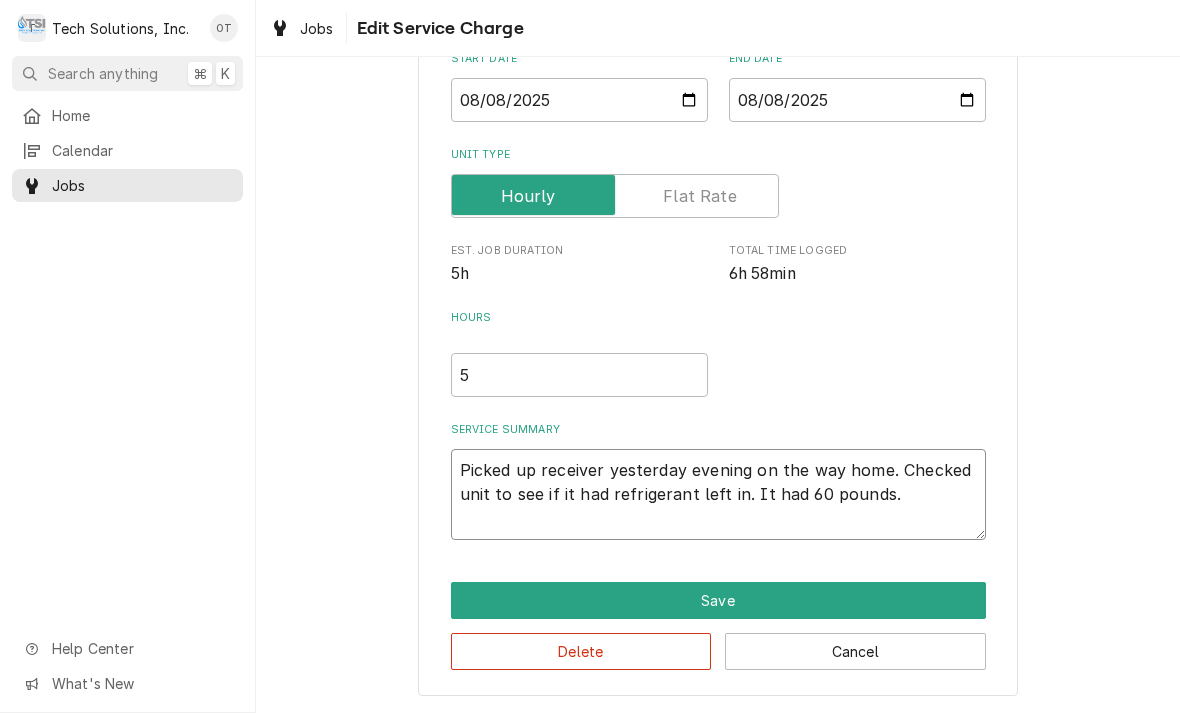 type on "x" 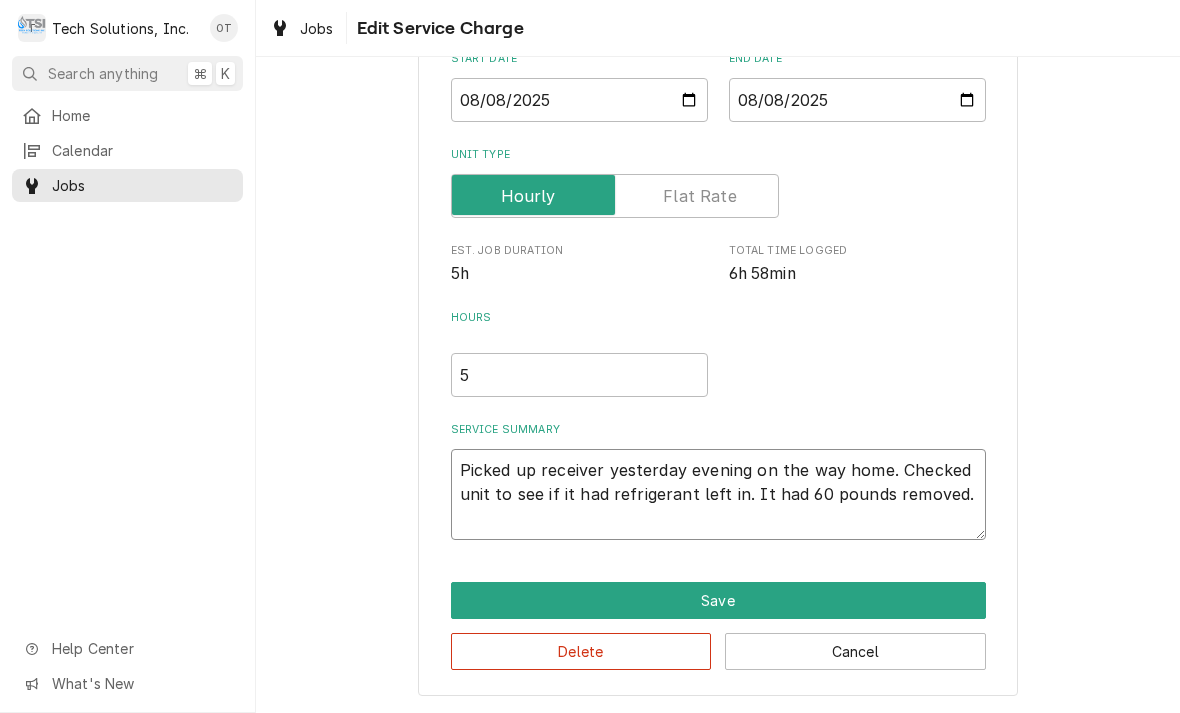 type on "x" 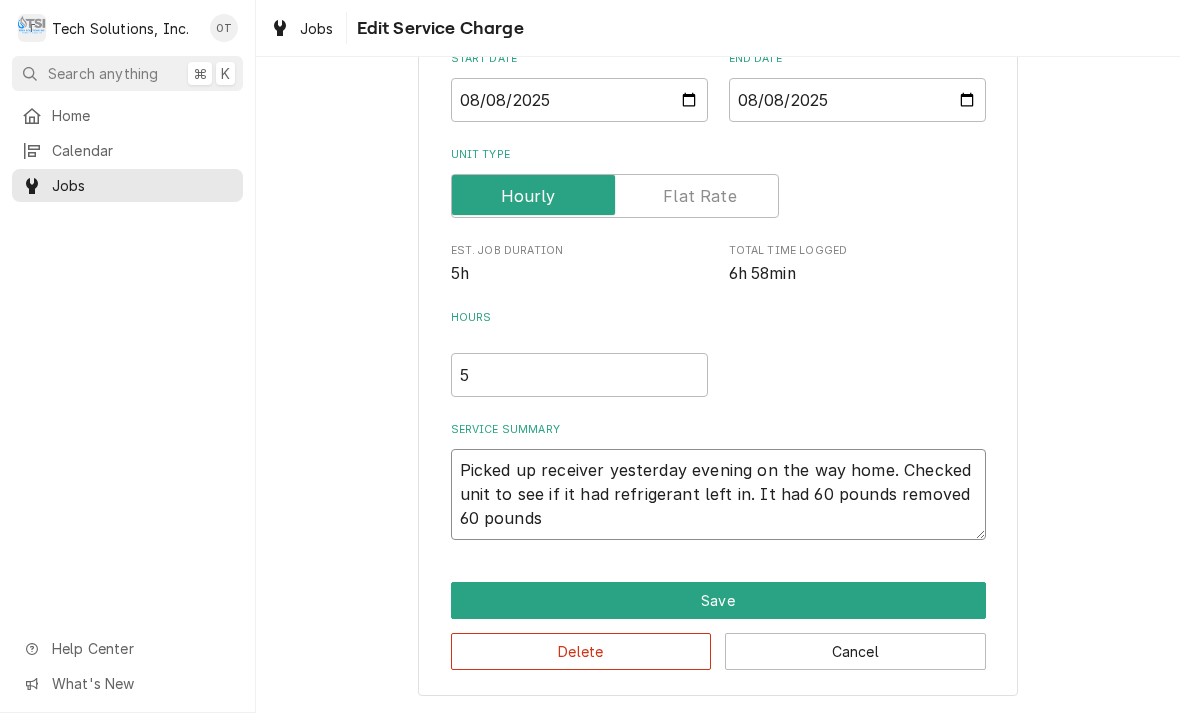 type on "x" 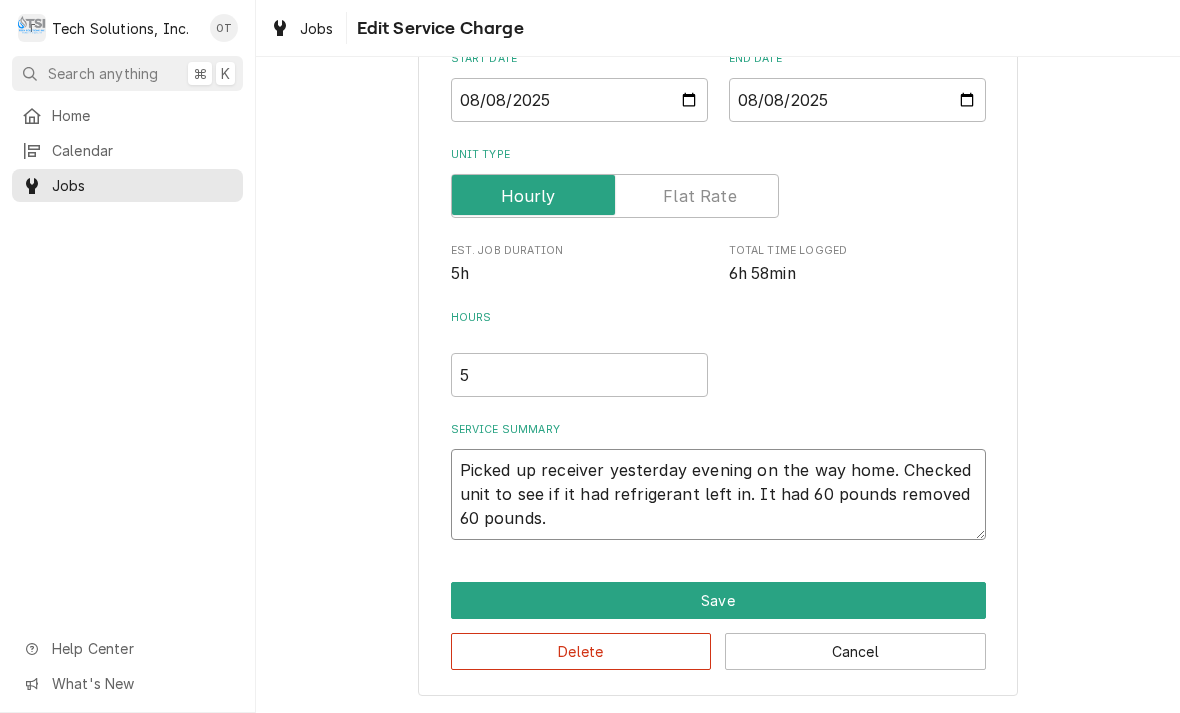 type on "x" 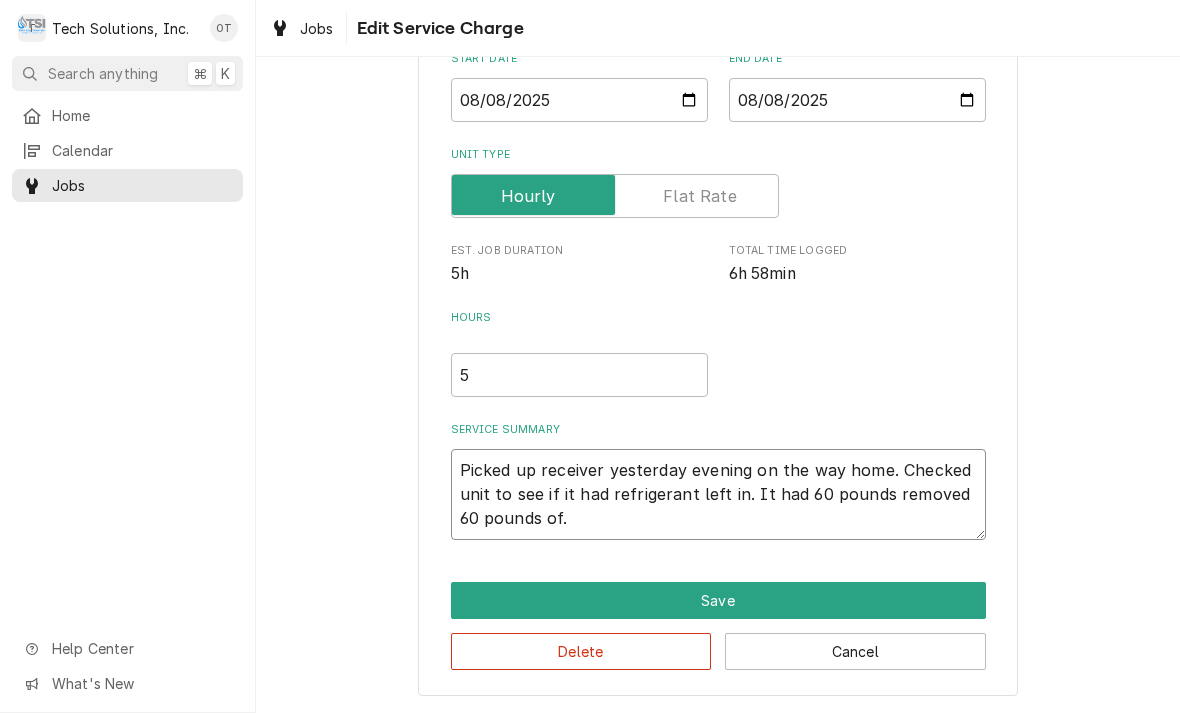 type on "x" 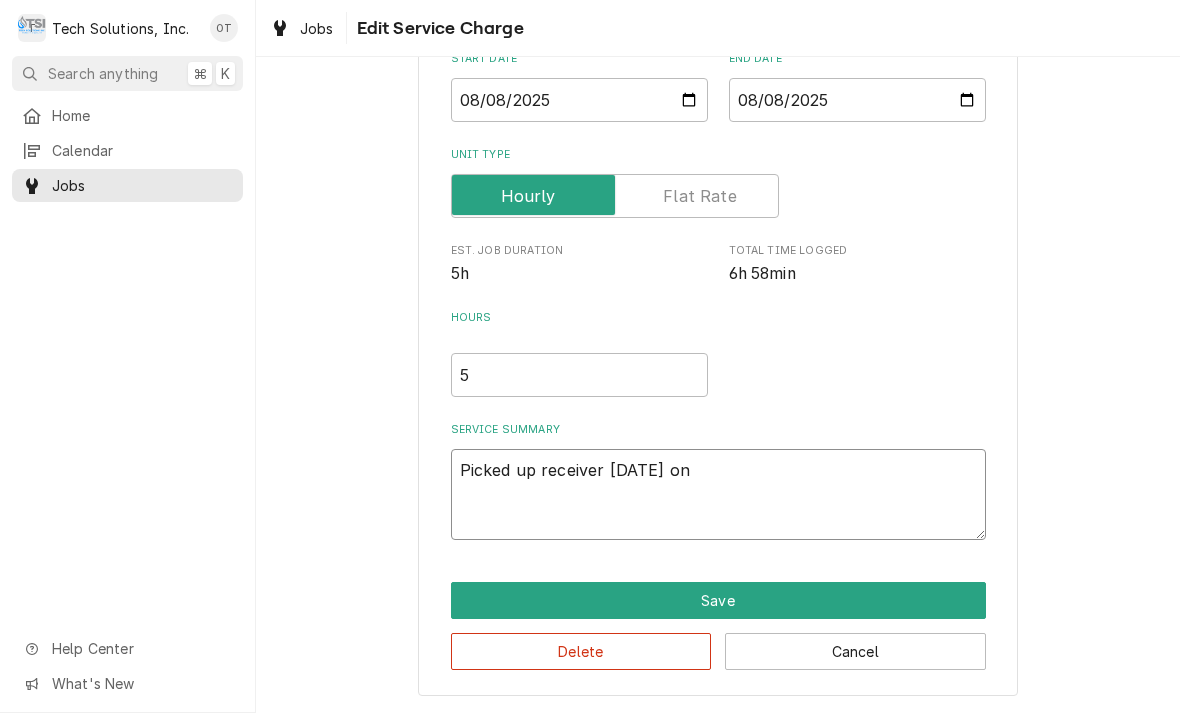 type on "x" 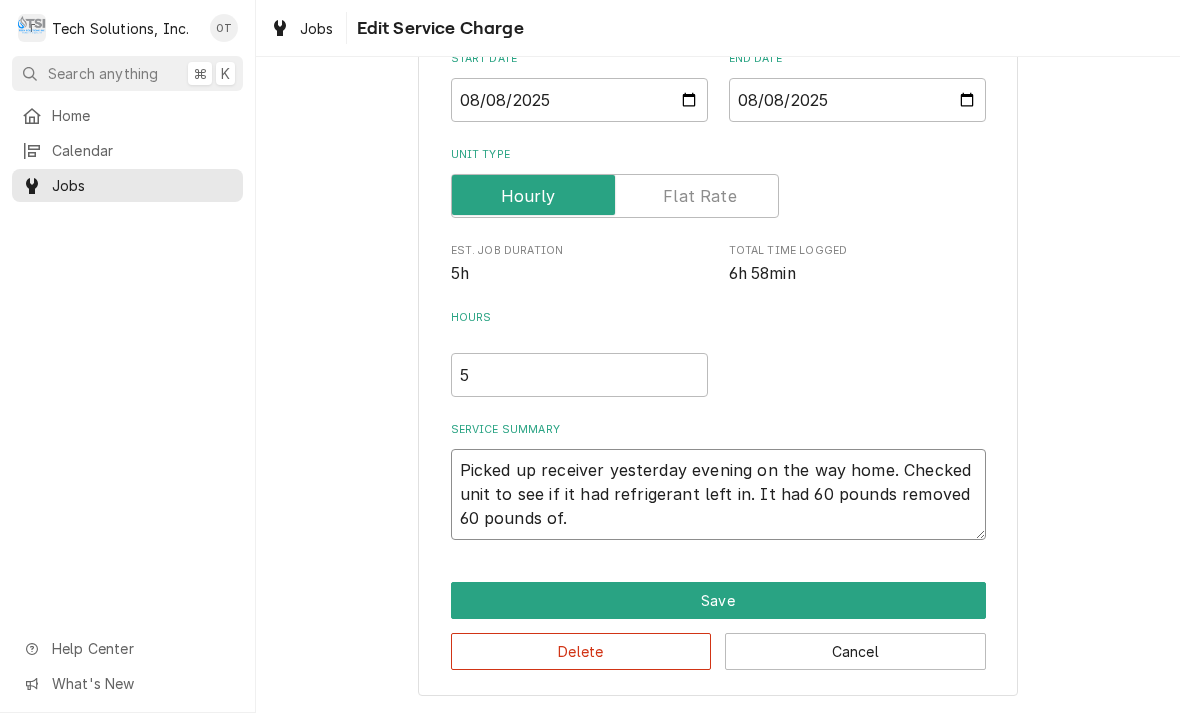 type on "x" 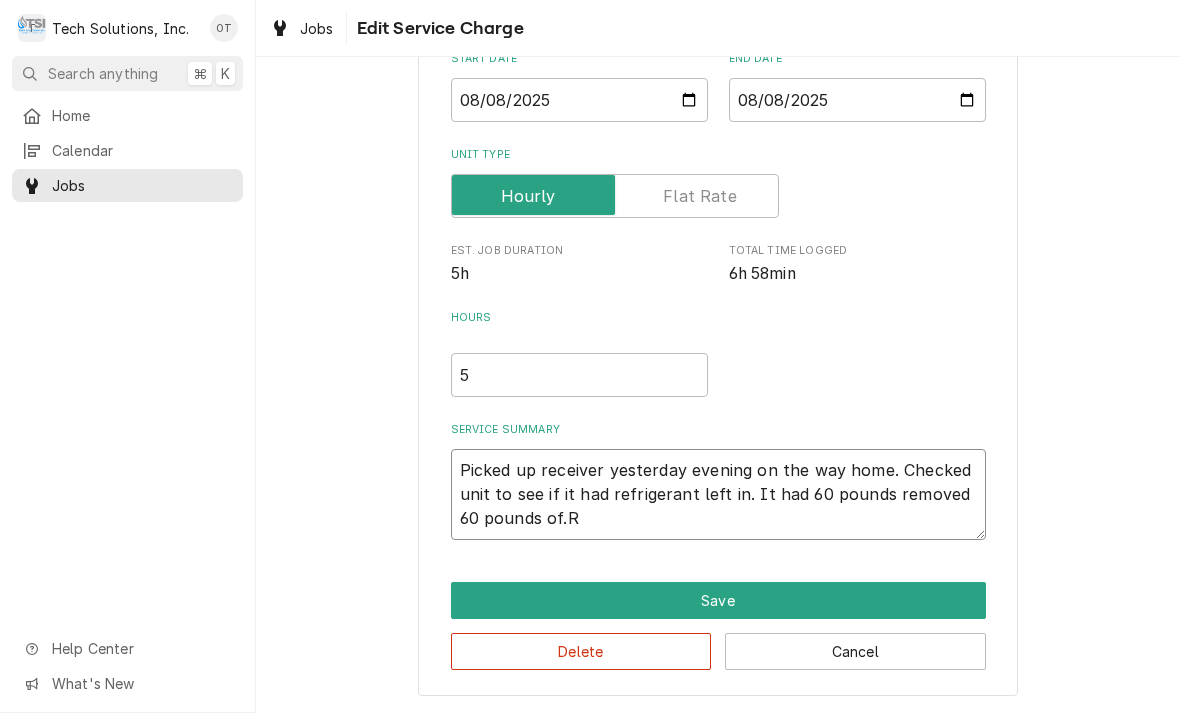 type on "x" 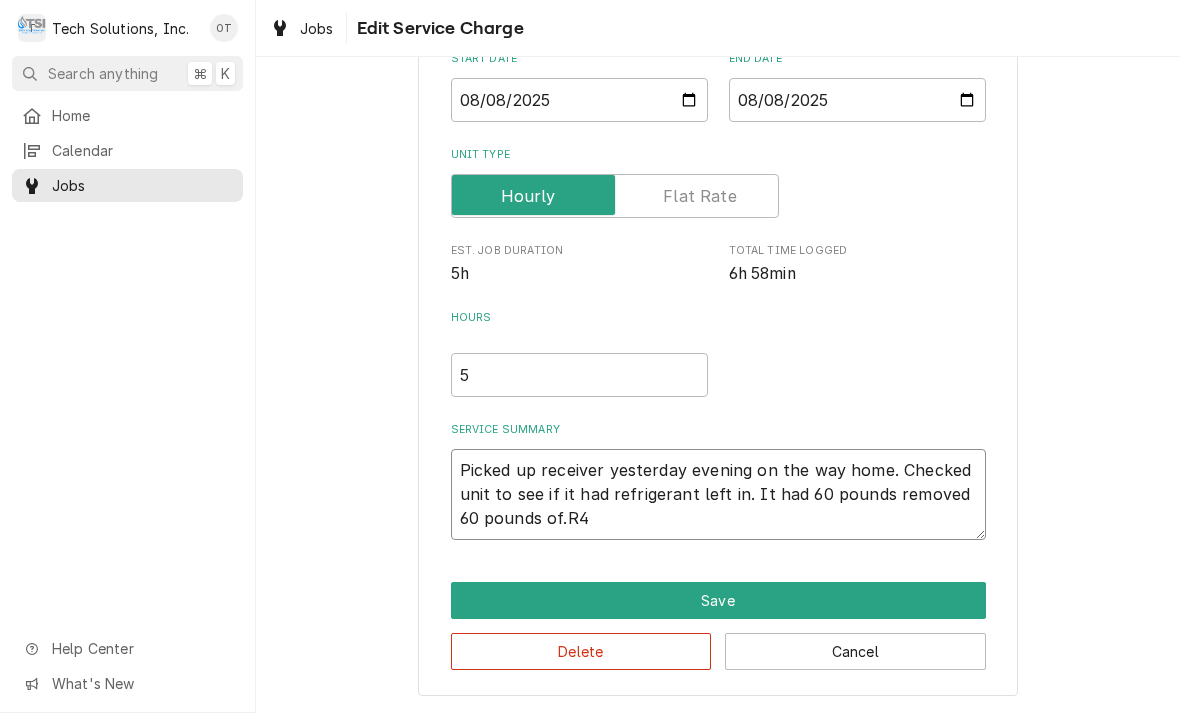 type on "x" 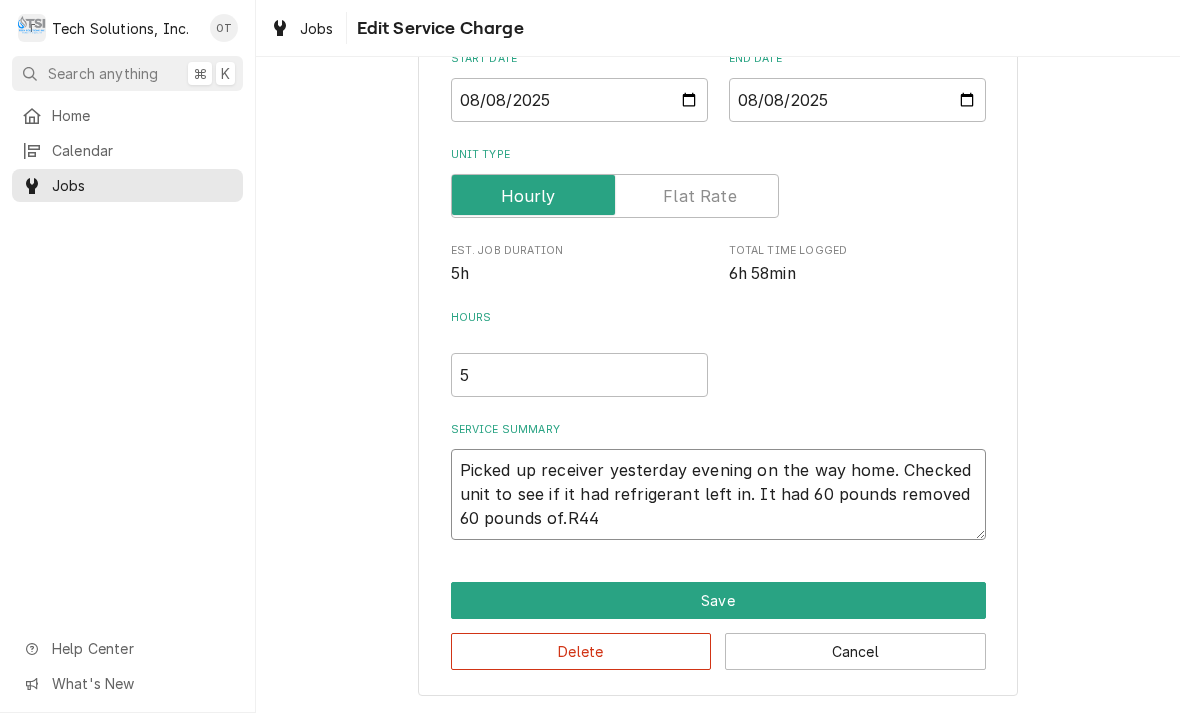 type on "x" 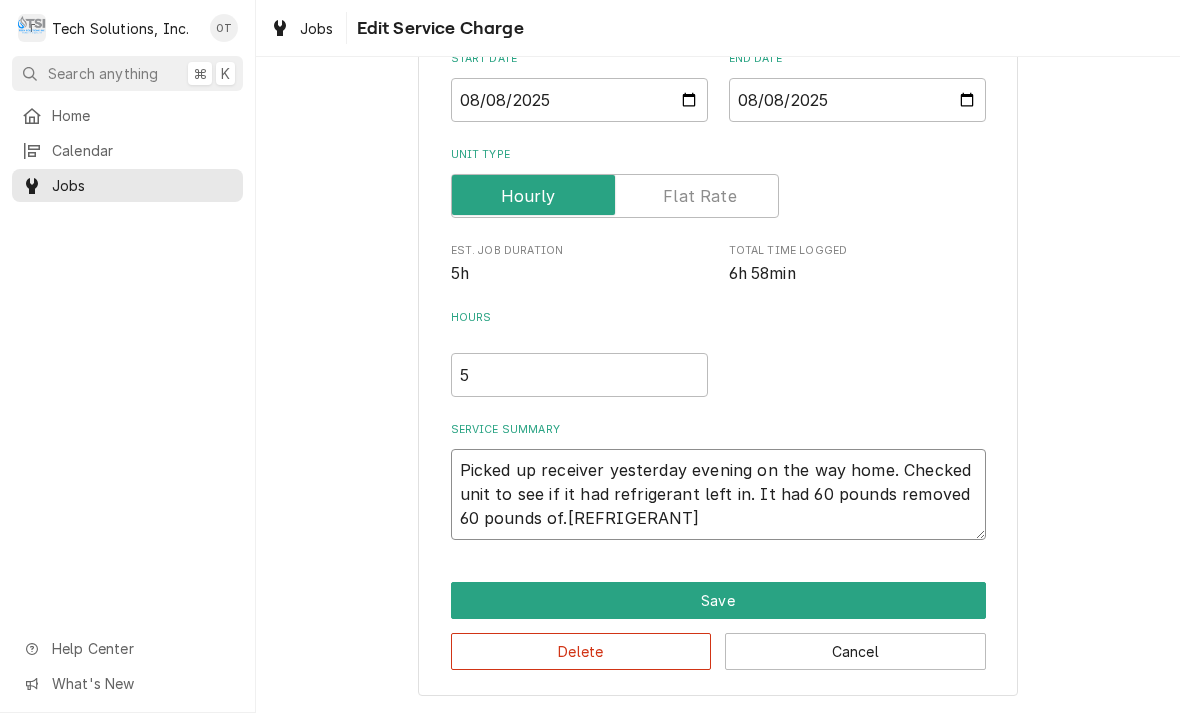 type on "x" 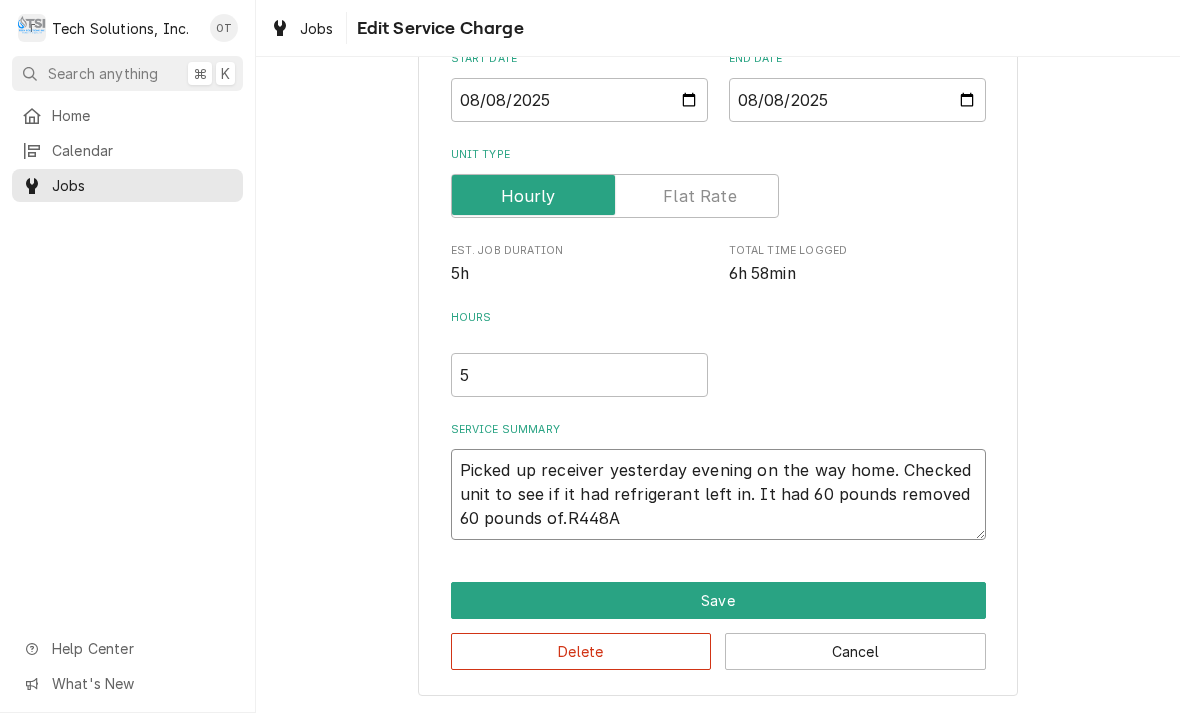 type on "x" 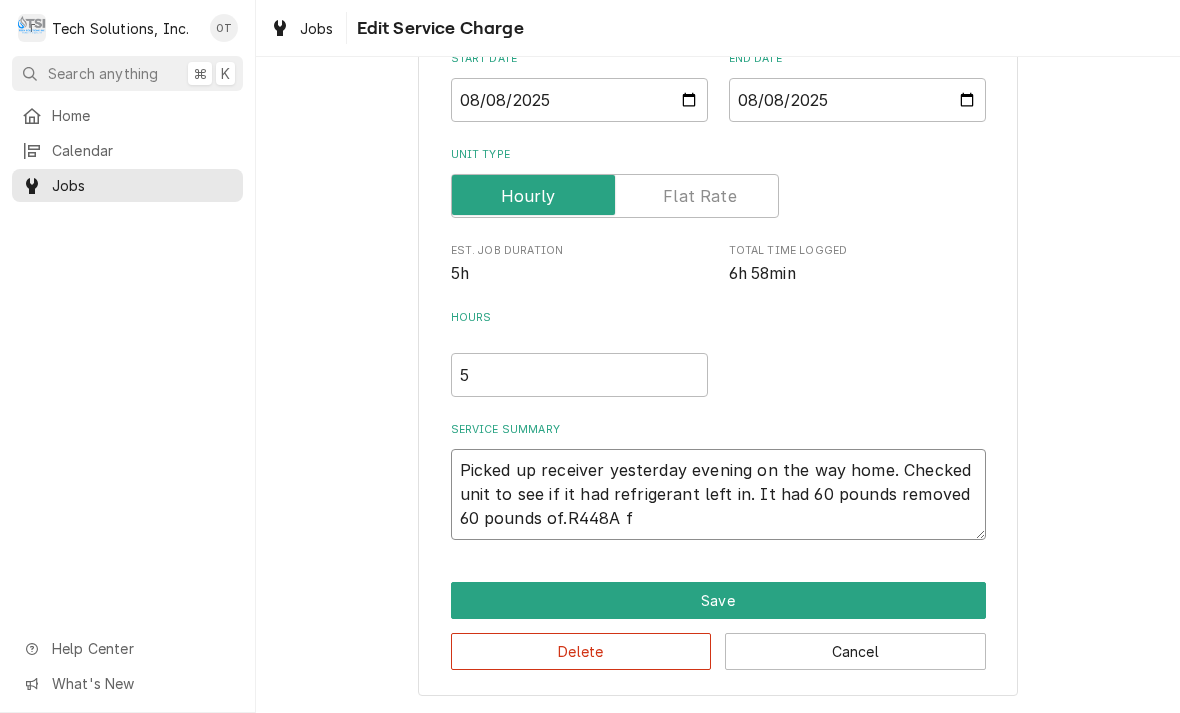 type on "x" 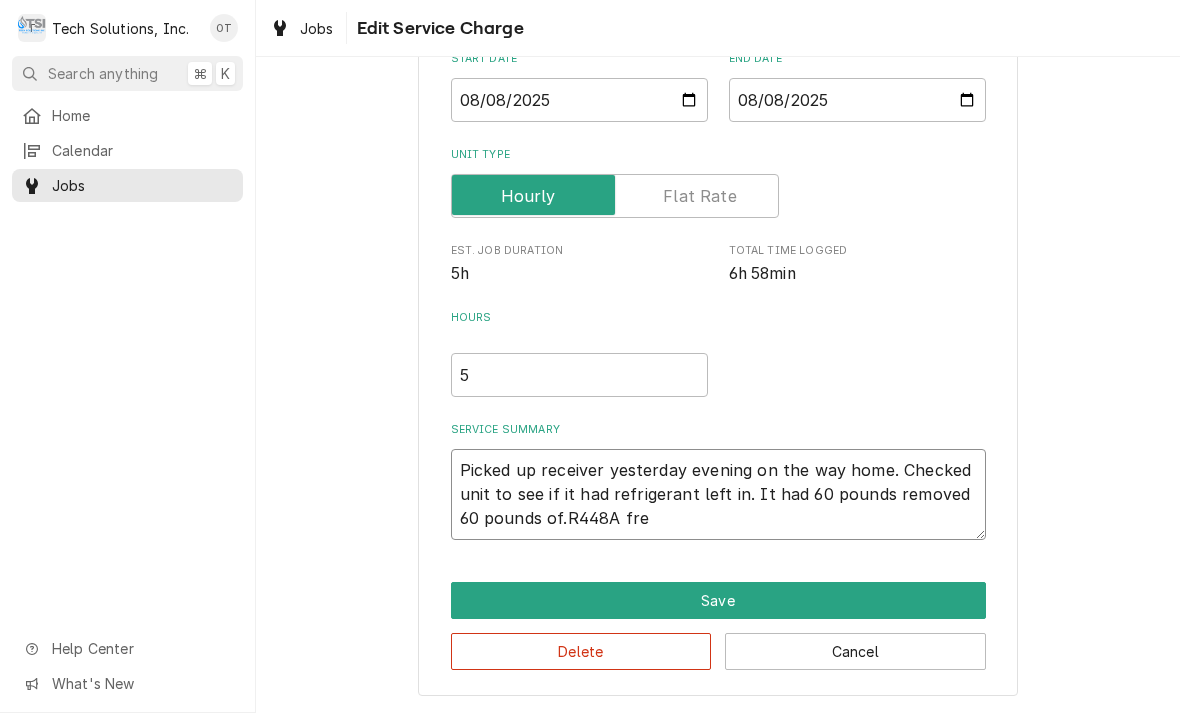 type on "x" 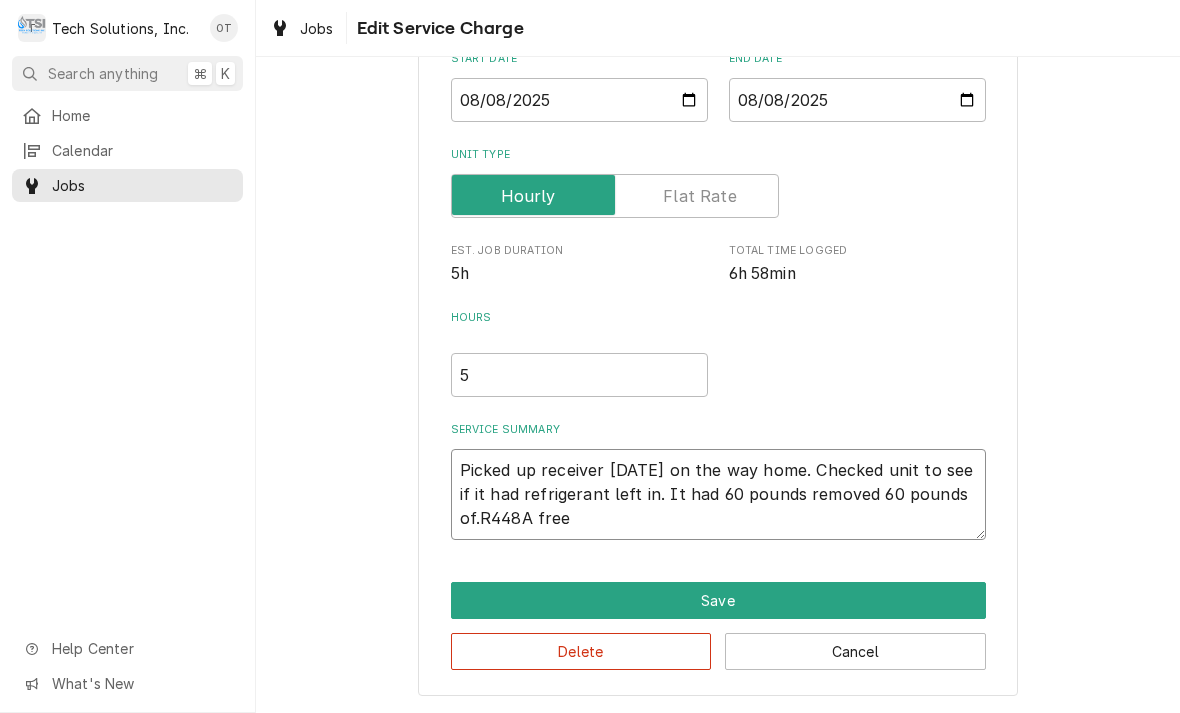 type on "x" 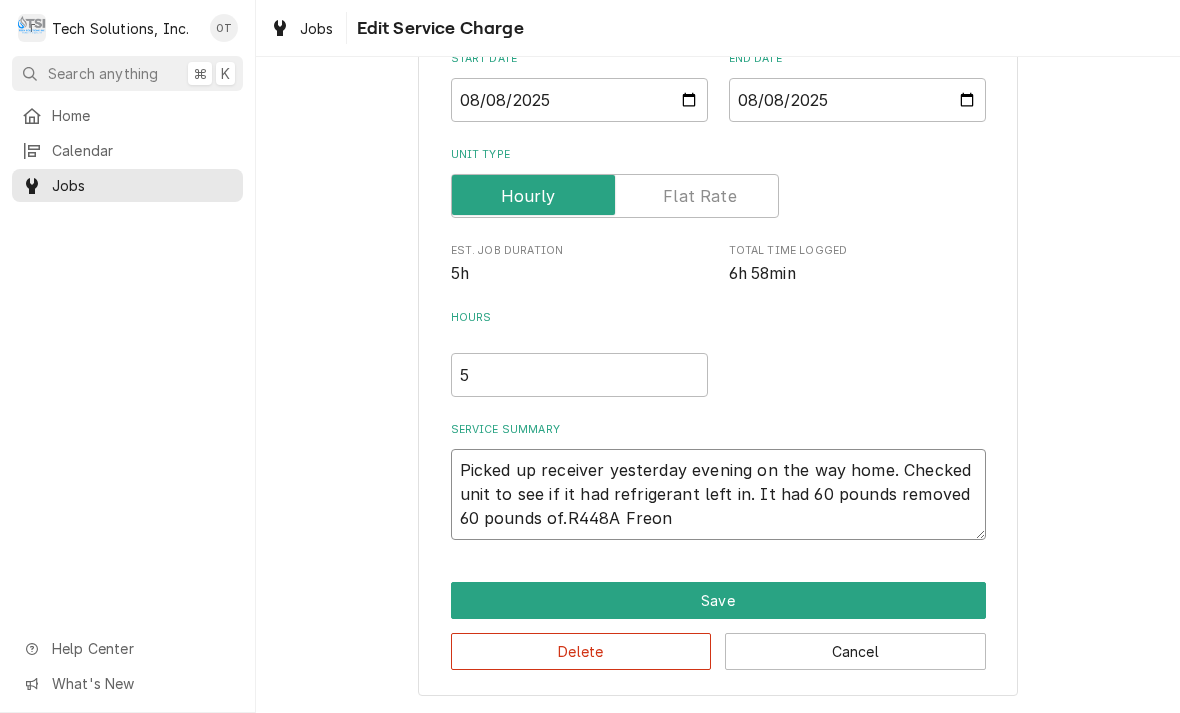 type on "x" 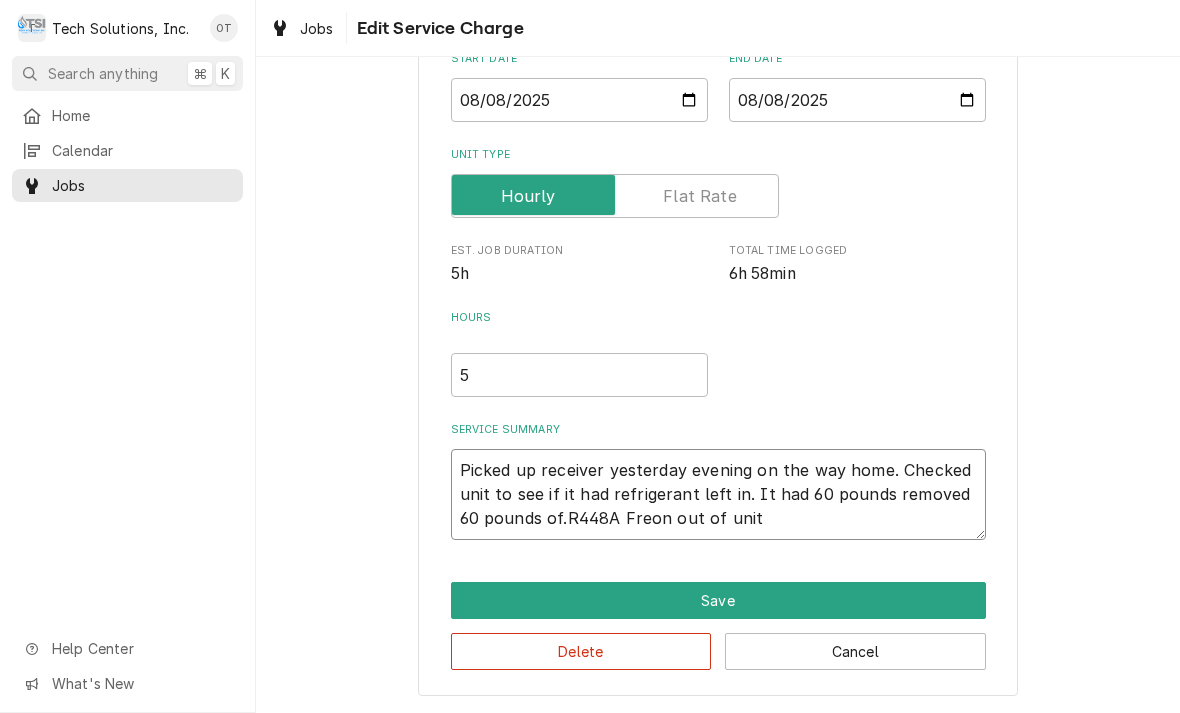 type on "x" 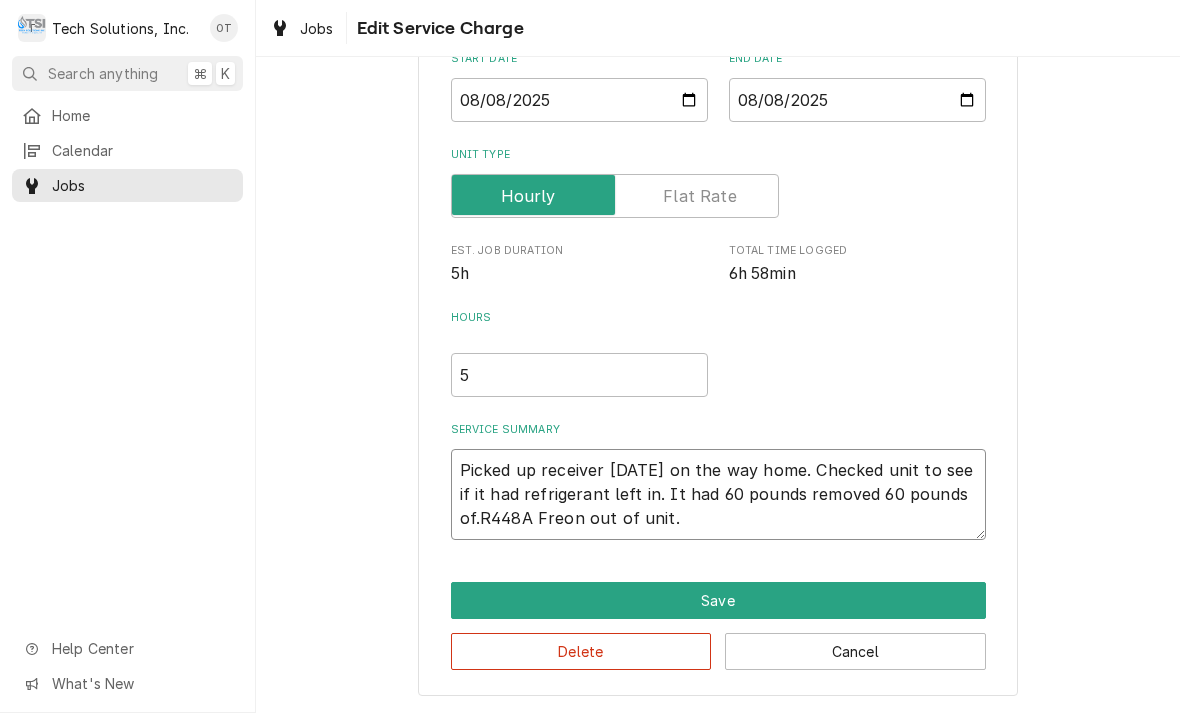 type on "x" 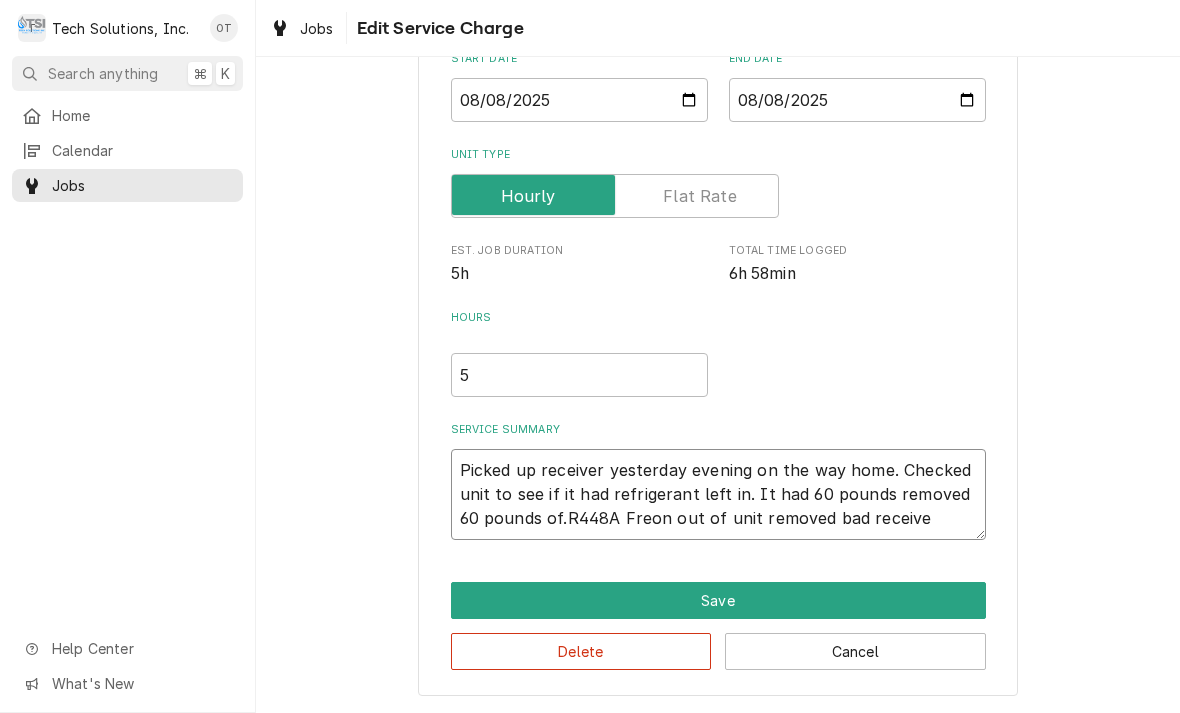 type on "x" 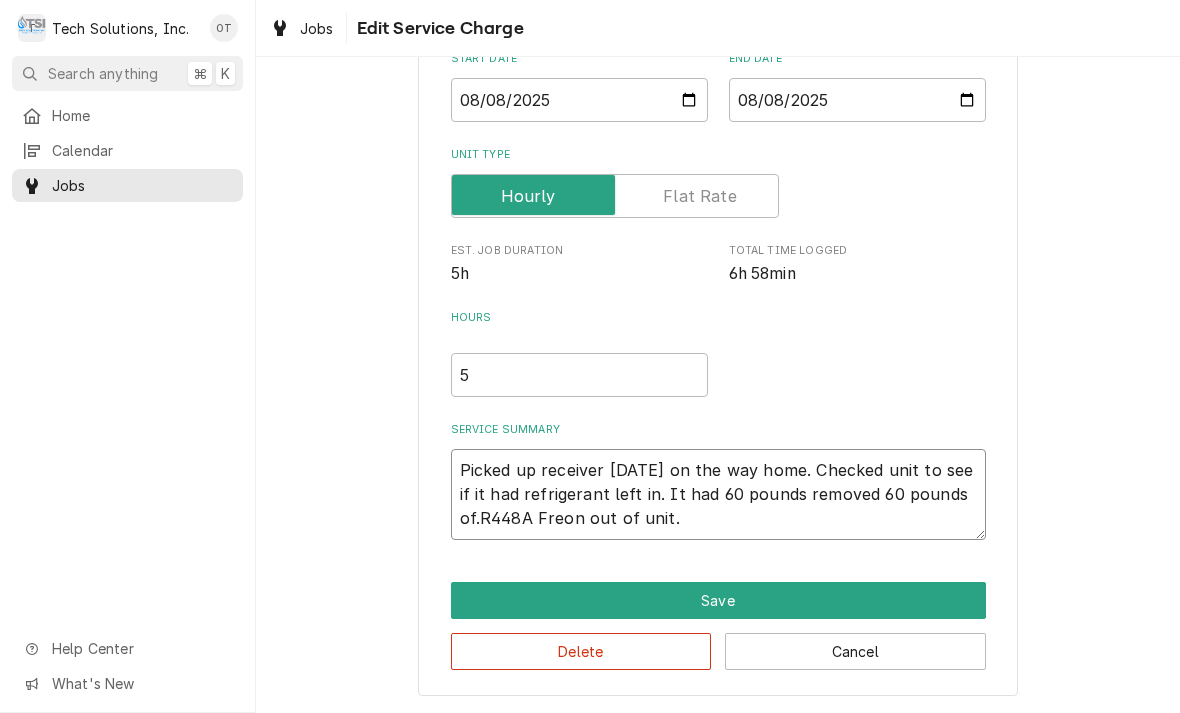 type on "x" 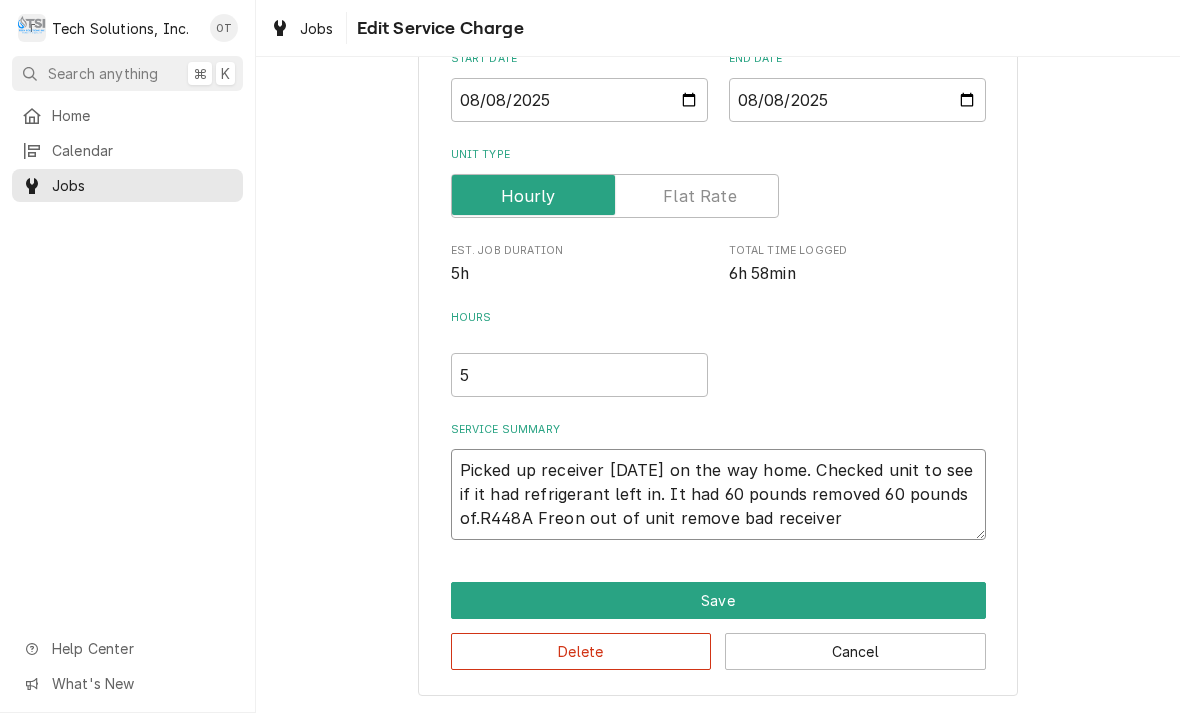 type on "x" 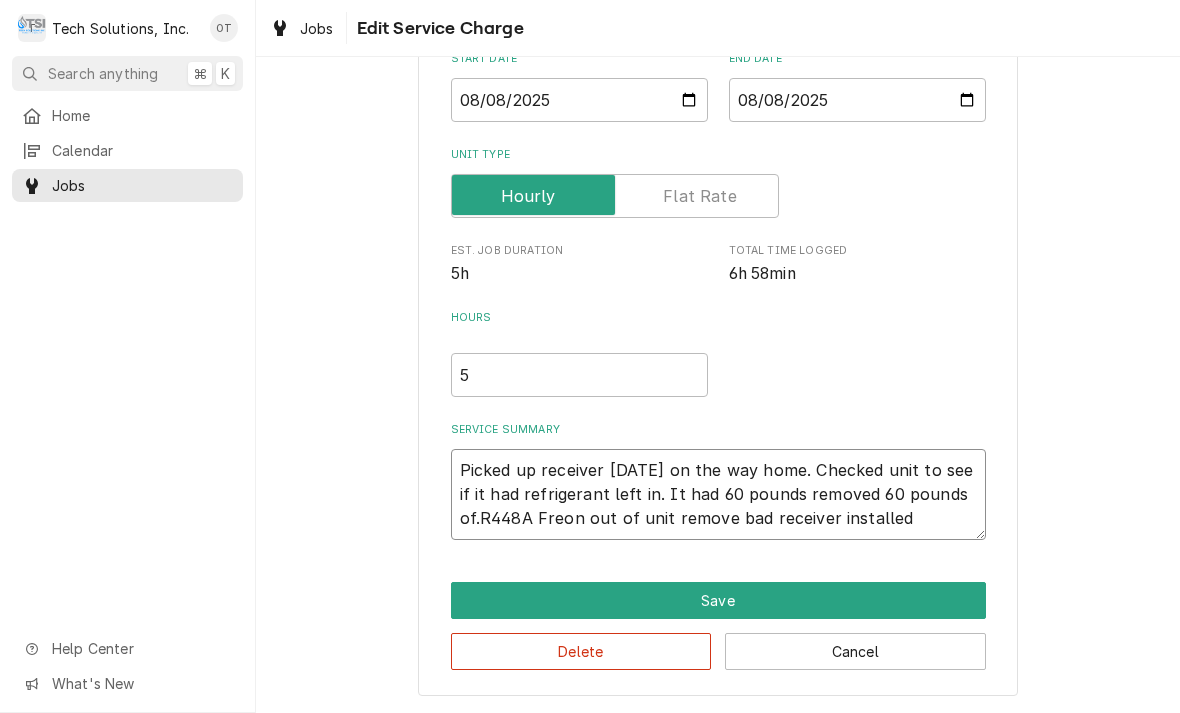type on "x" 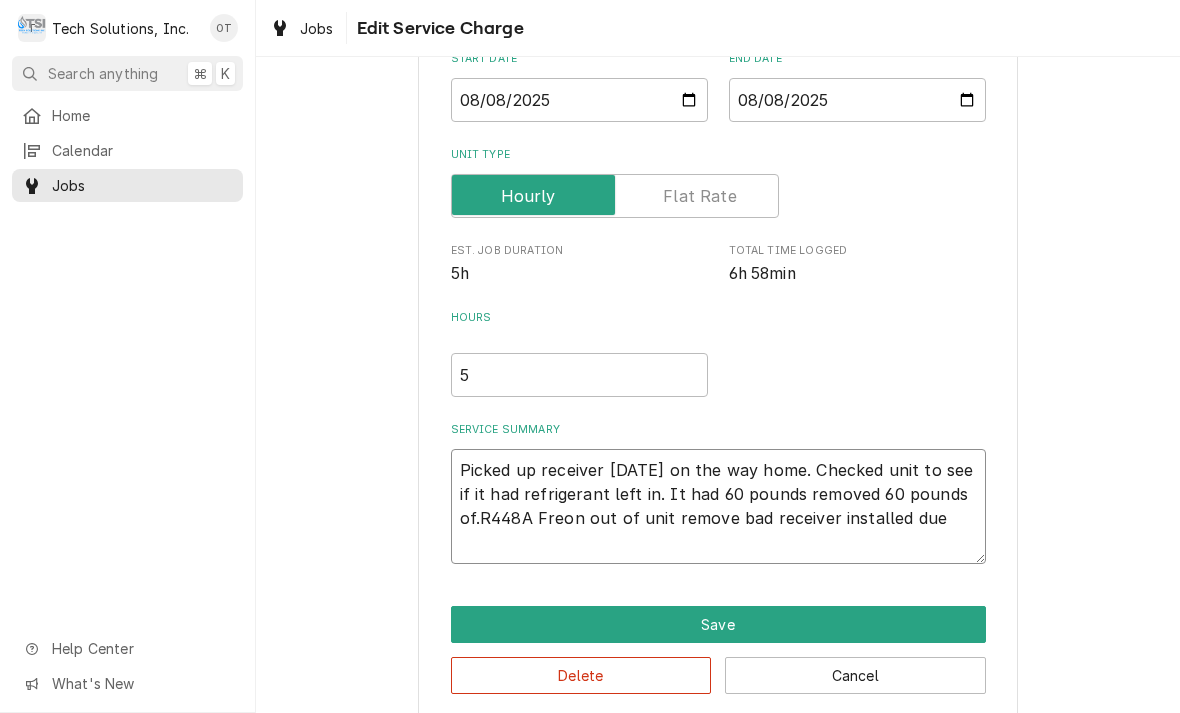 type on "x" 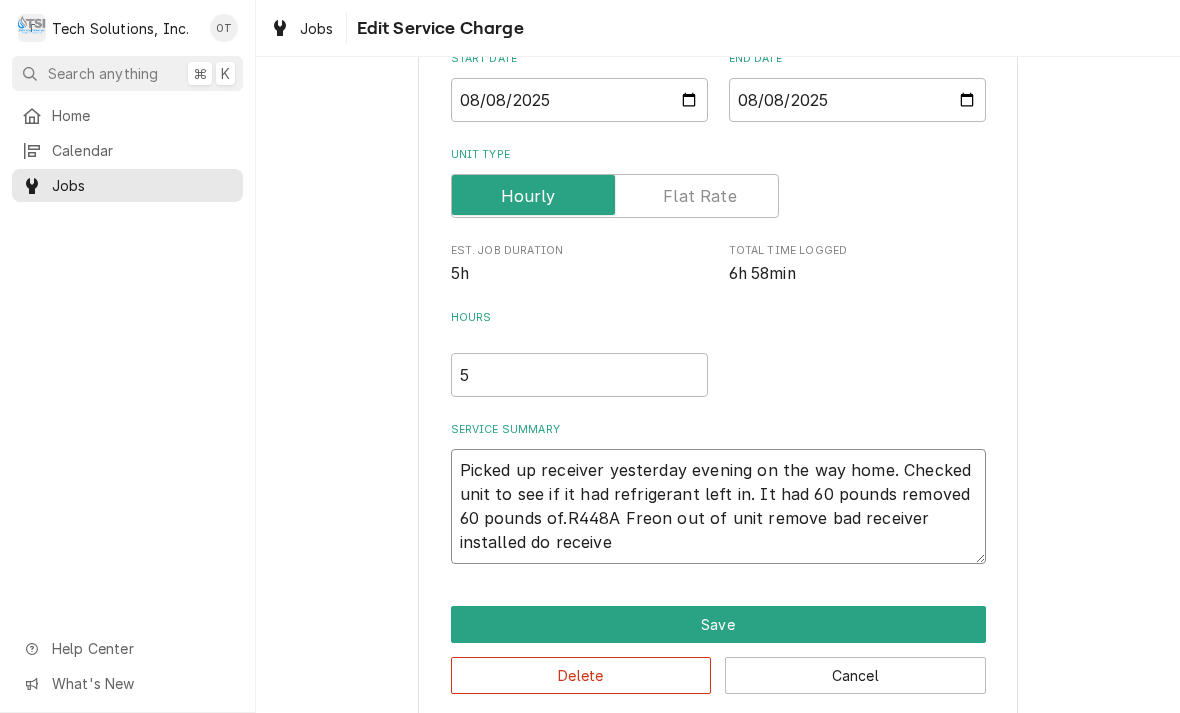 type on "x" 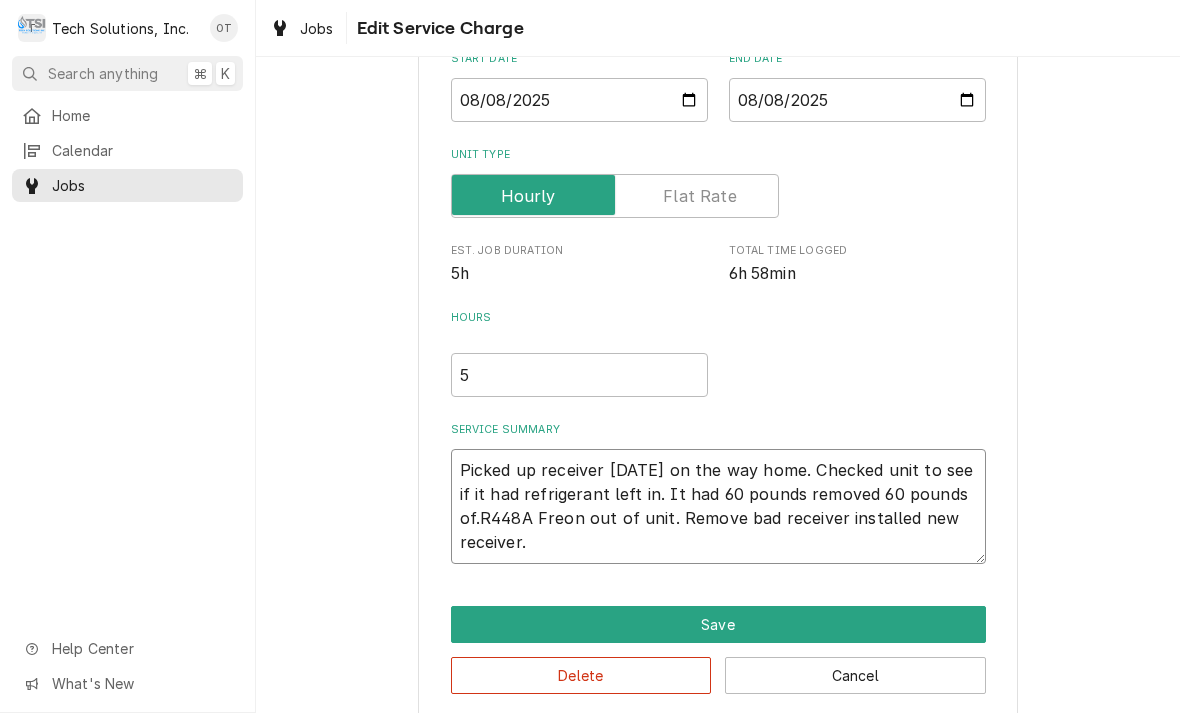 type on "x" 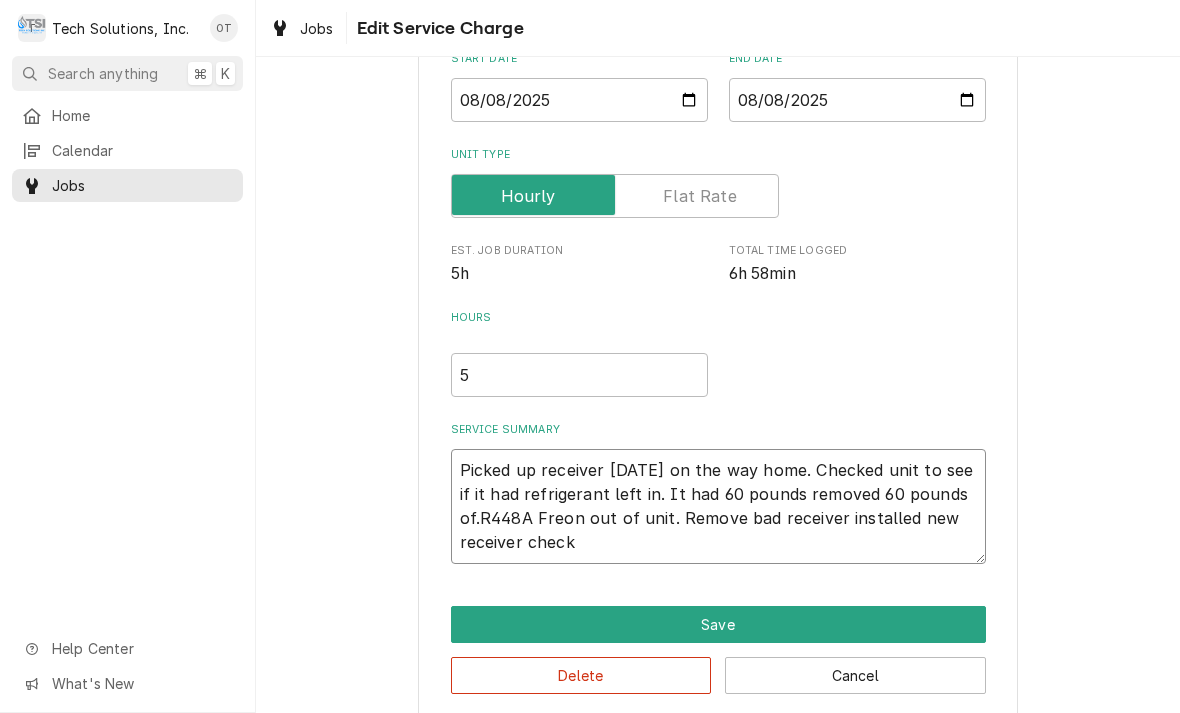 type on "x" 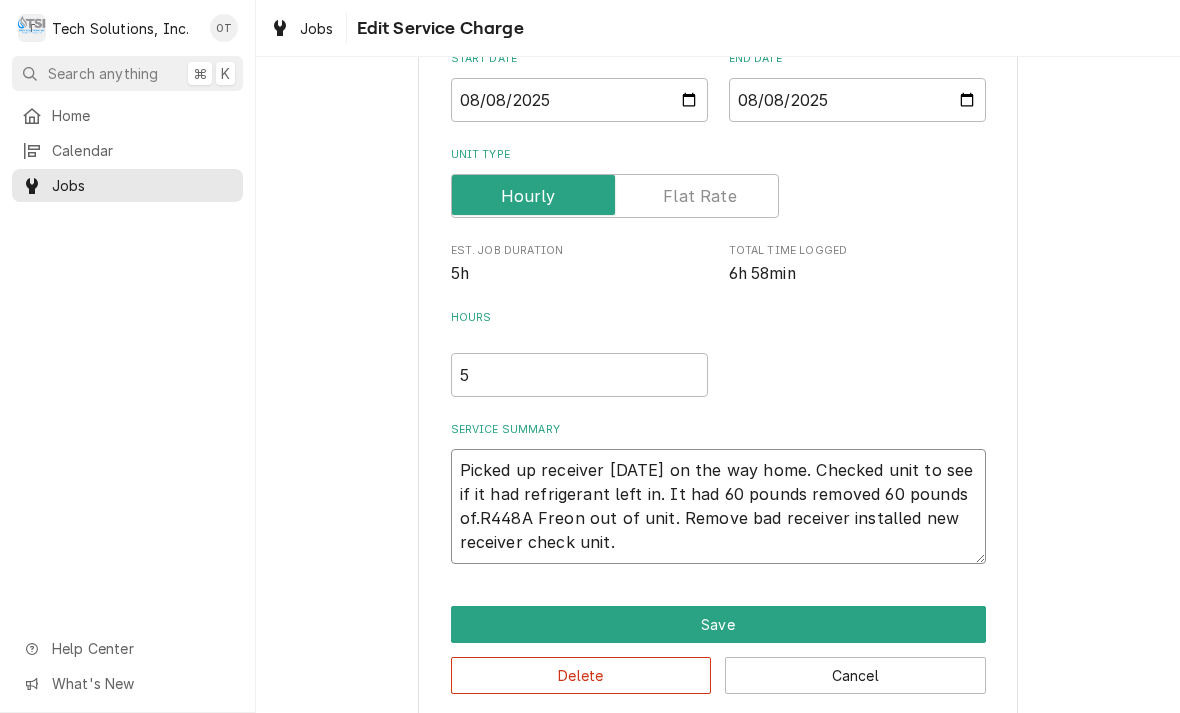 type on "x" 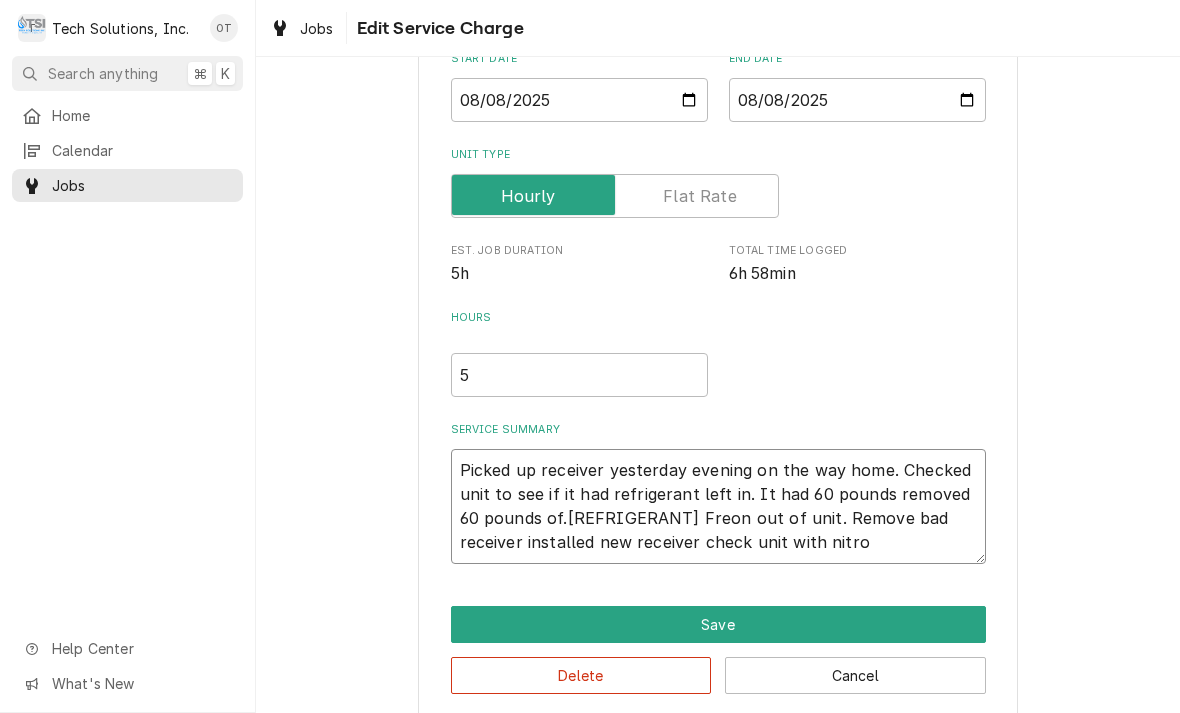 type on "x" 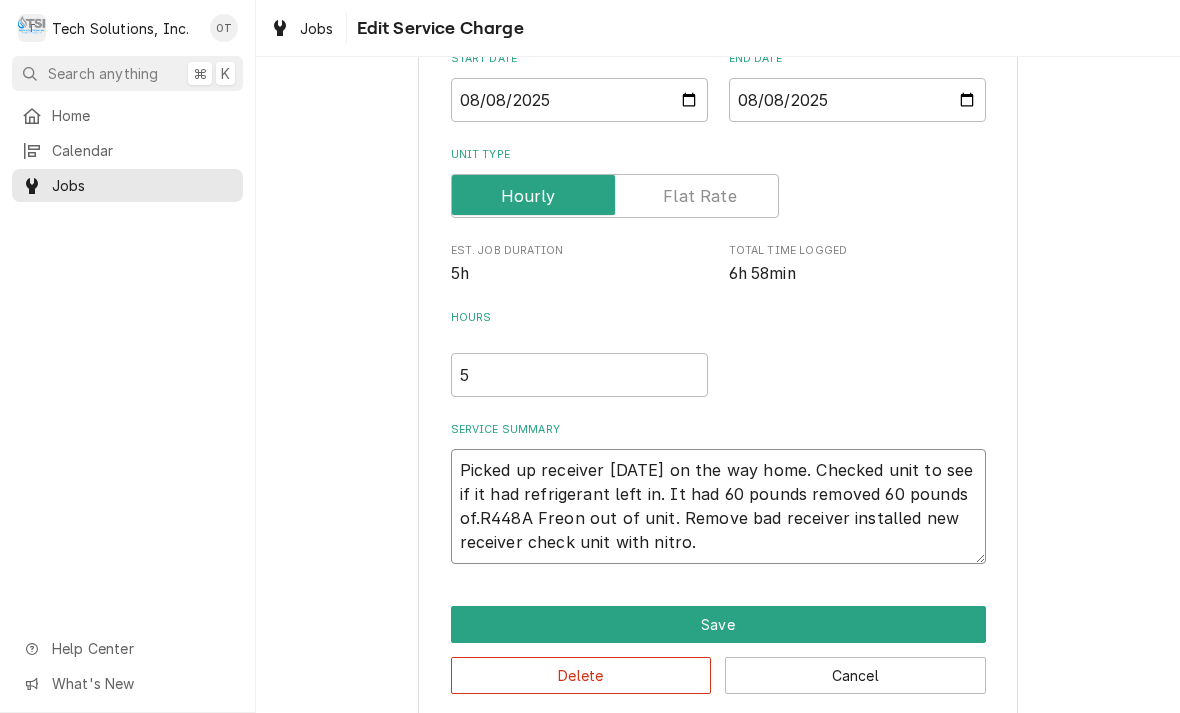 type on "x" 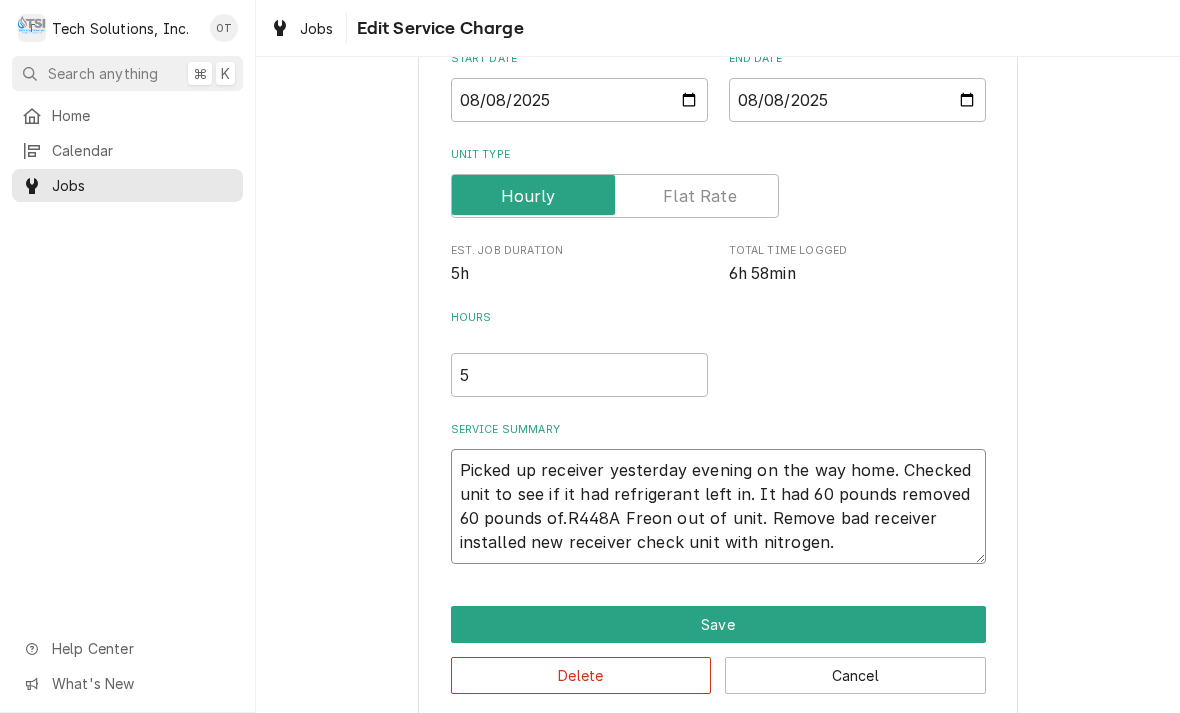 type on "x" 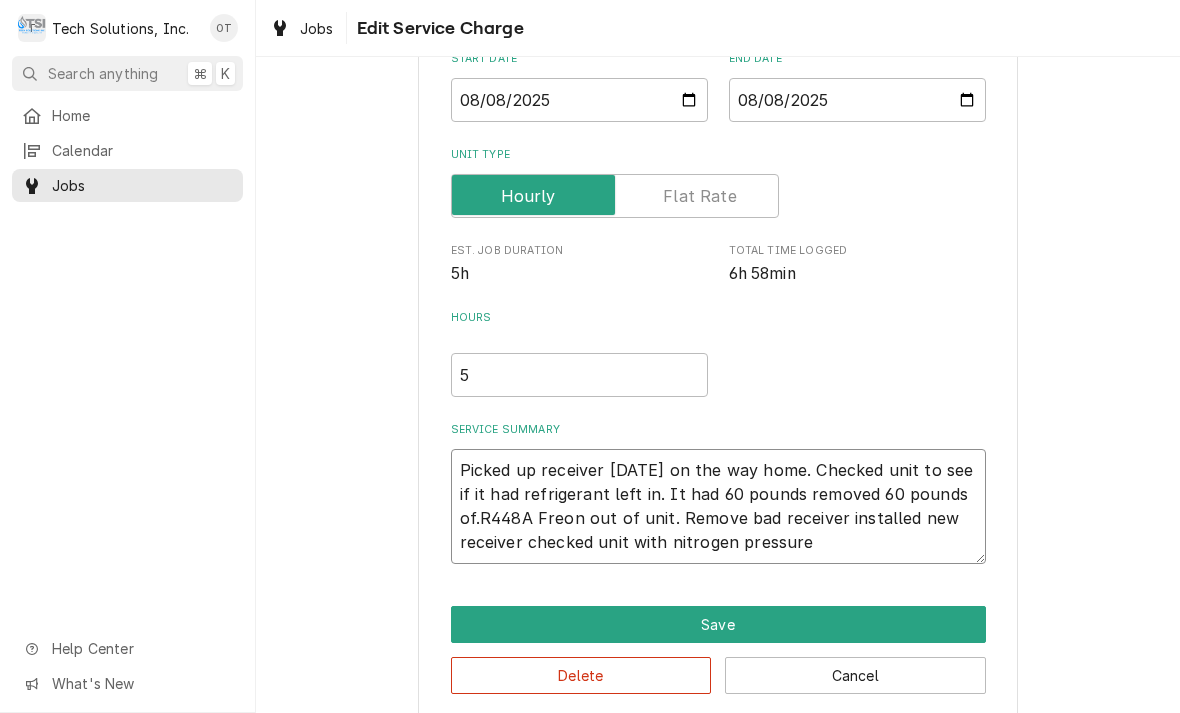 type on "x" 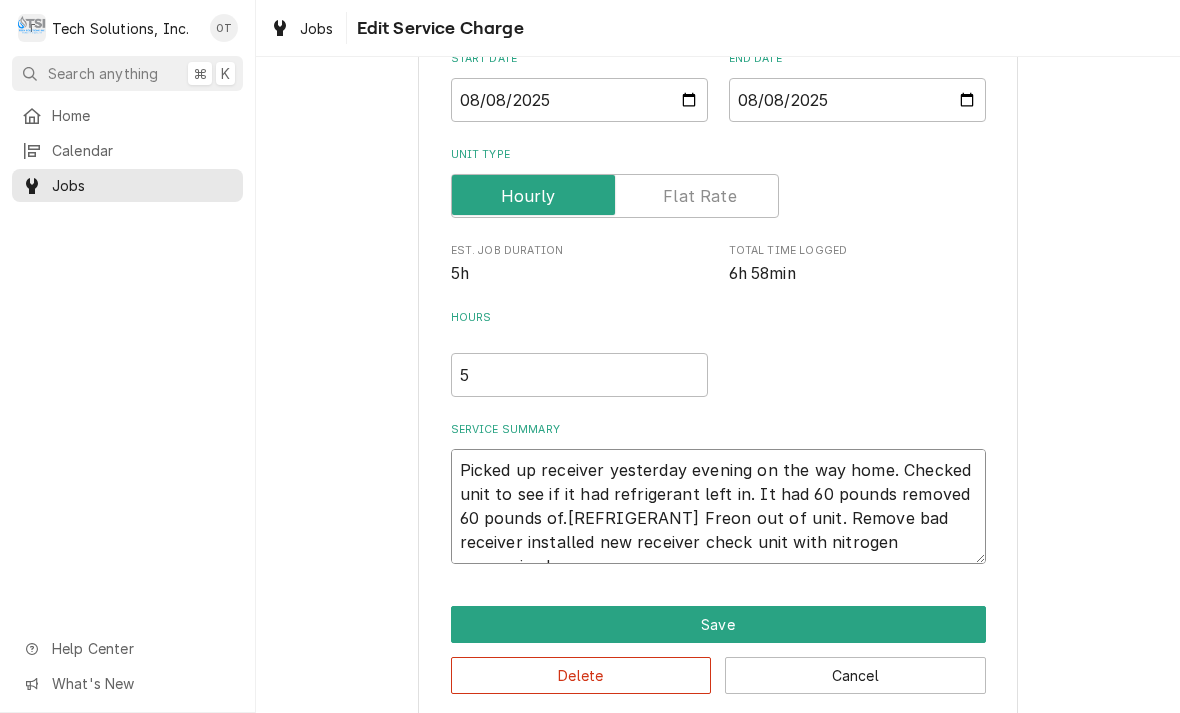 type on "x" 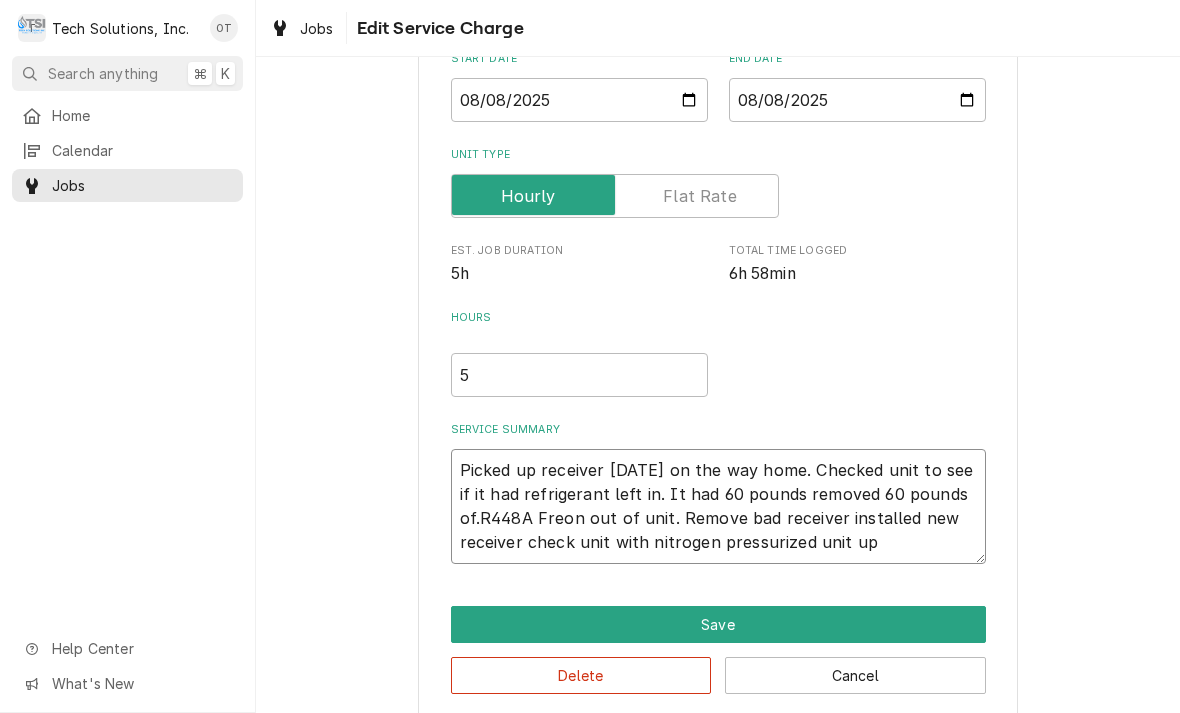 type on "x" 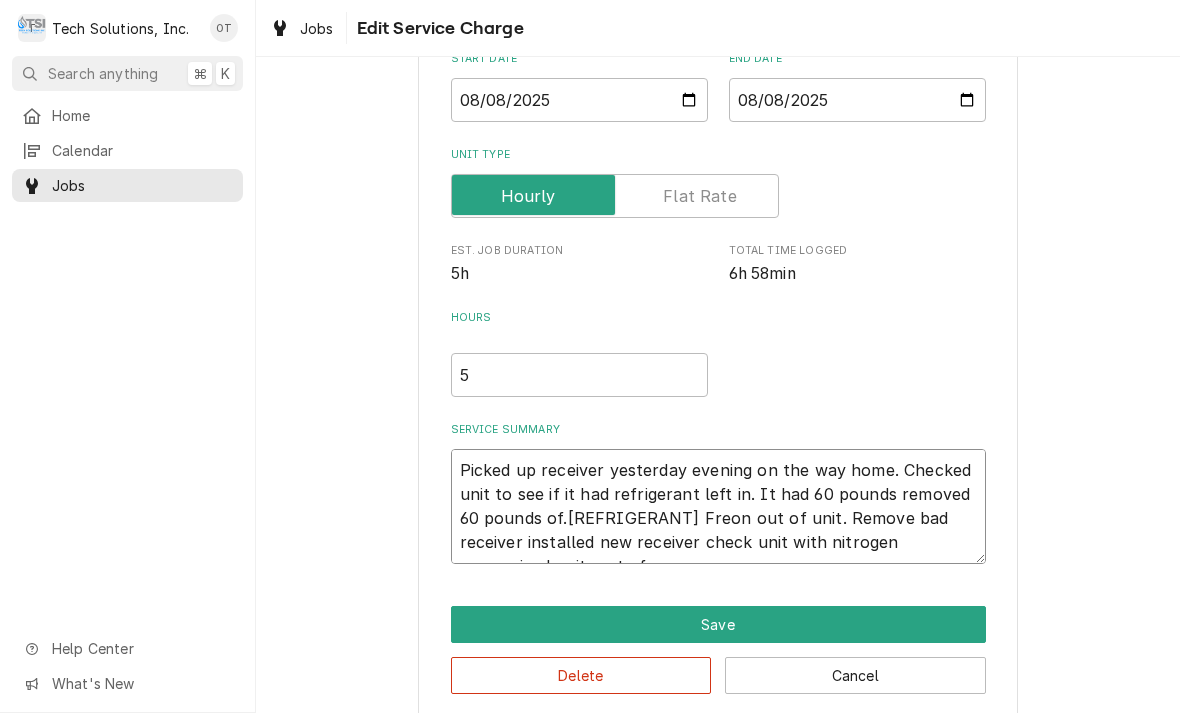 type on "x" 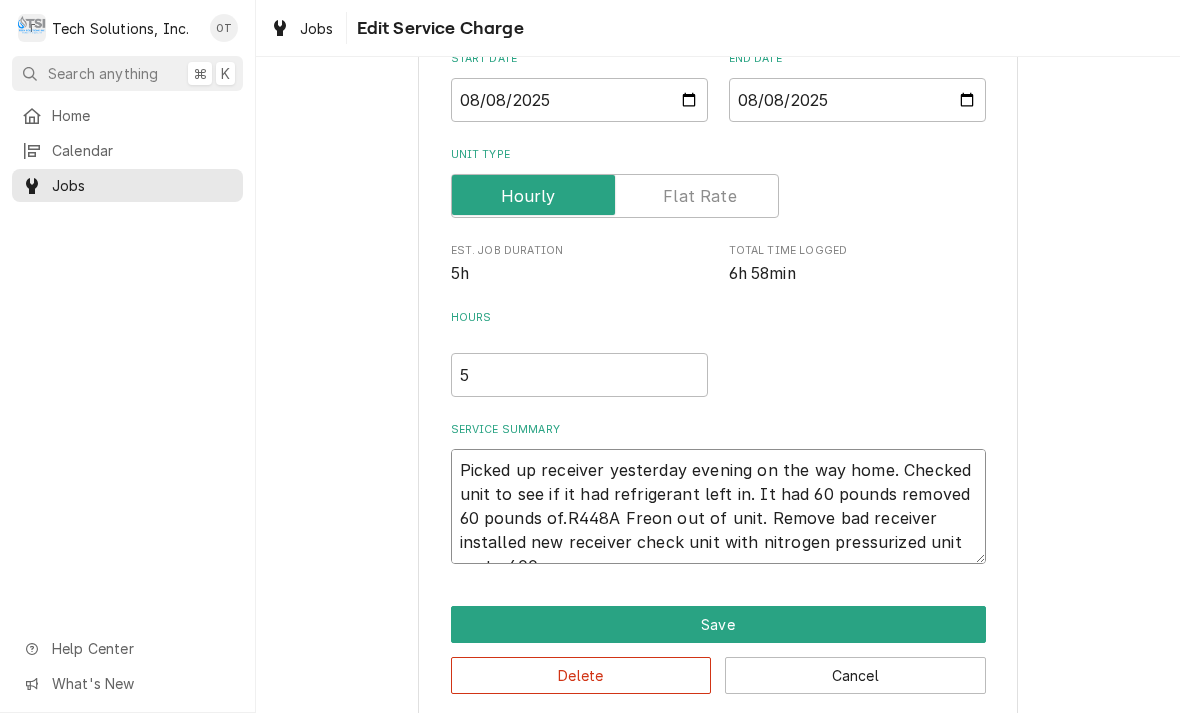 type on "x" 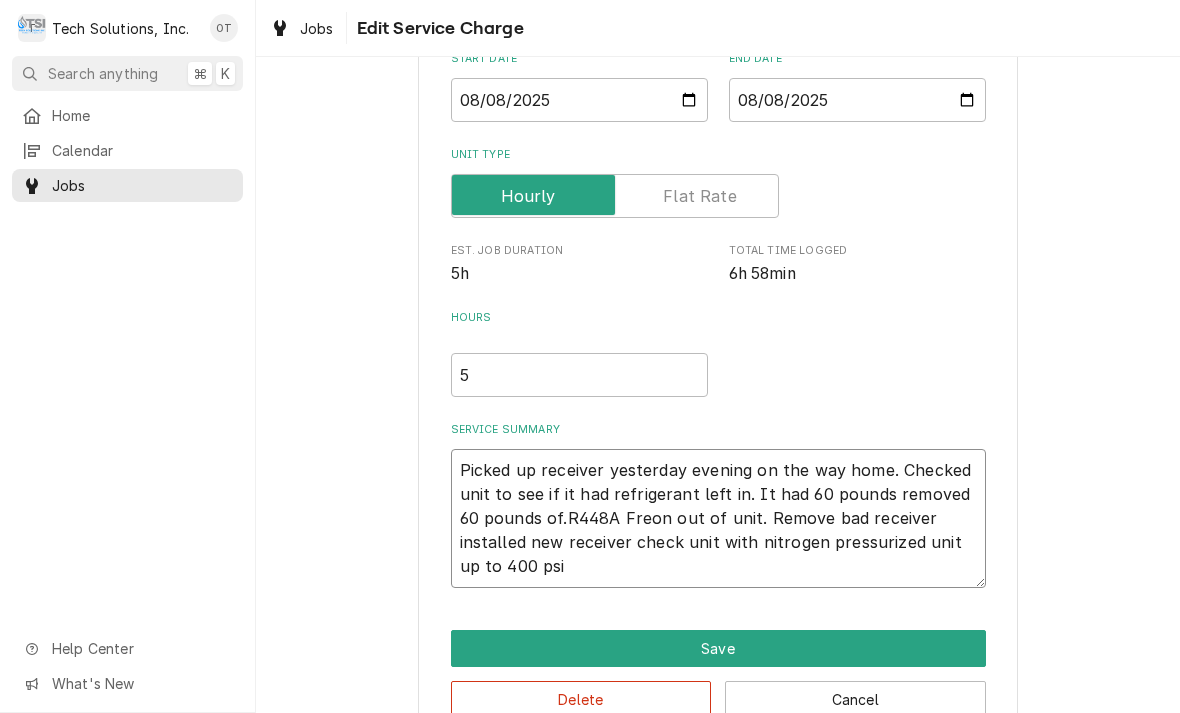 type on "x" 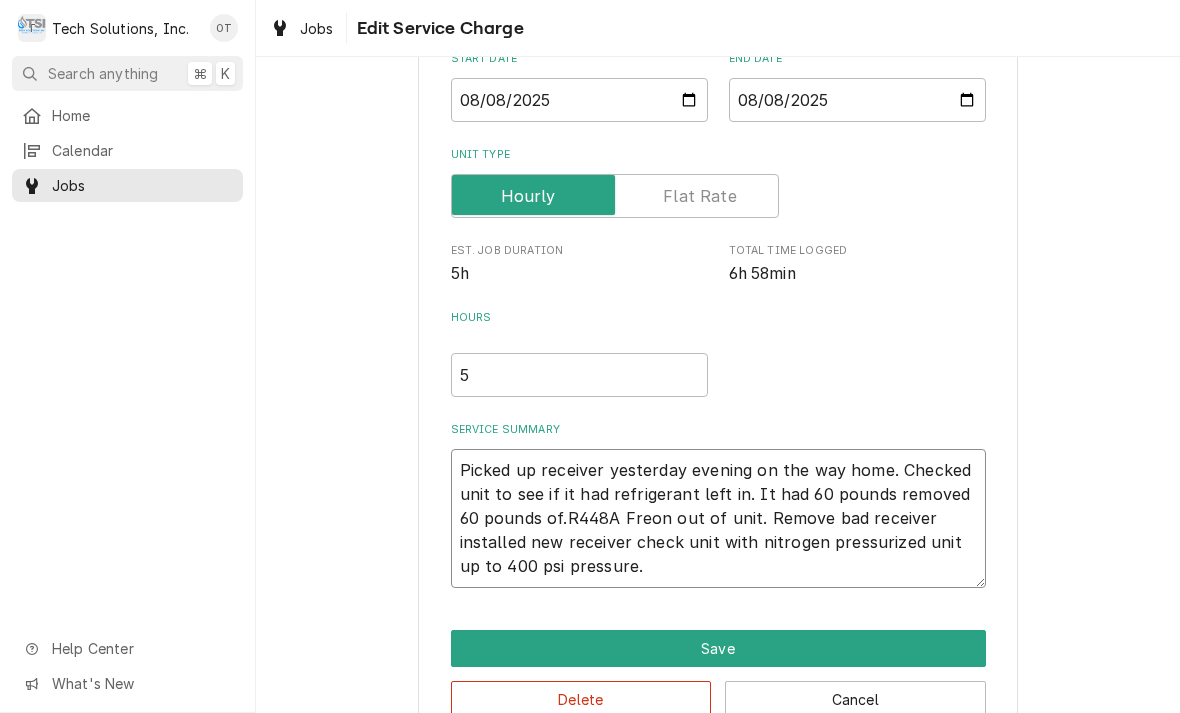 type on "x" 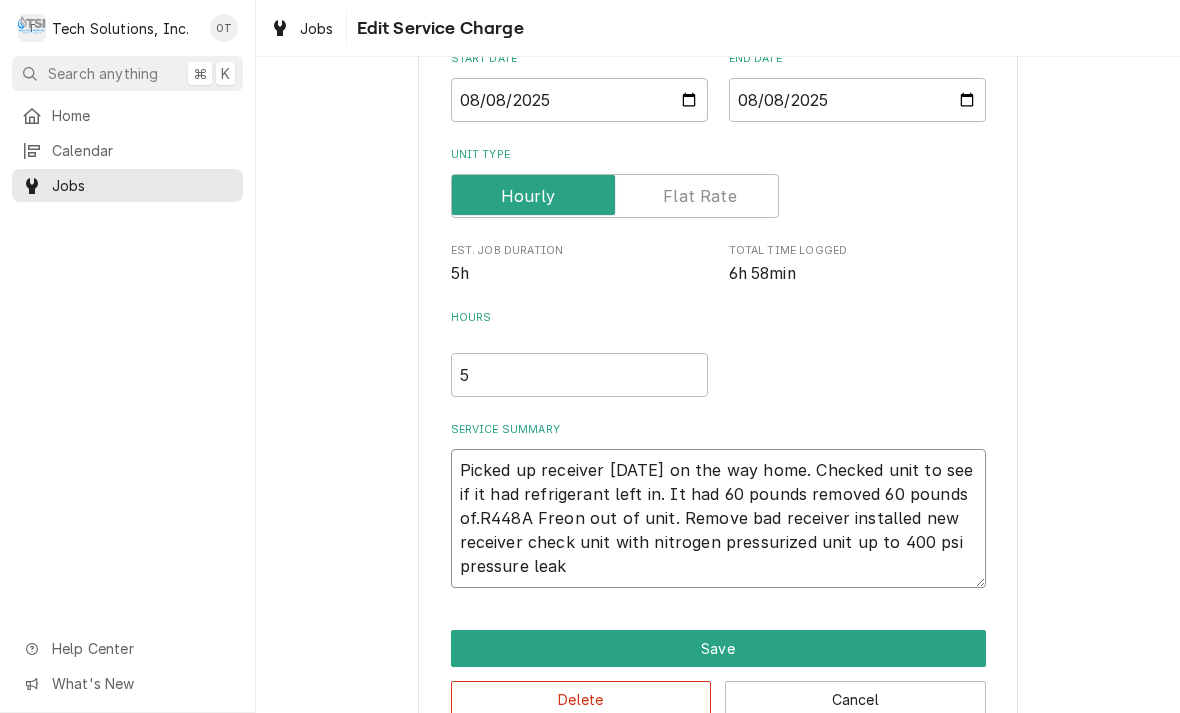 type on "x" 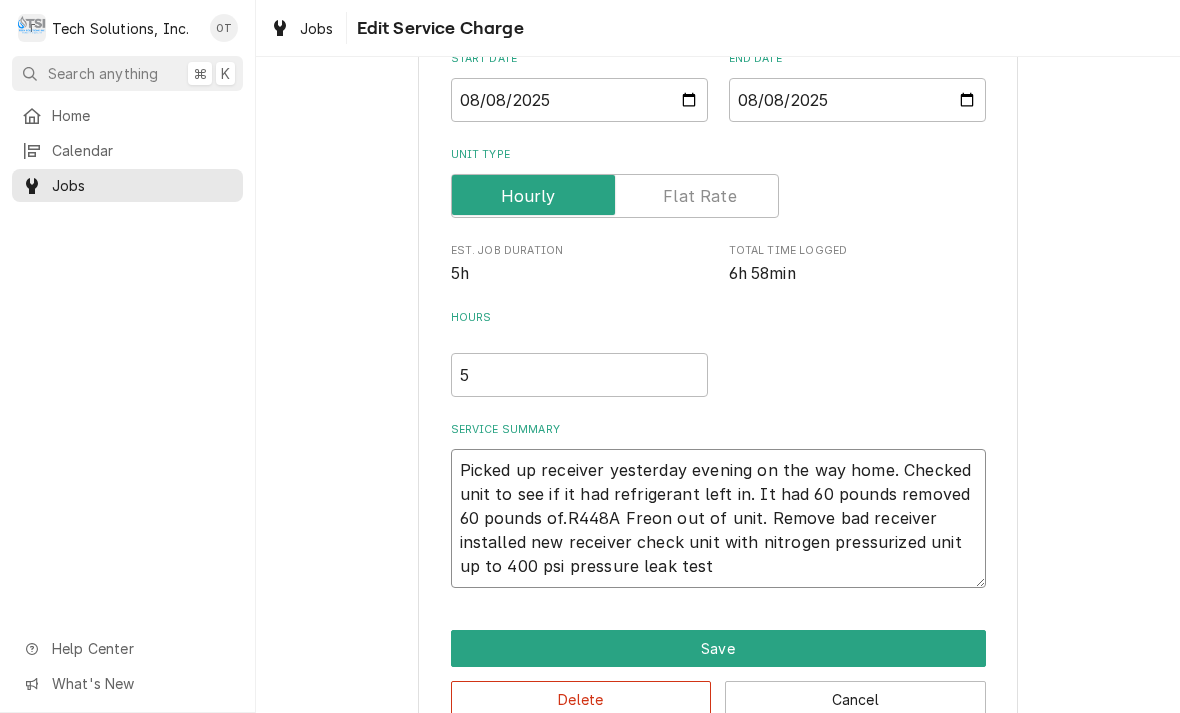 type on "x" 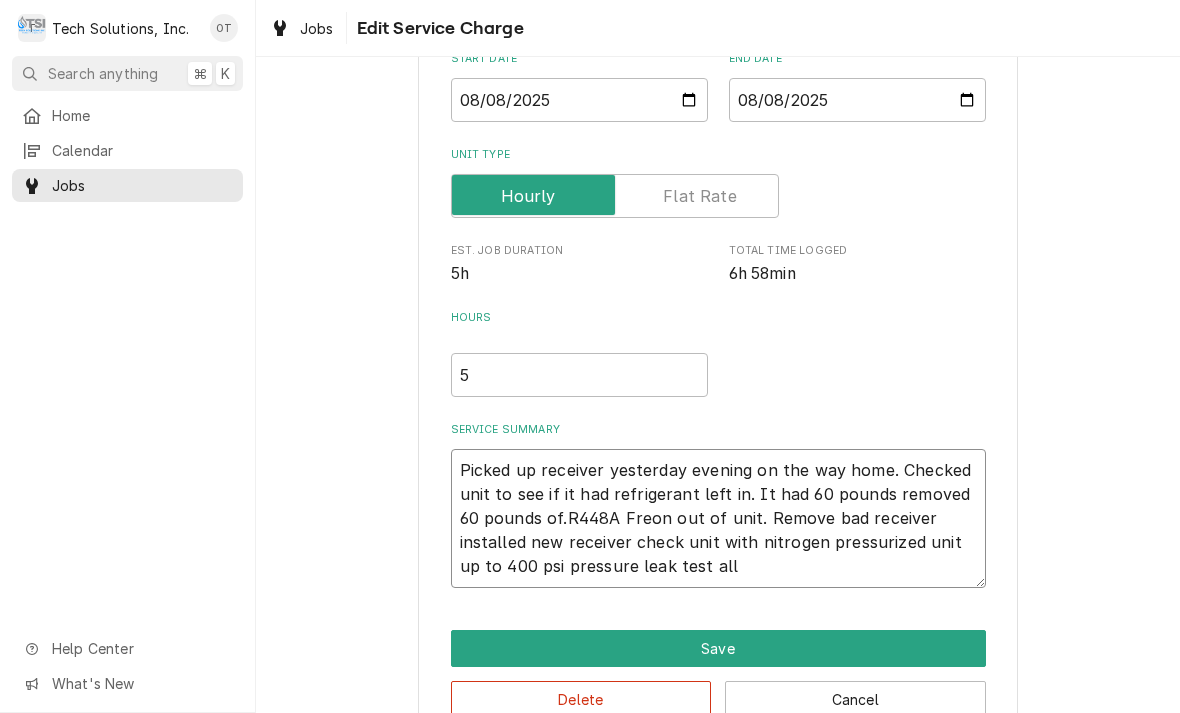 type on "x" 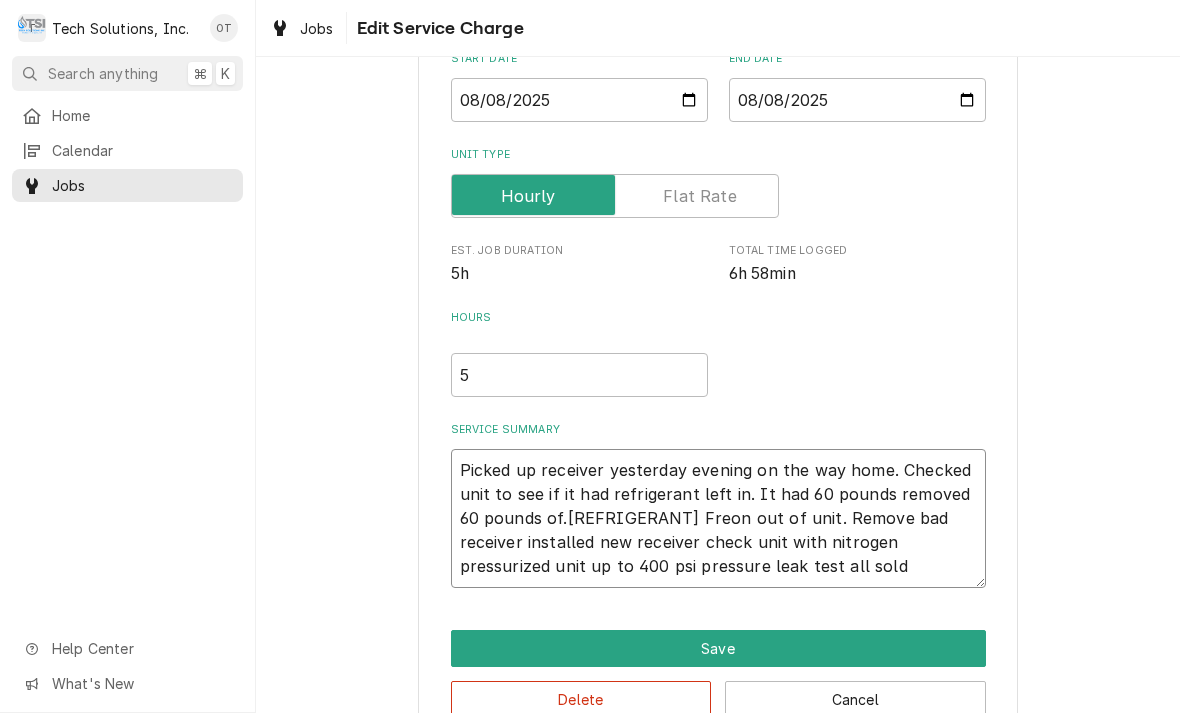 type on "x" 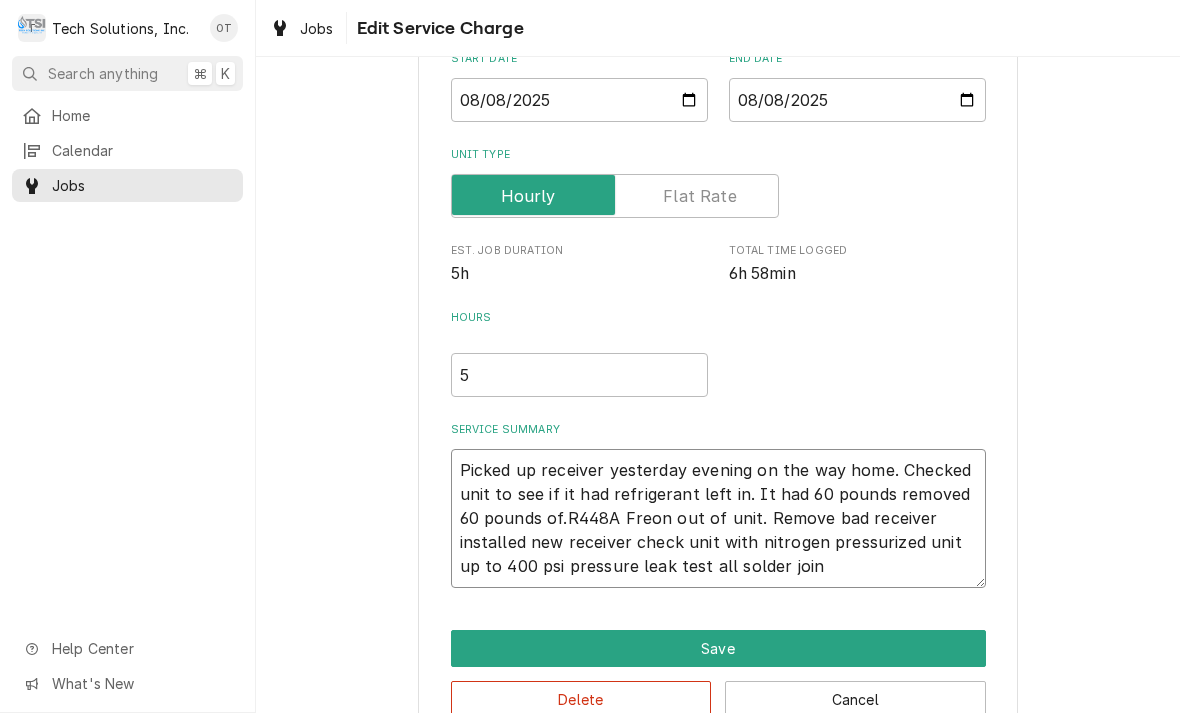 type on "x" 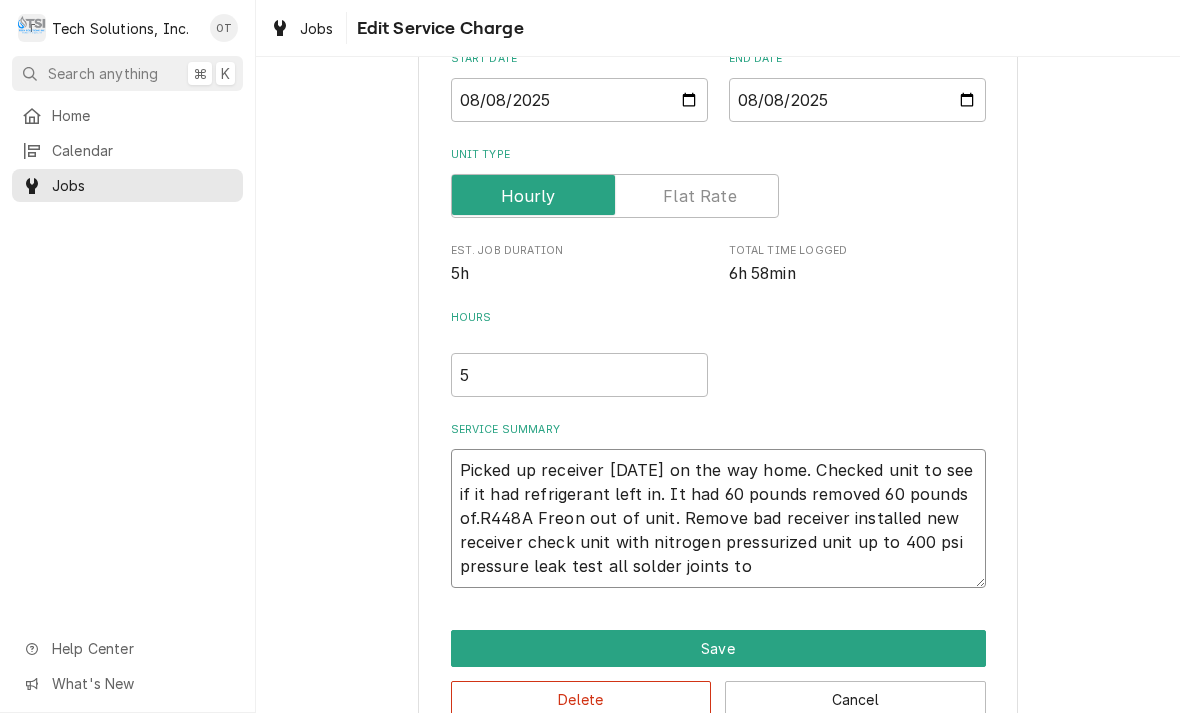 type on "x" 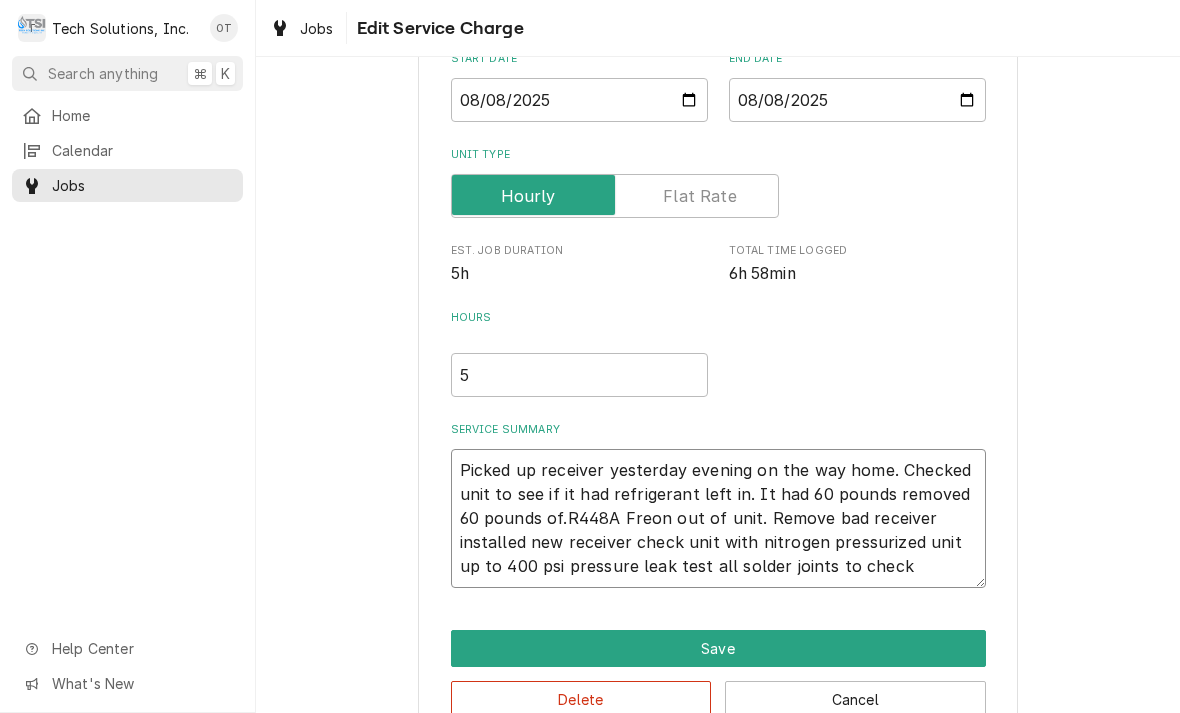 type on "x" 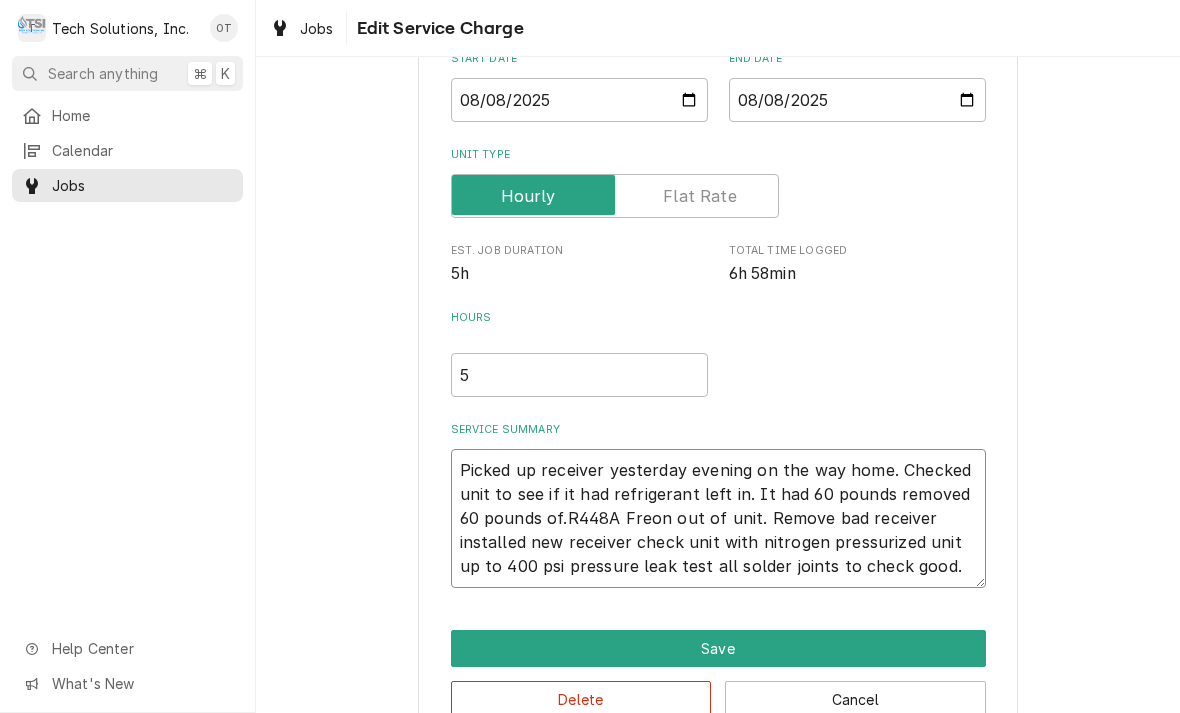 type on "x" 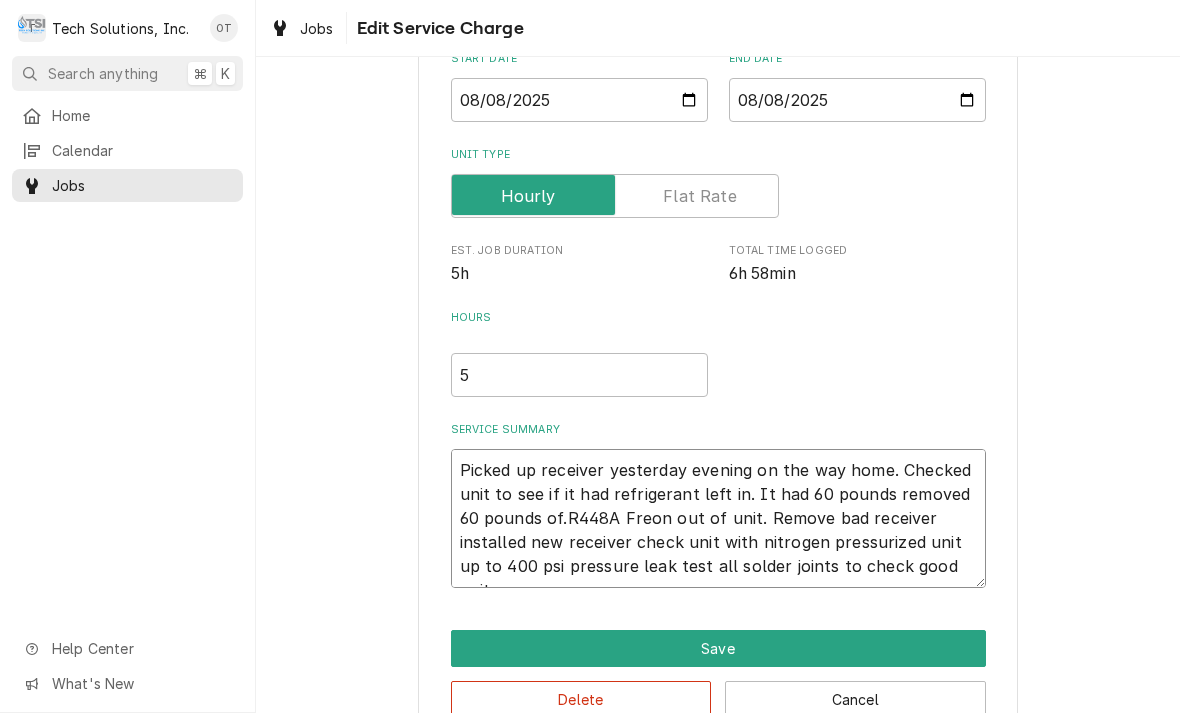 type on "x" 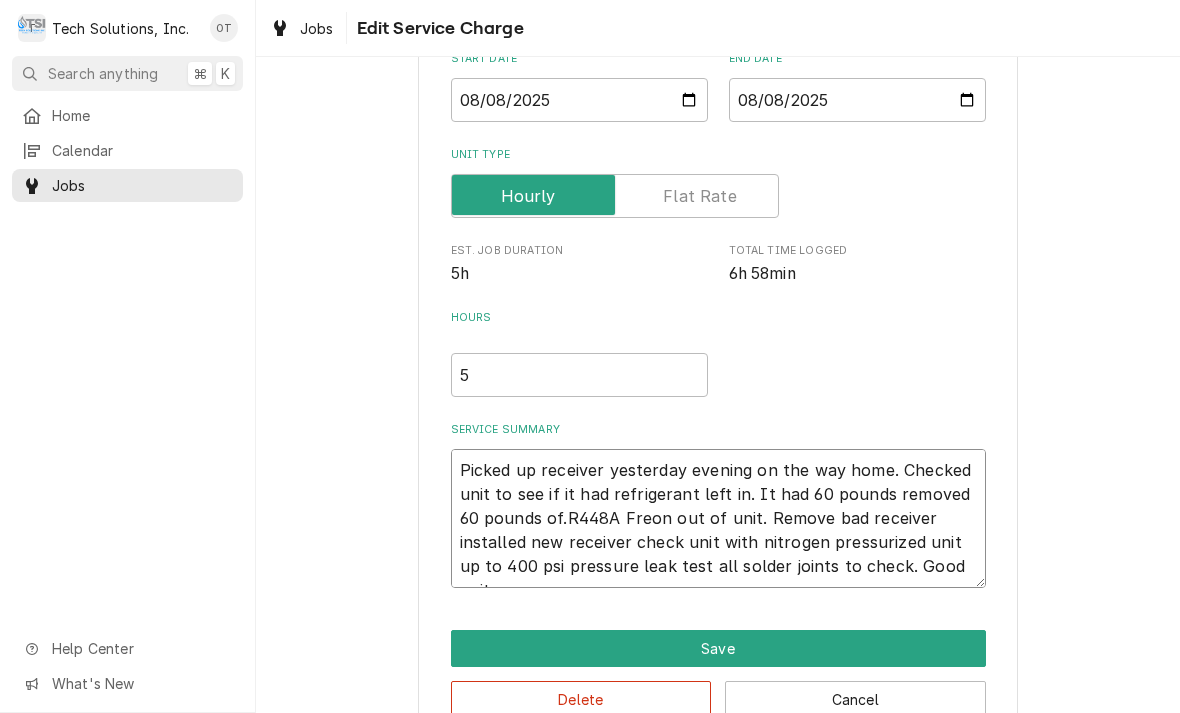 type on "x" 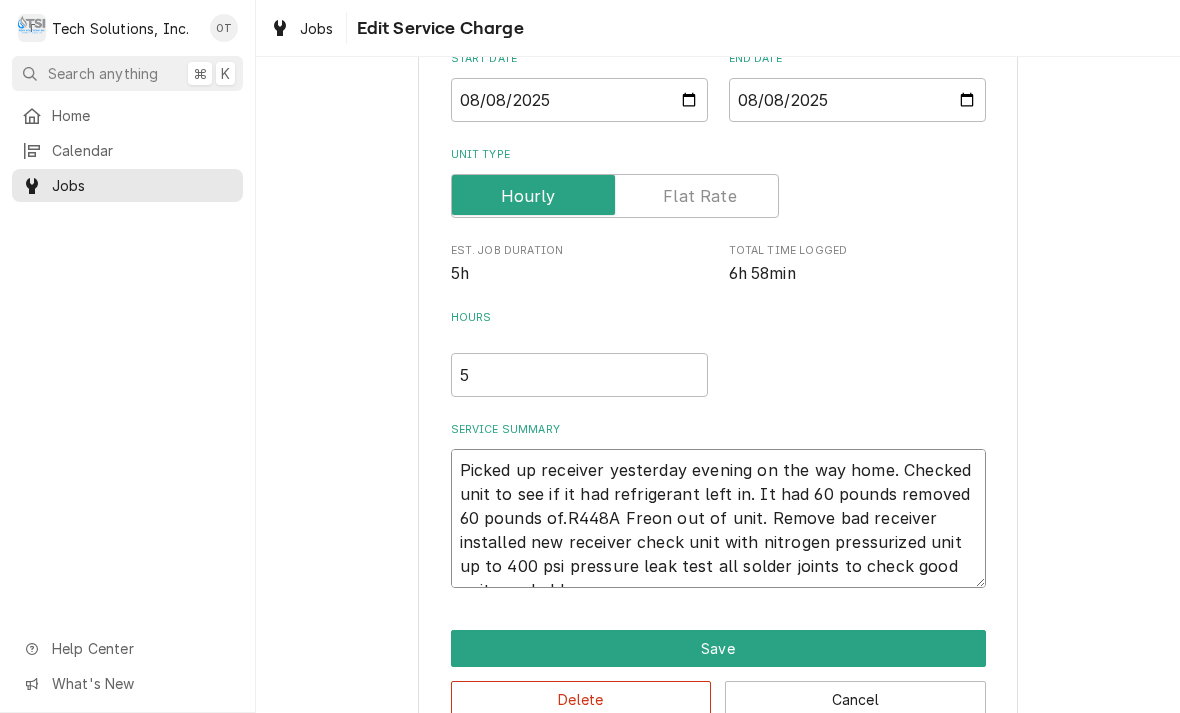 type on "x" 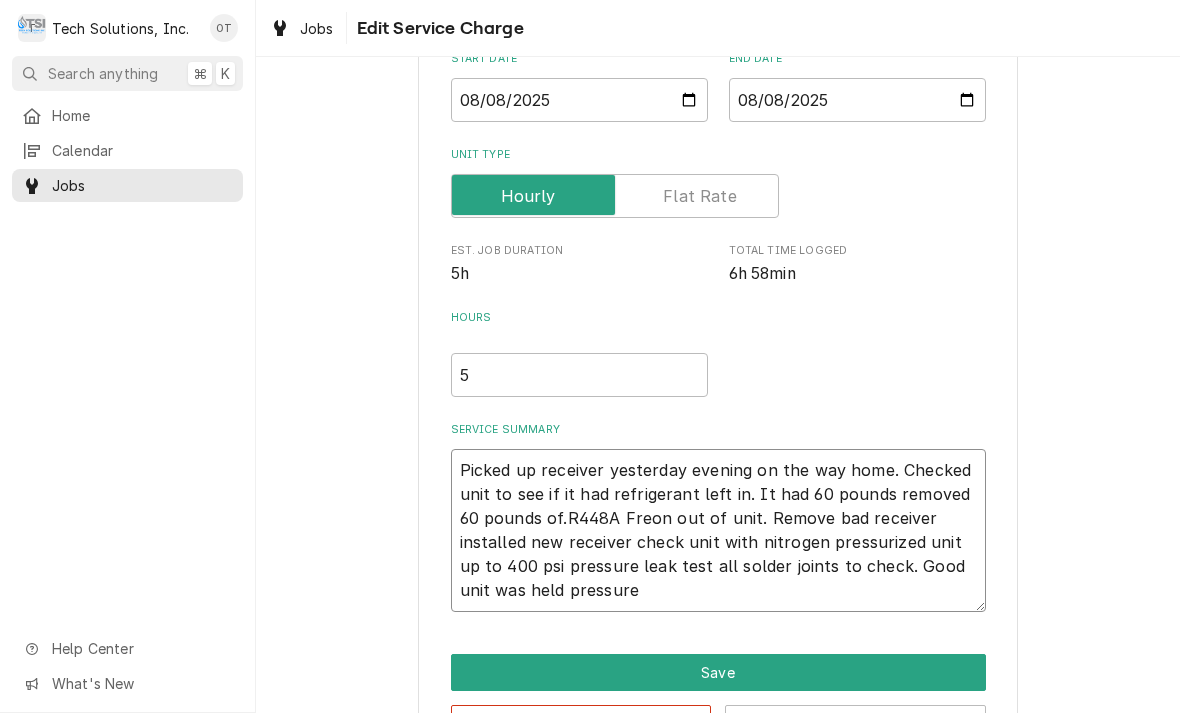 type on "x" 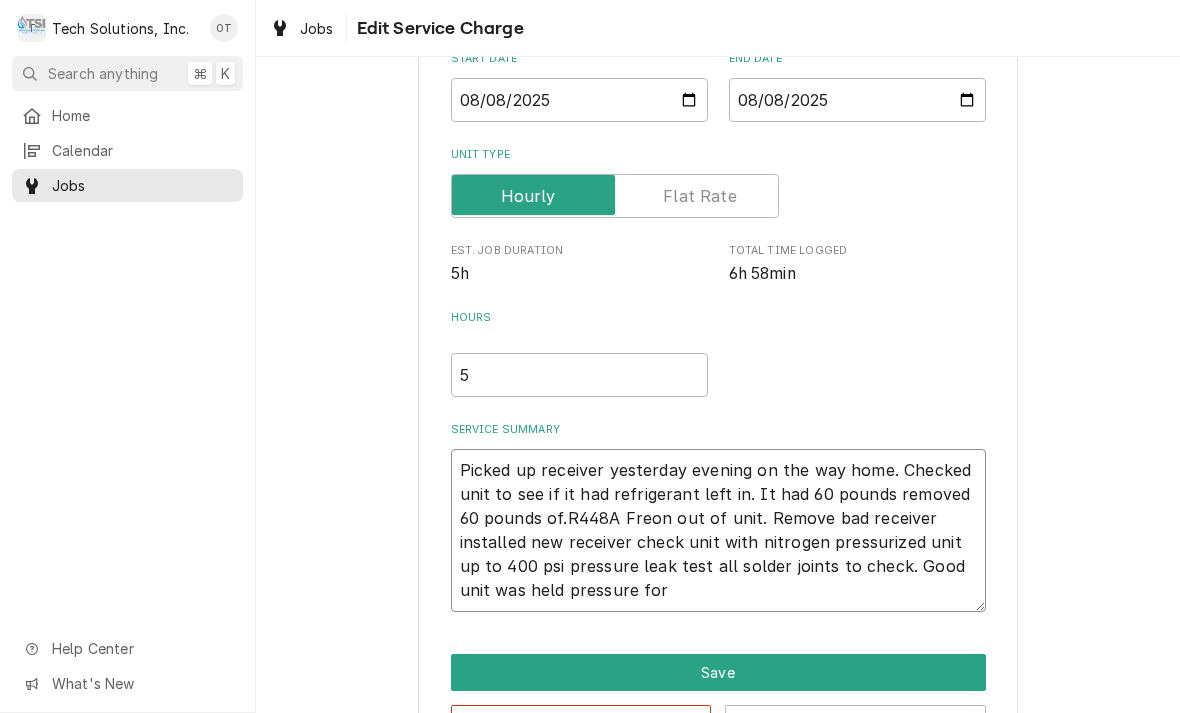 type on "x" 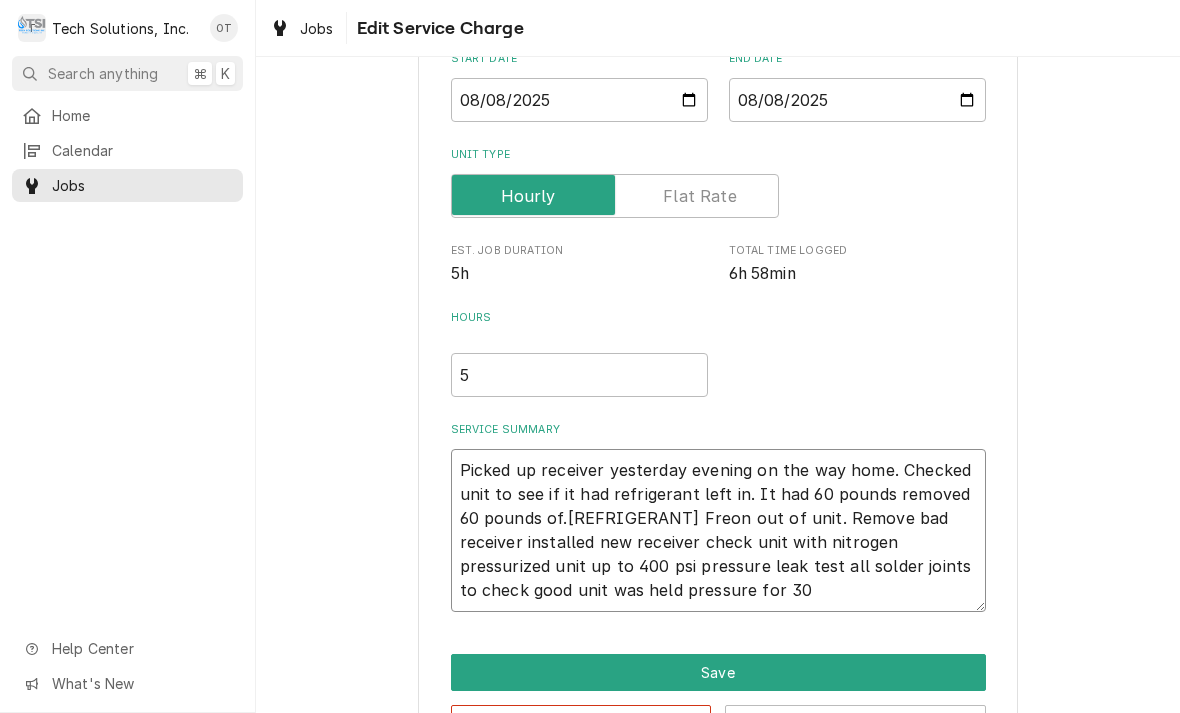 type on "x" 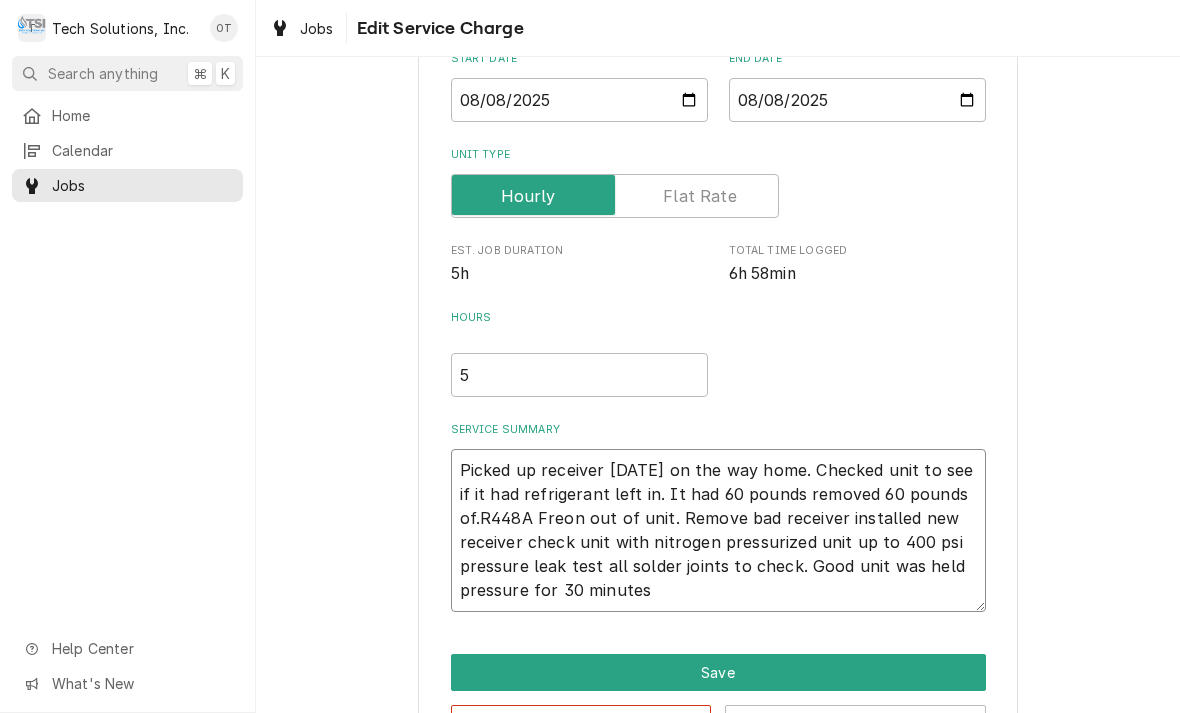 type on "x" 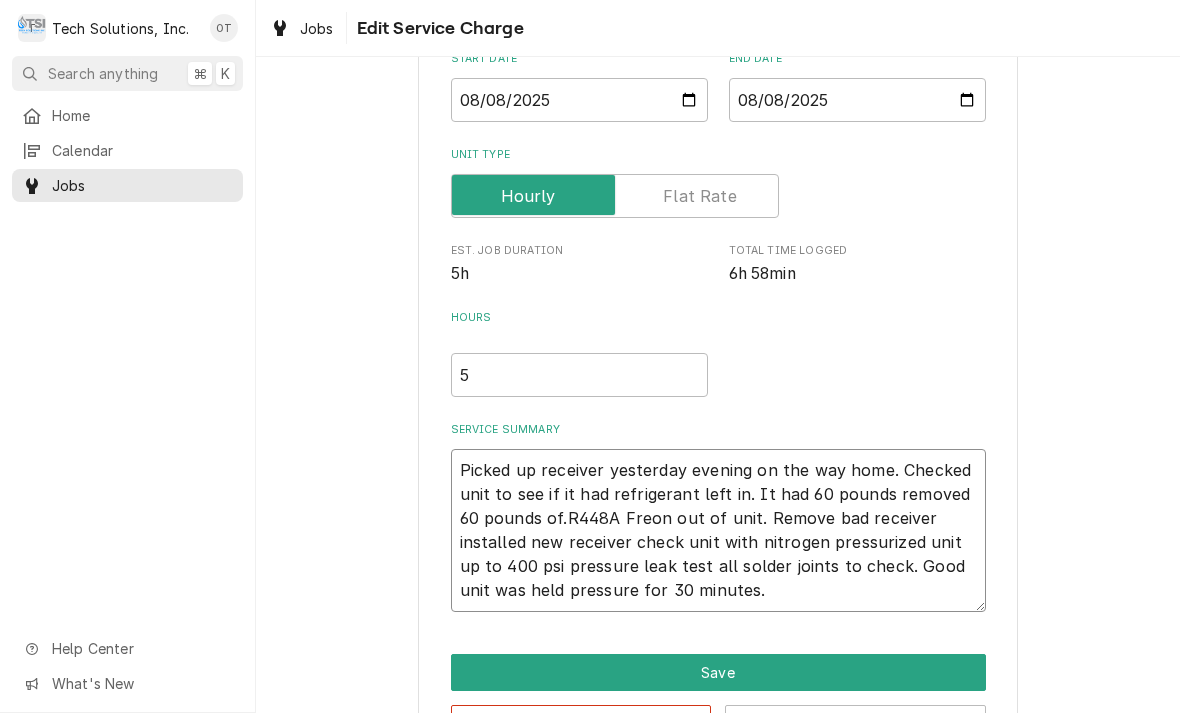 type on "x" 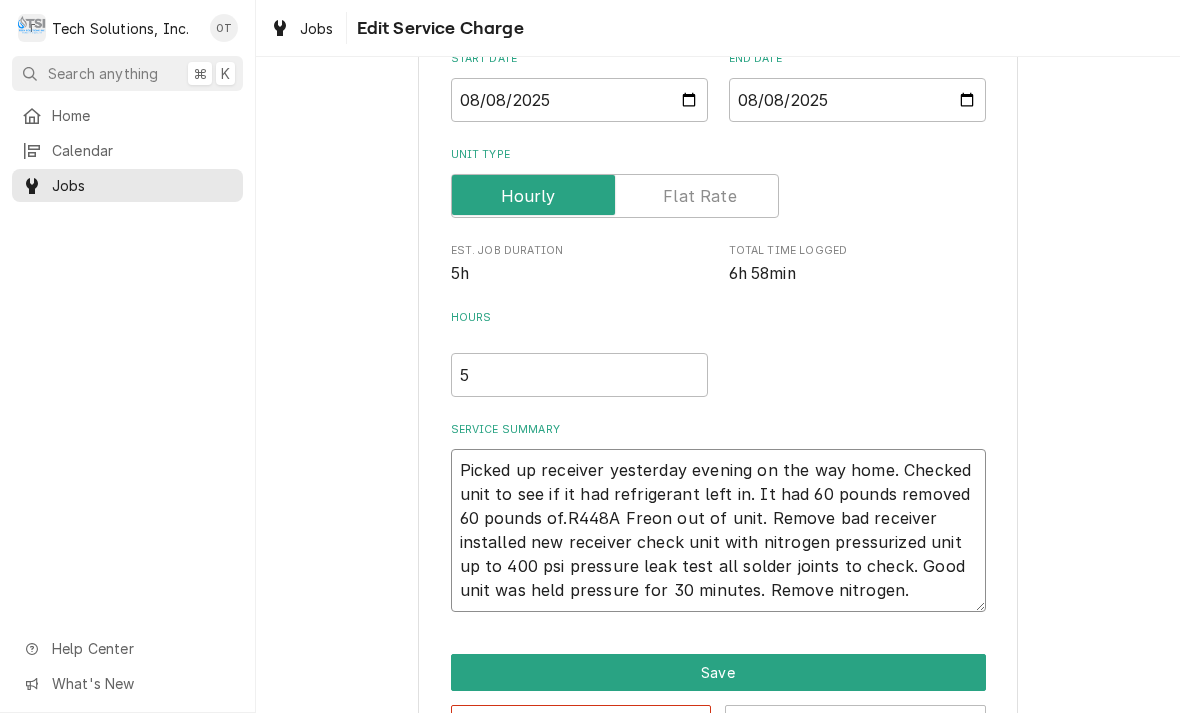 type on "x" 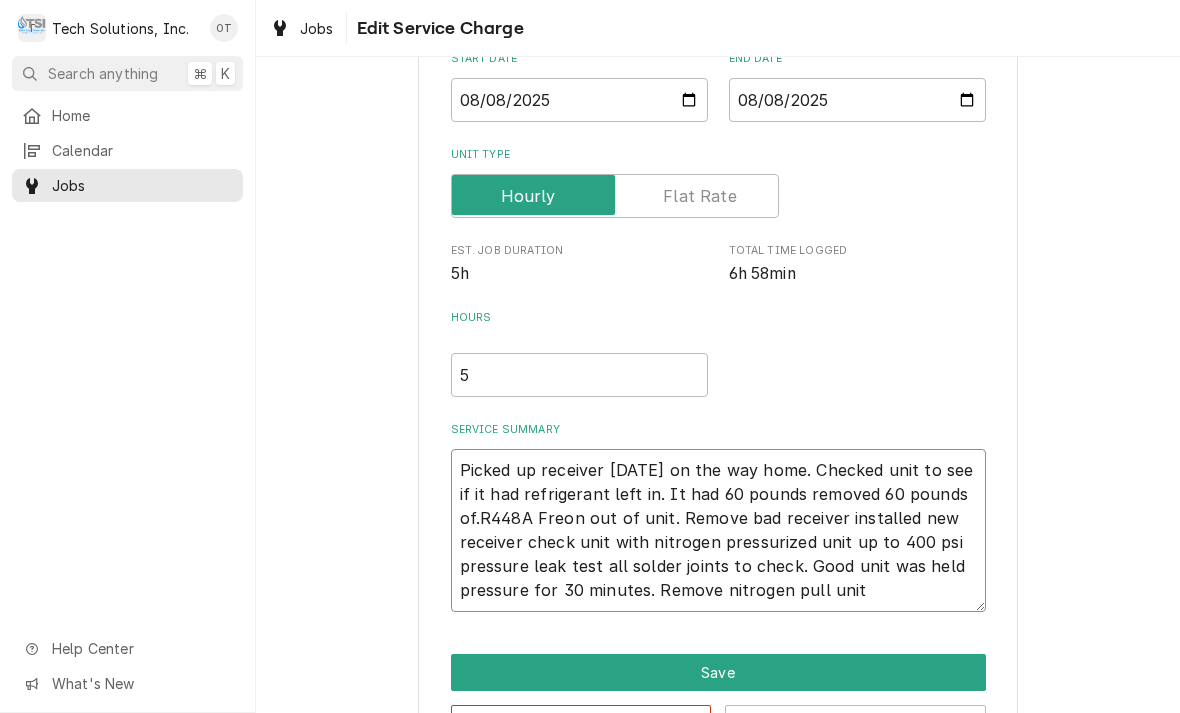 type on "x" 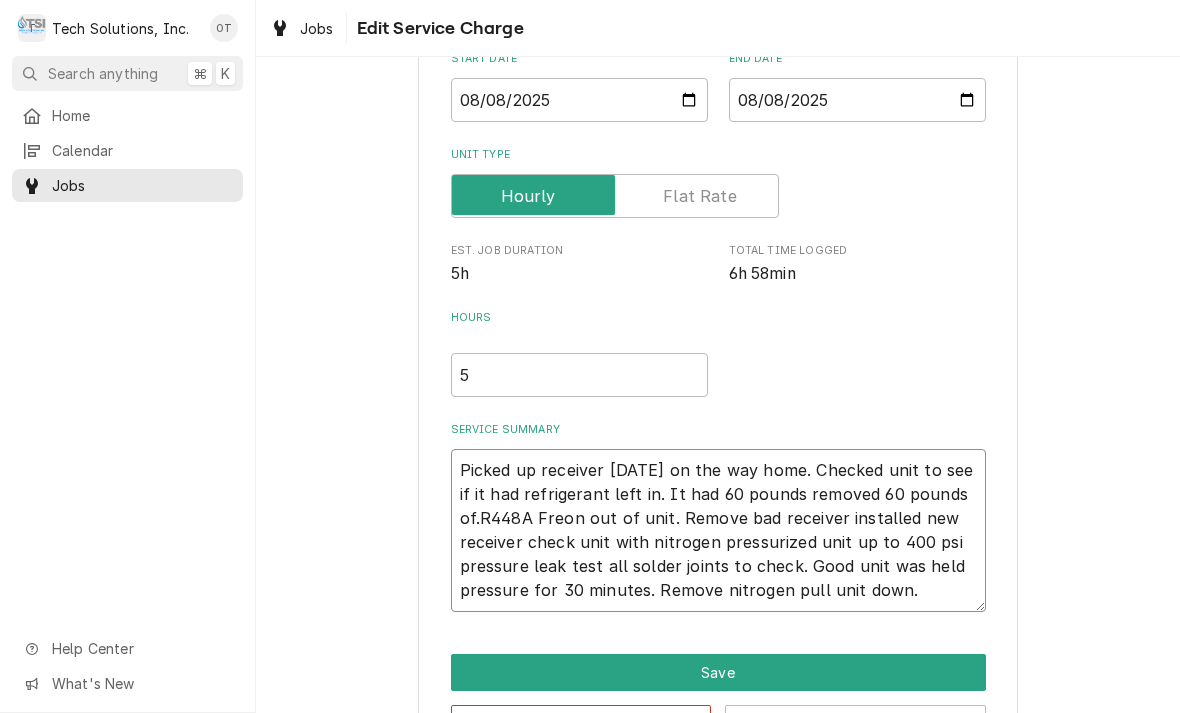 type on "x" 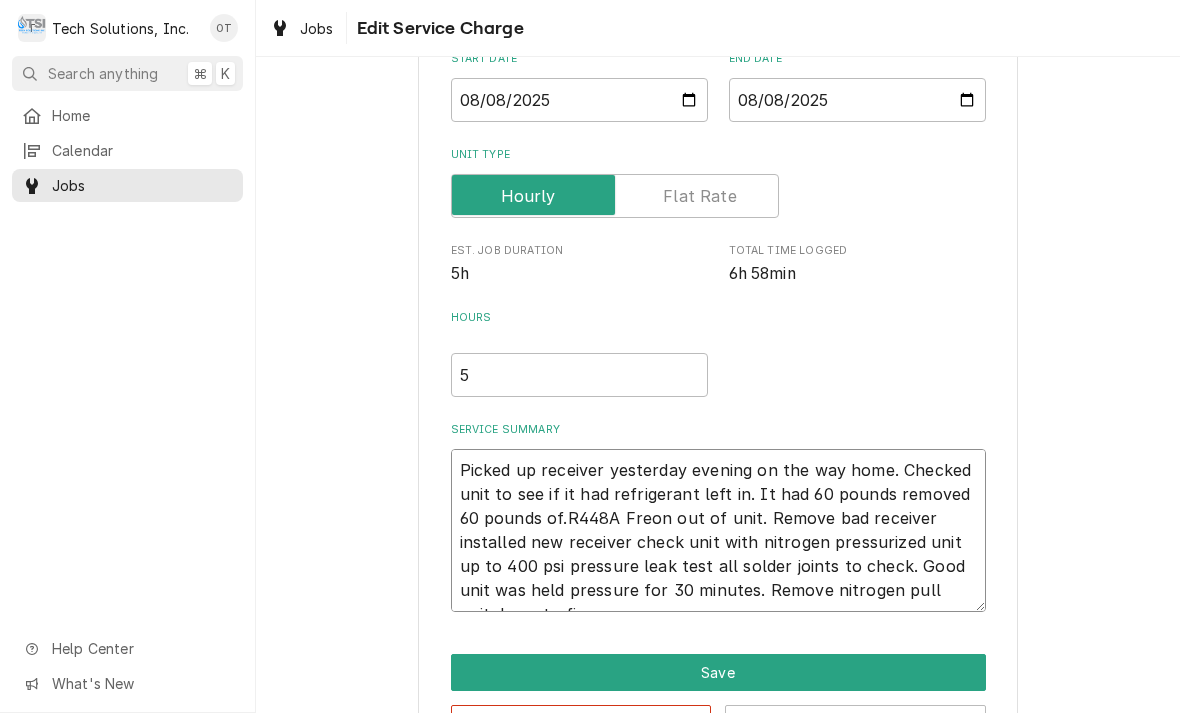 type on "x" 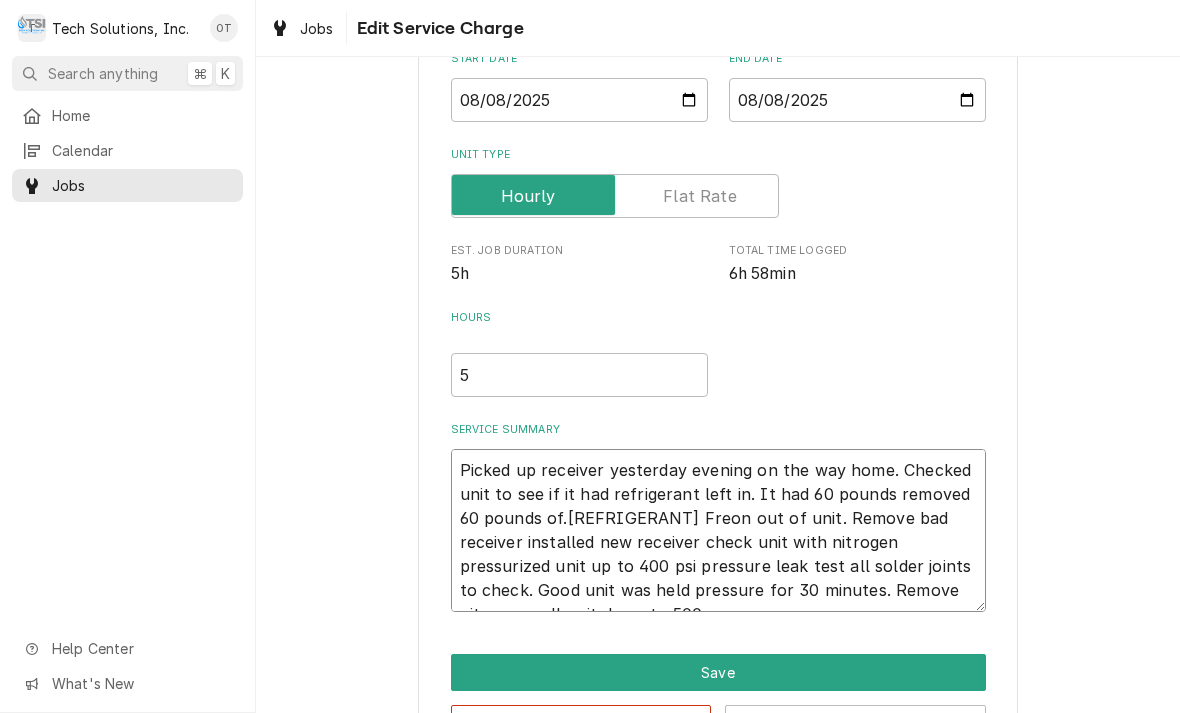 type on "x" 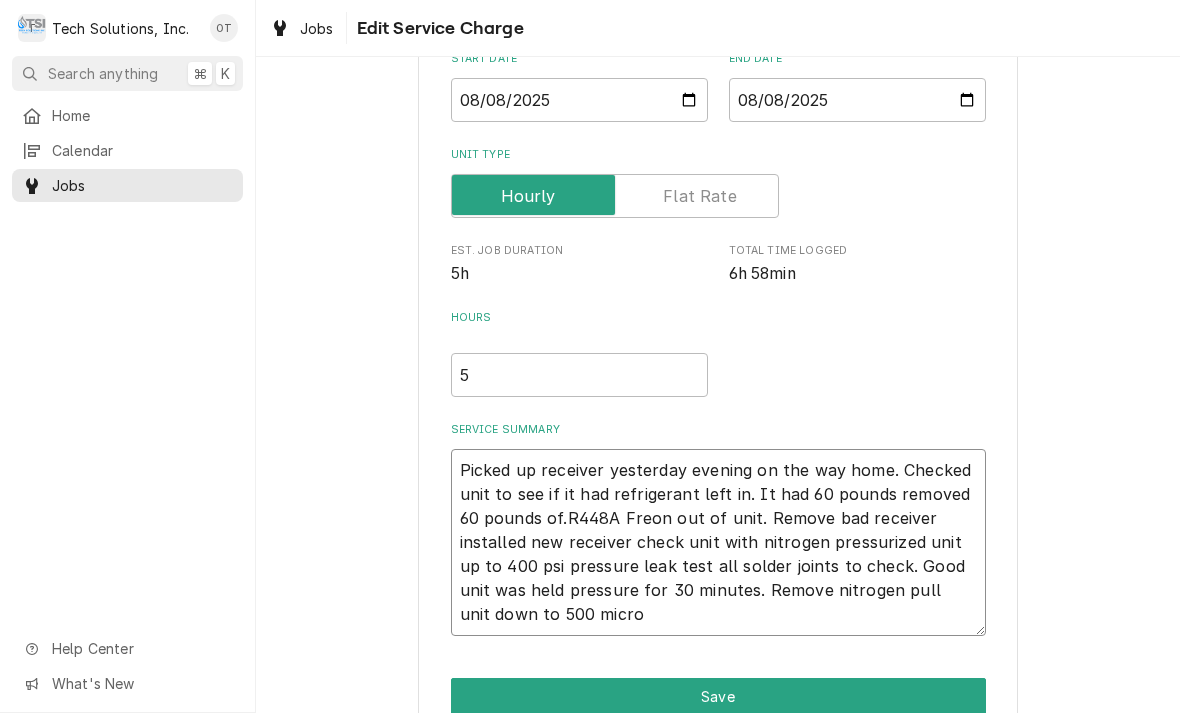 type on "x" 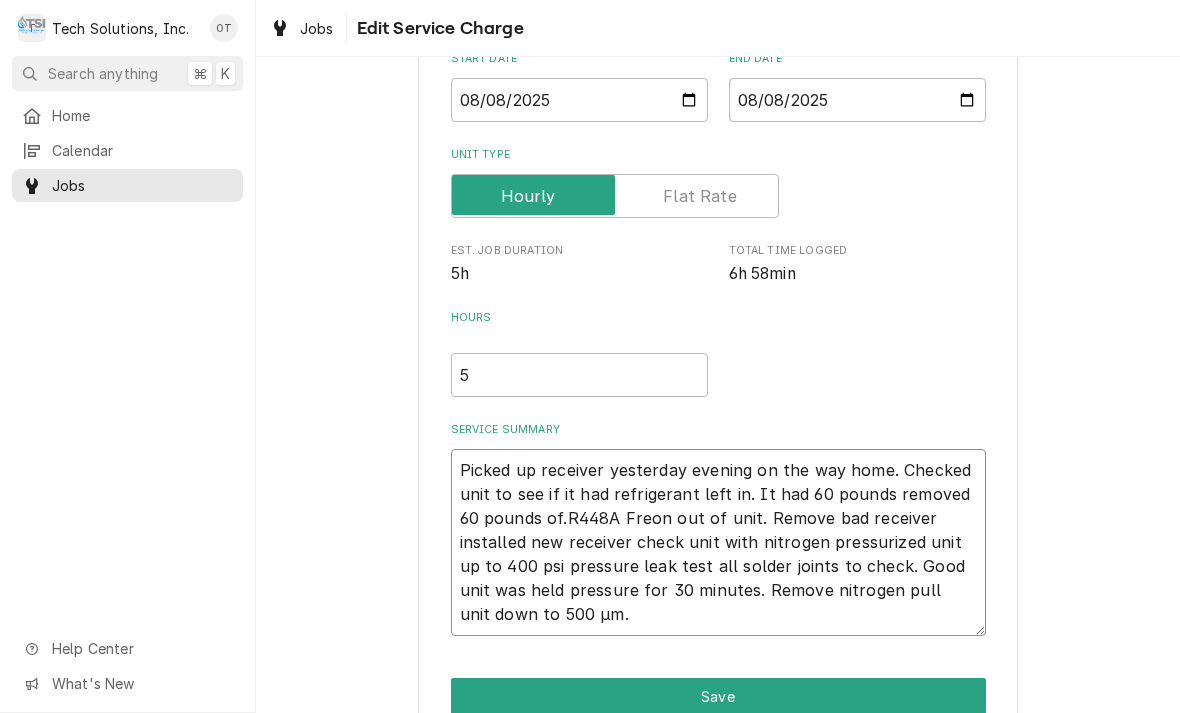 type on "x" 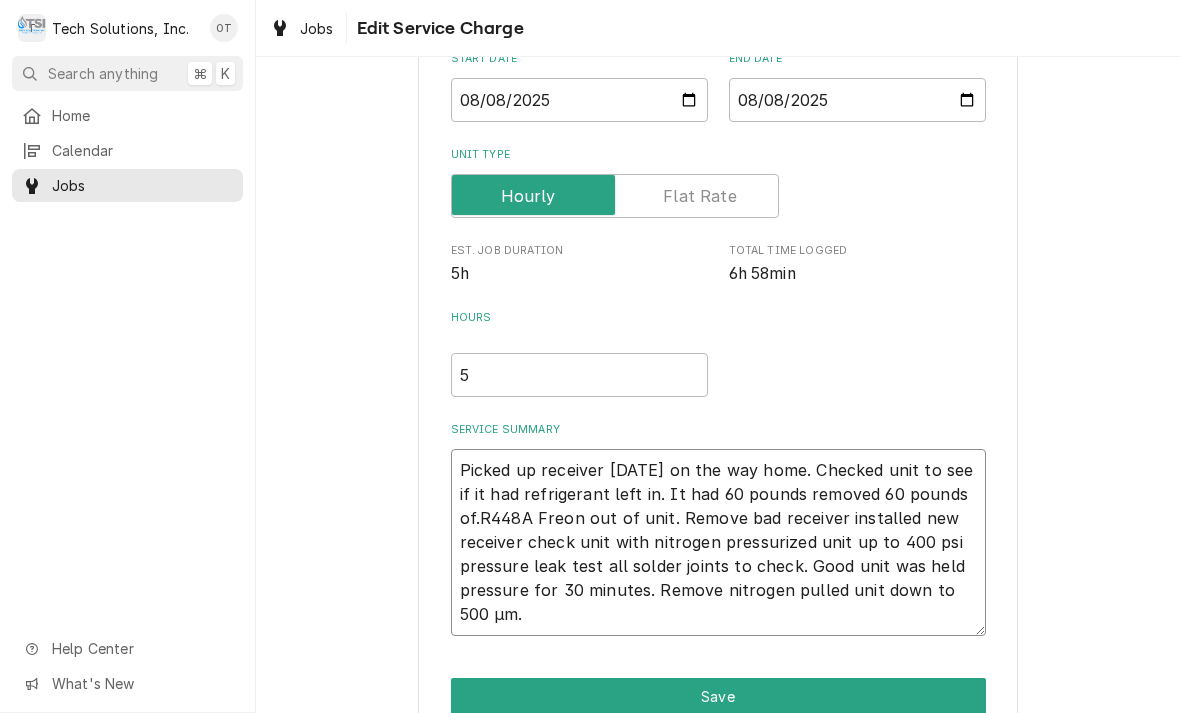 type on "x" 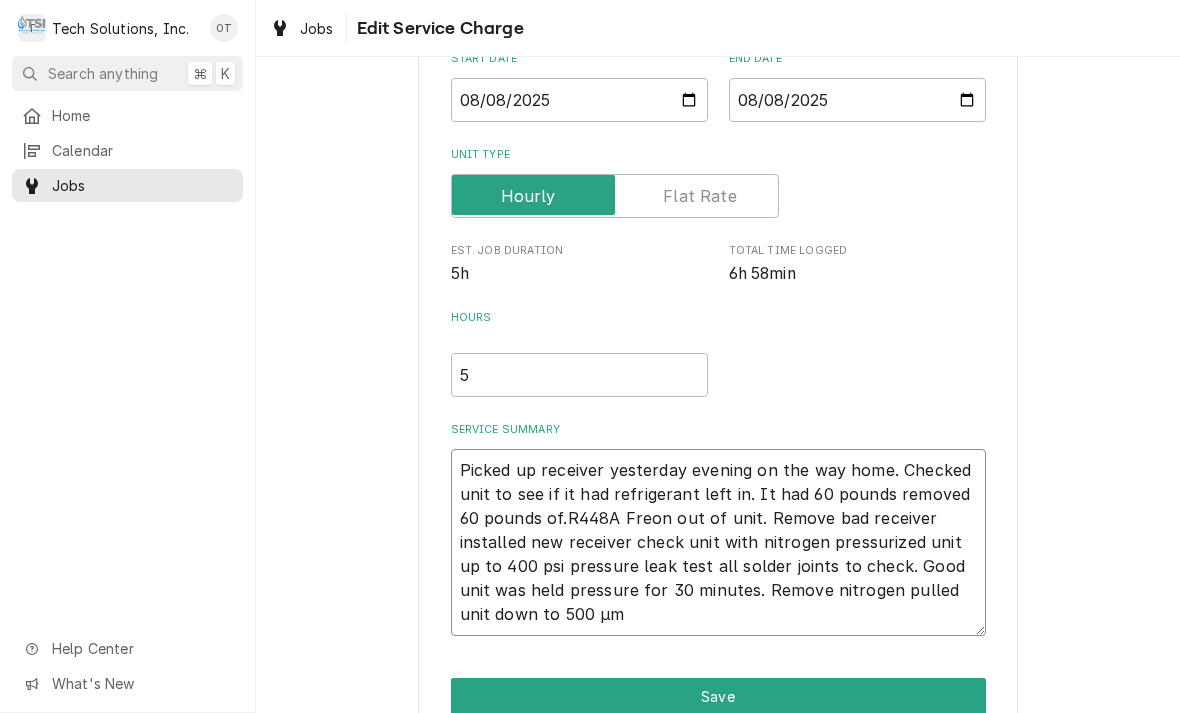 type on "x" 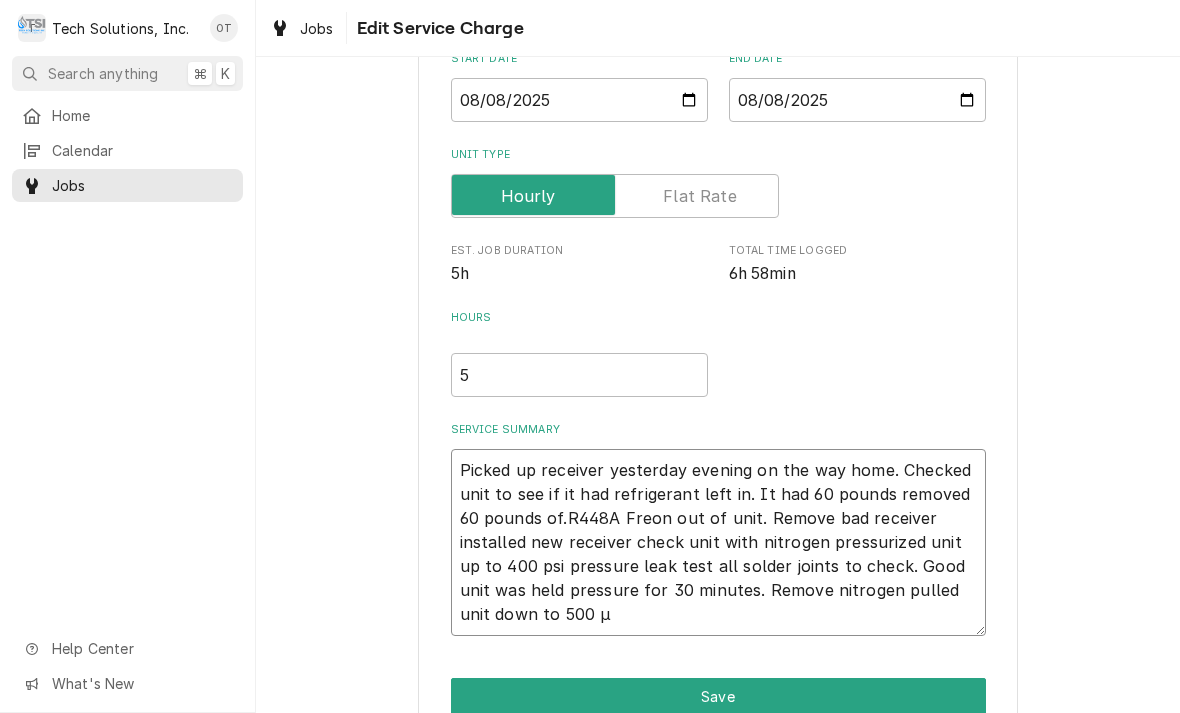 type on "x" 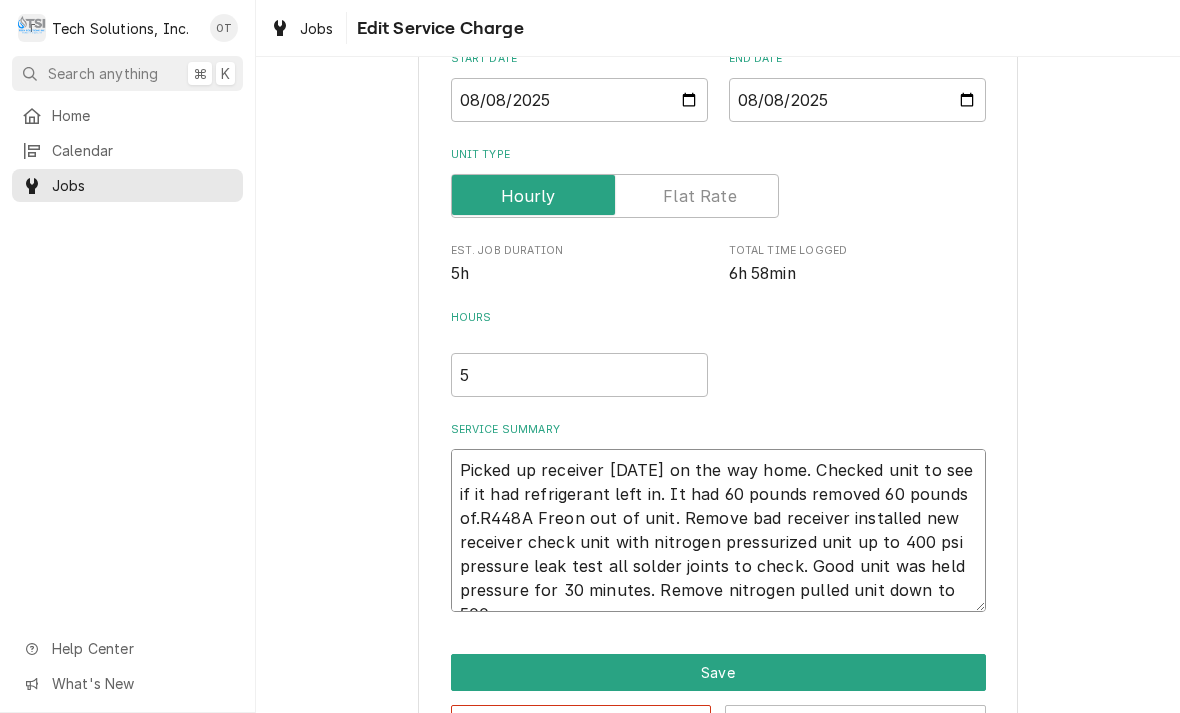 type on "x" 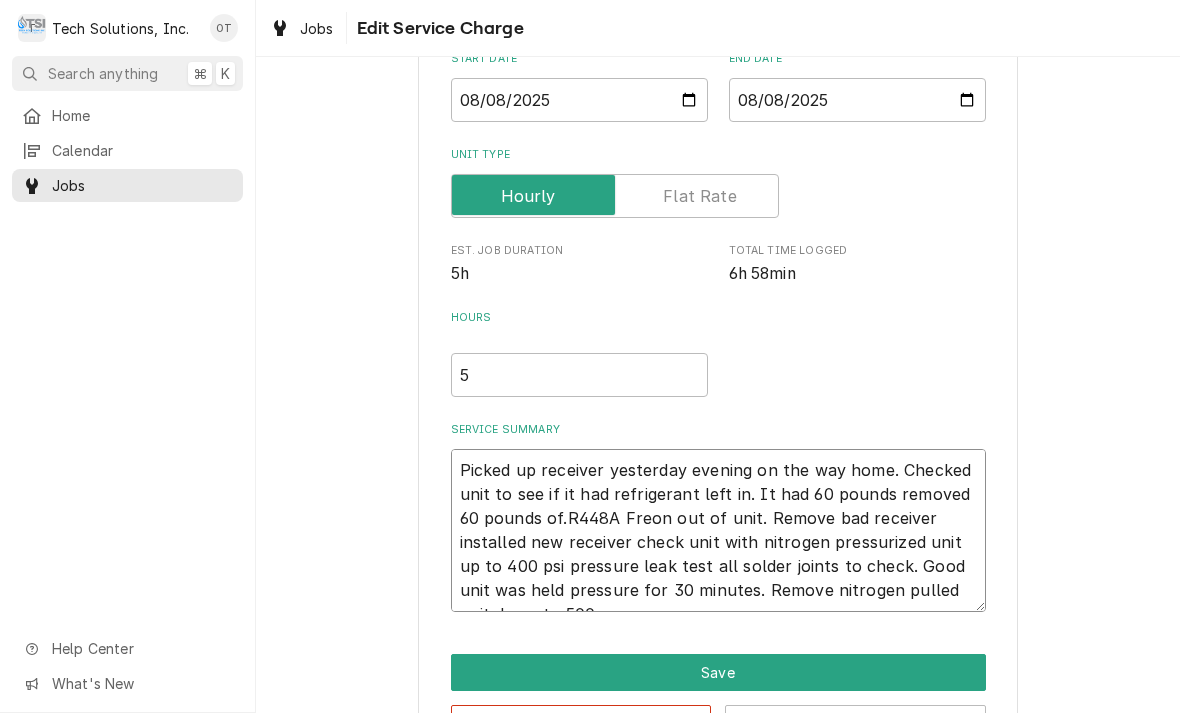 type on "x" 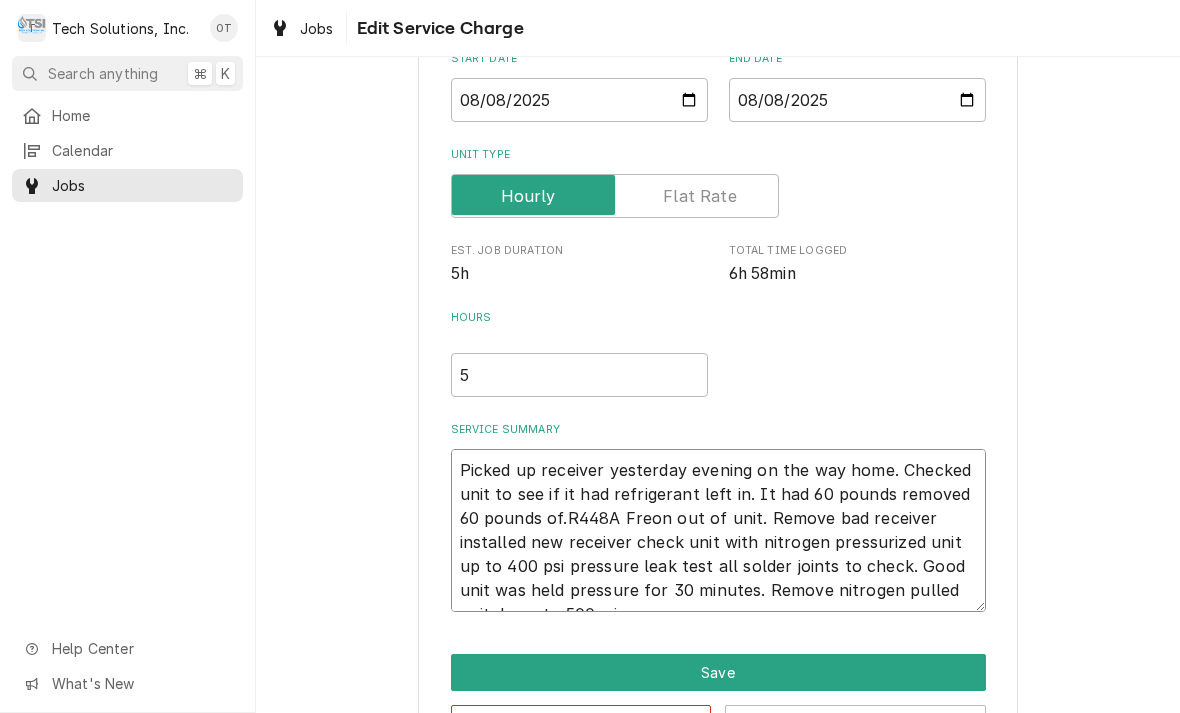 type on "x" 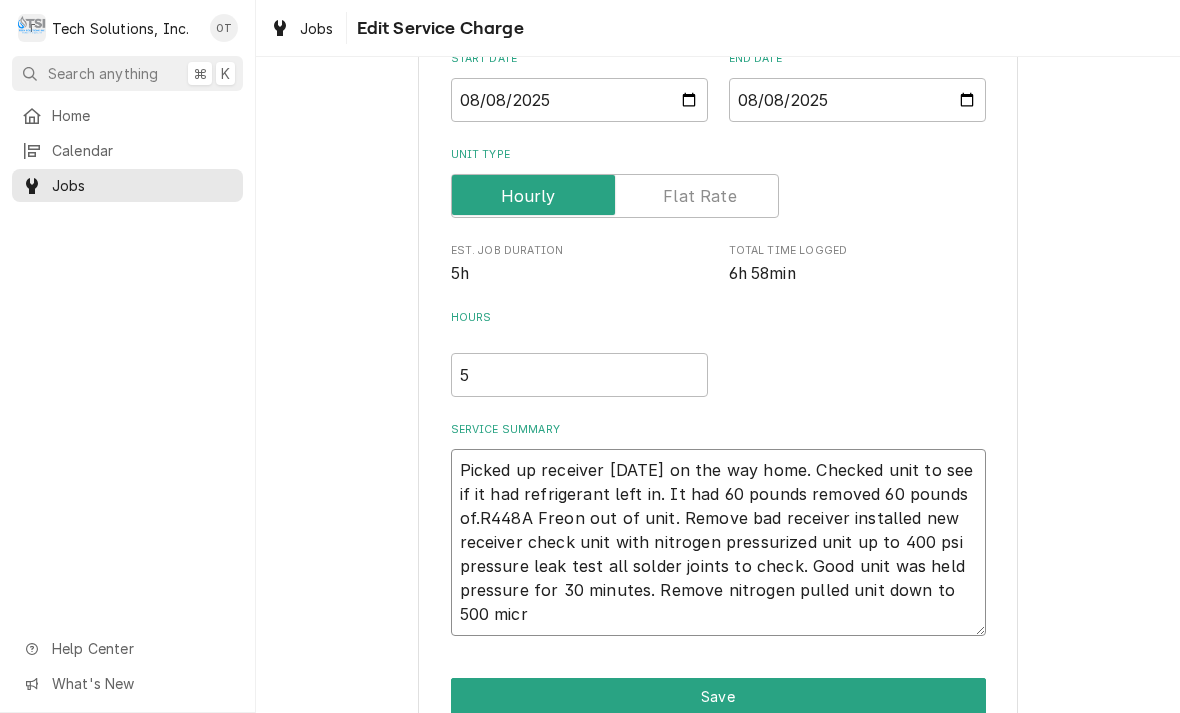 type on "x" 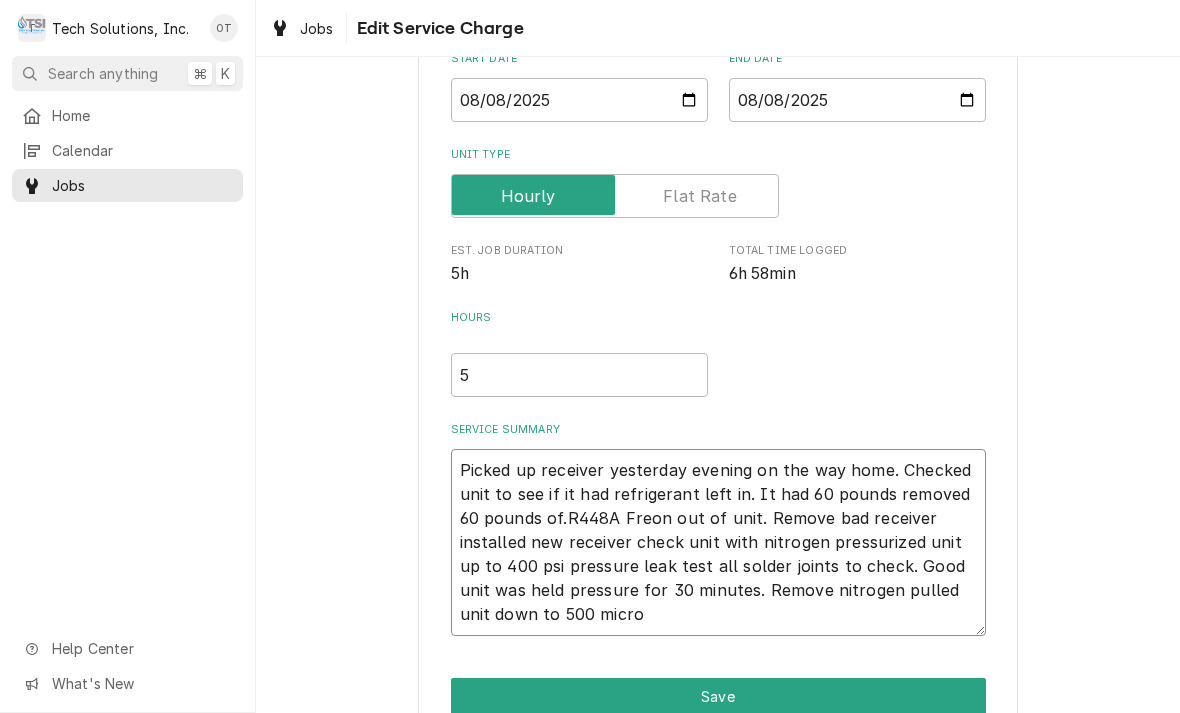 type on "x" 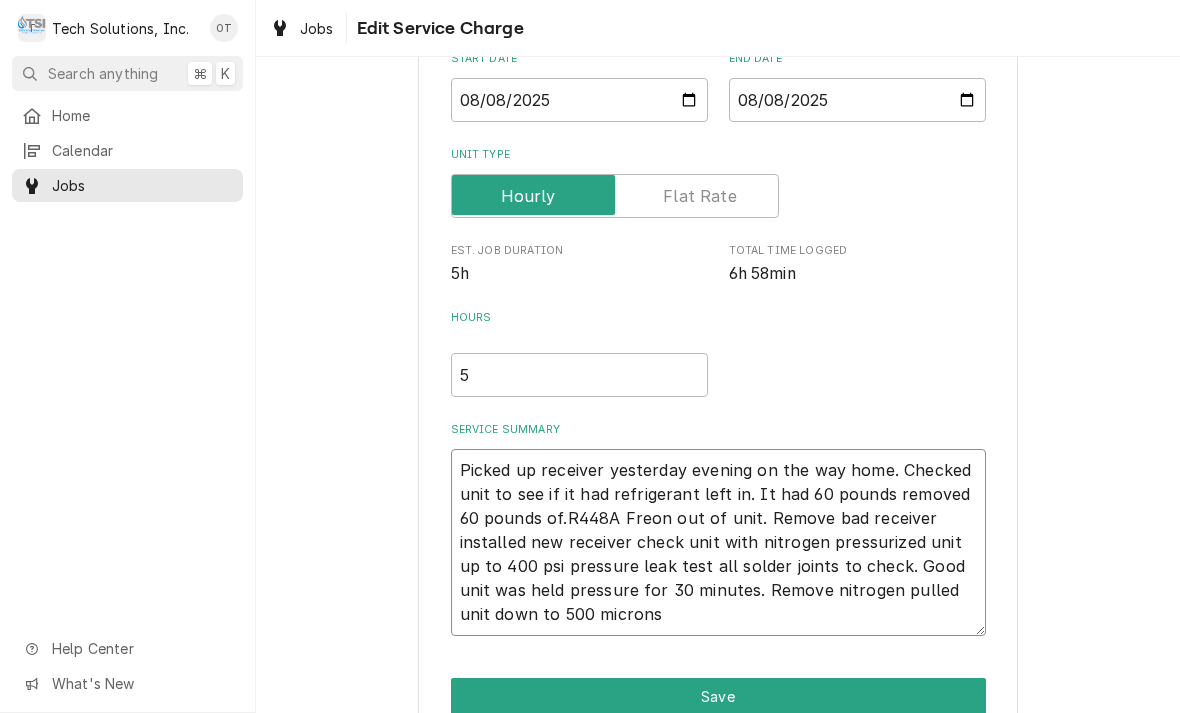 type on "x" 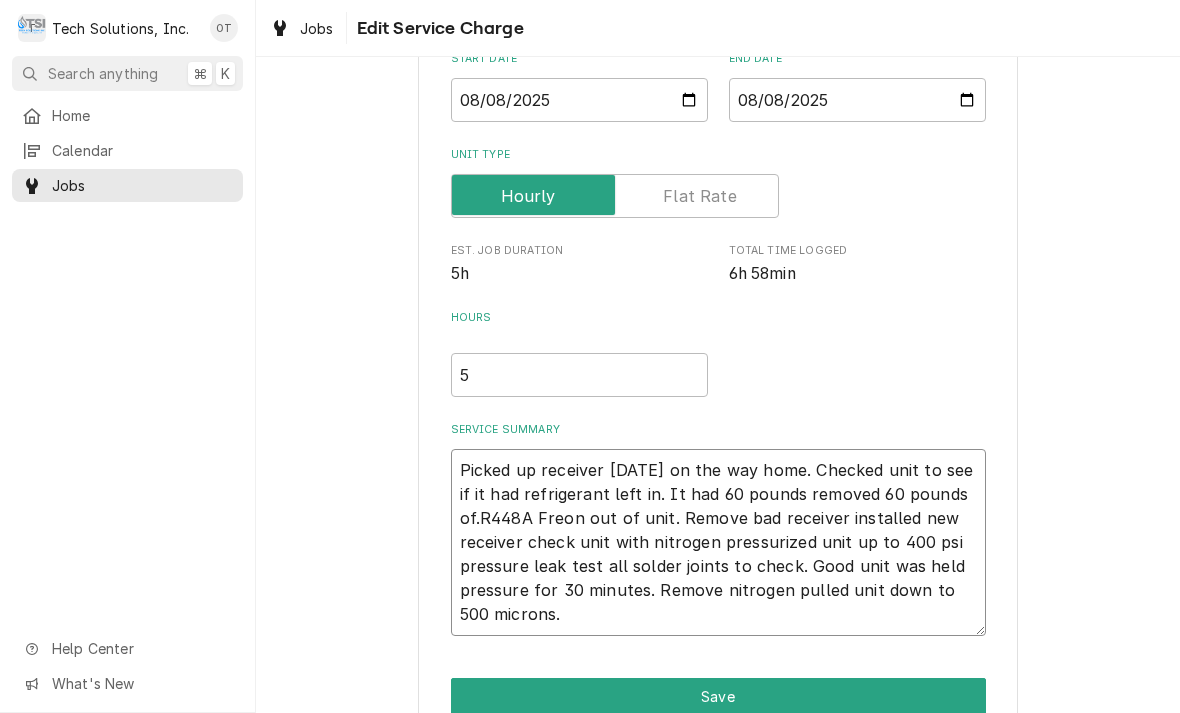 type on "x" 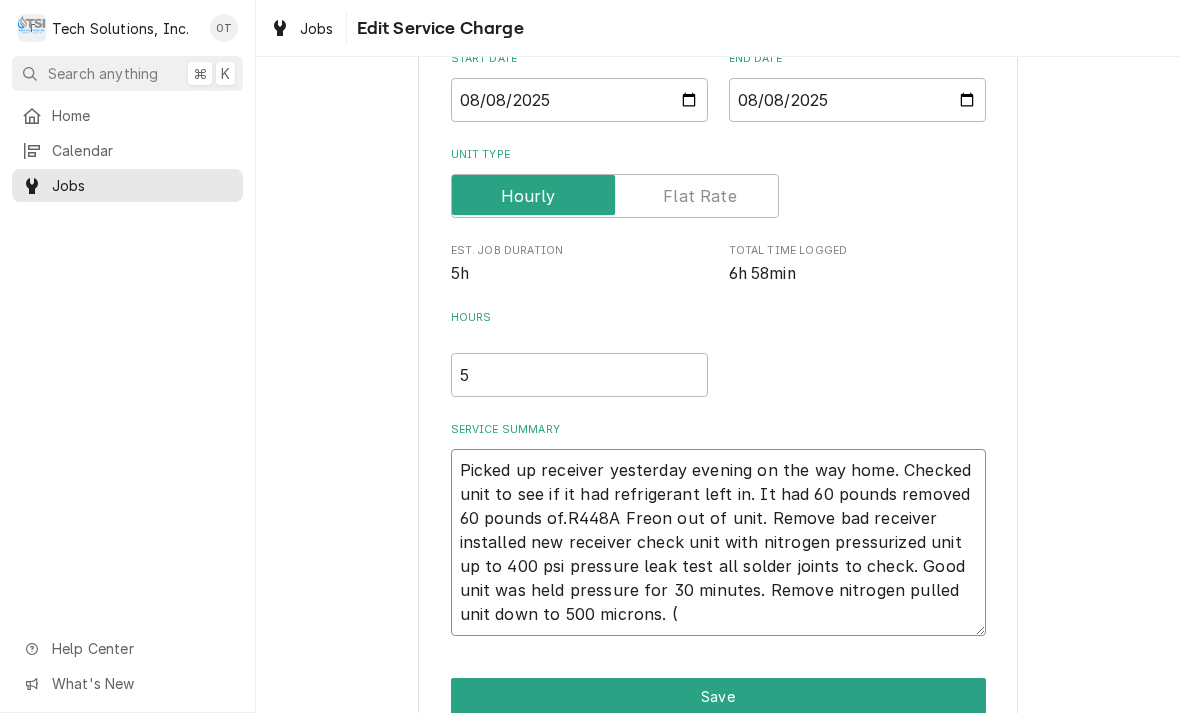type on "x" 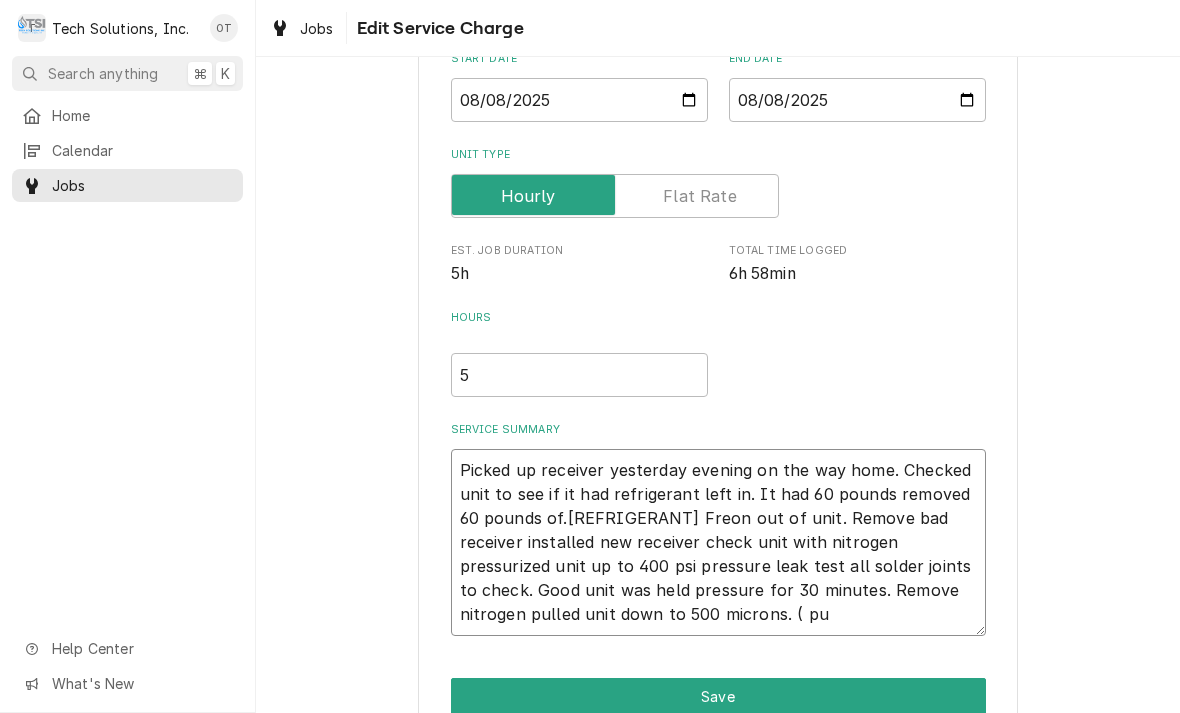 type on "x" 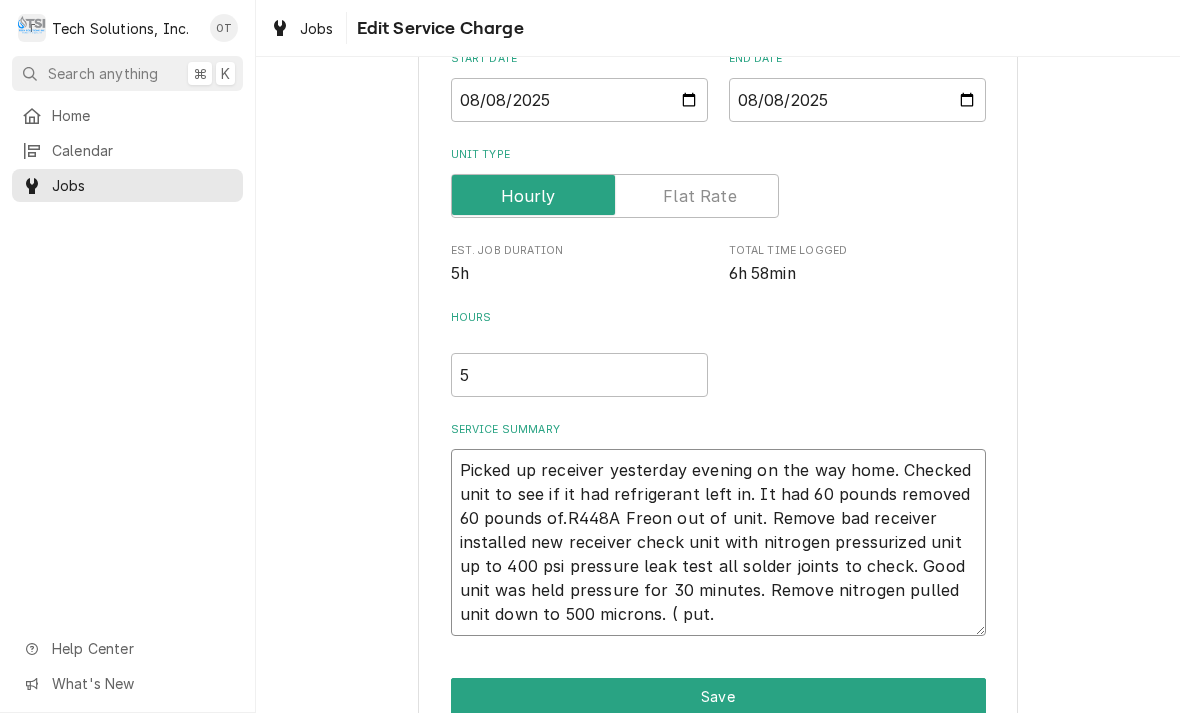 type on "x" 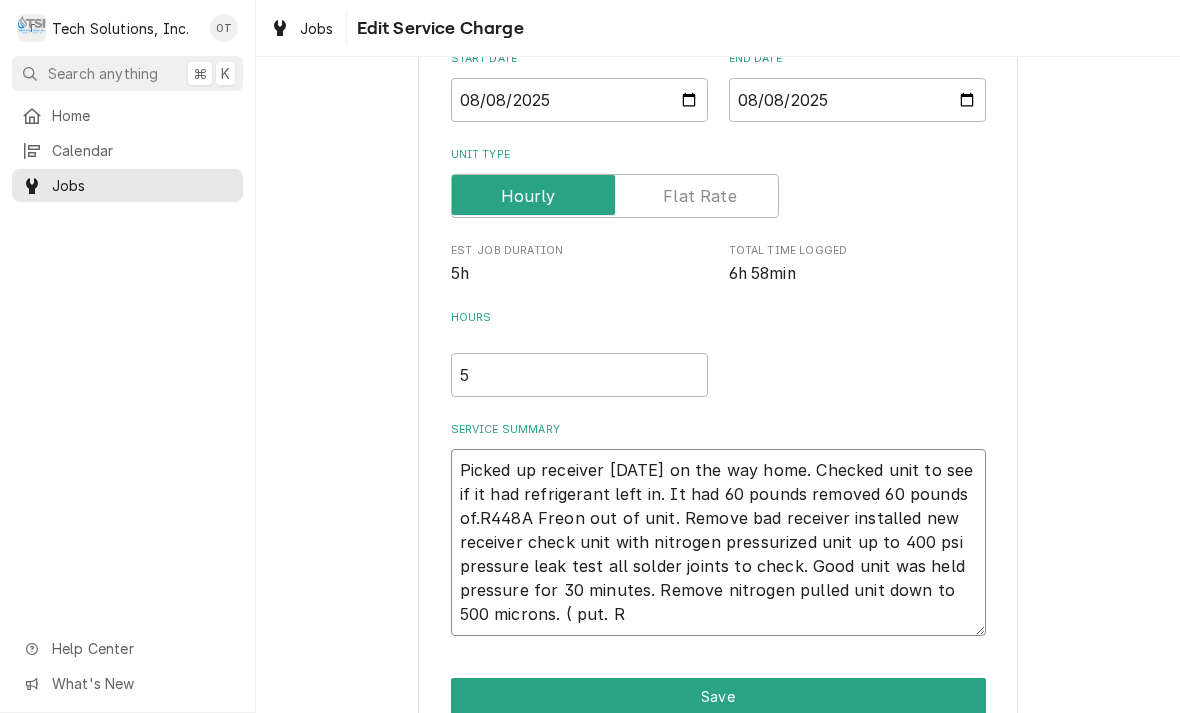 type on "x" 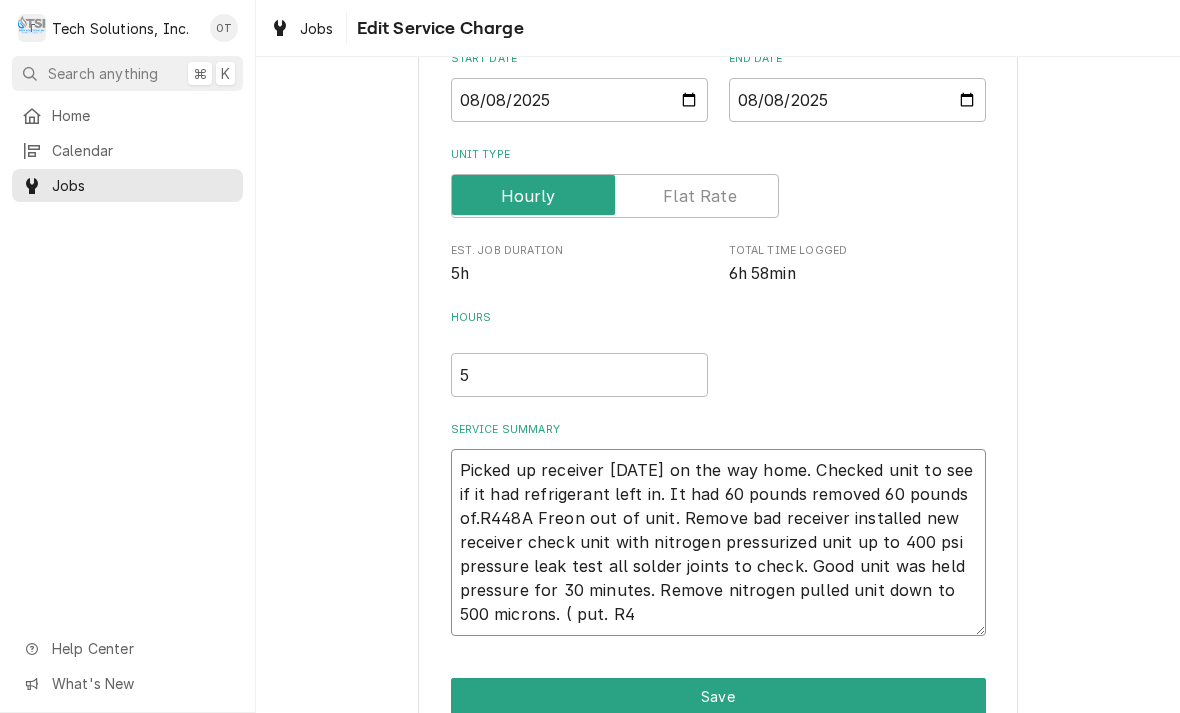 type on "x" 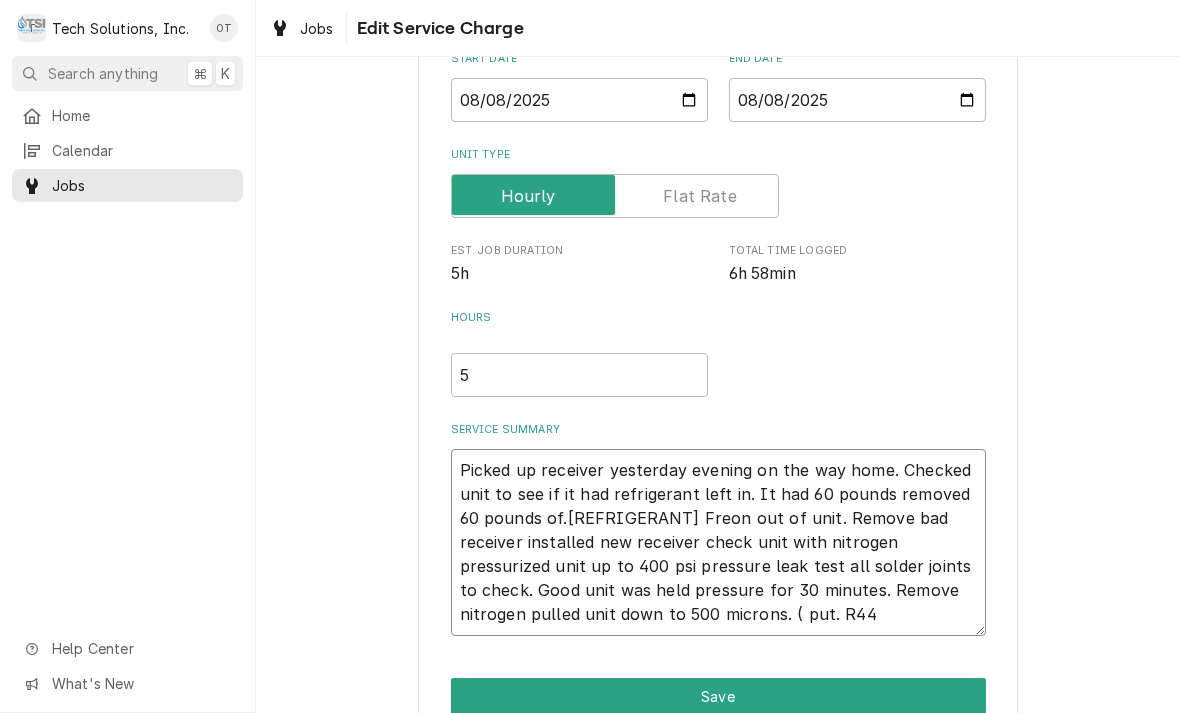 type 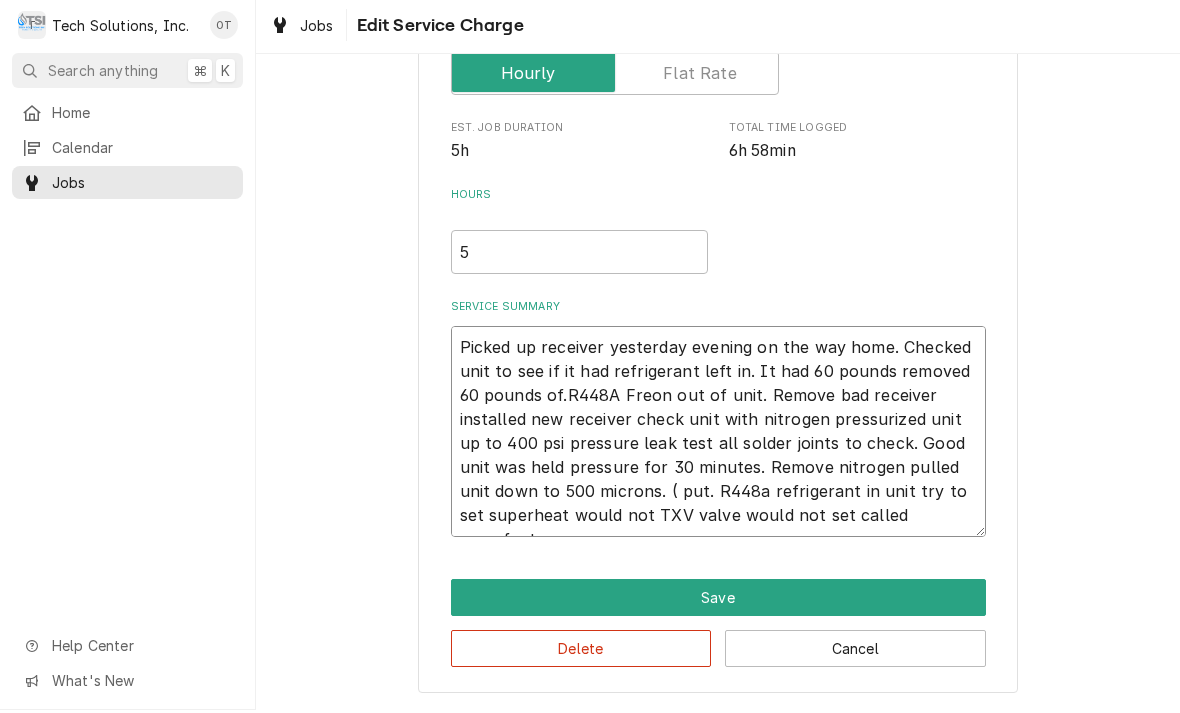 scroll, scrollTop: 329, scrollLeft: 0, axis: vertical 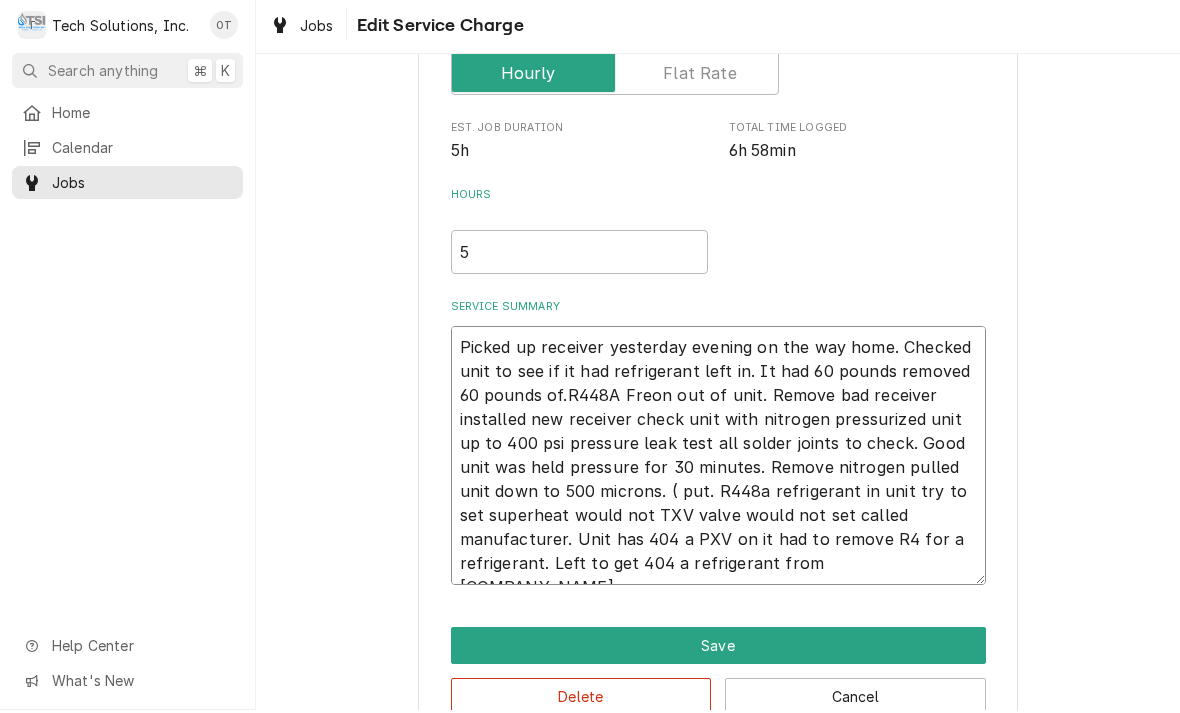click on "Picked up receiver yesterday evening on the way home. Checked unit to see if it had refrigerant left in. It had 60 pounds removed 60 pounds of.R448A Freon out of unit. Remove bad receiver installed new receiver check unit with nitrogen pressurized unit up to 400 psi pressure leak test all solder joints to check. Good unit was held pressure for 30 minutes. Remove nitrogen pulled unit down to 500 microns. ( put. R448a refrigerant in unit try to set superheat would not TXV valve would not set called manufacturer. Unit has 404 a PXV on it had to remove R4 for a refrigerant. Left to get 404 a refrigerant from [COMPANY_NAME]." at bounding box center [718, 458] 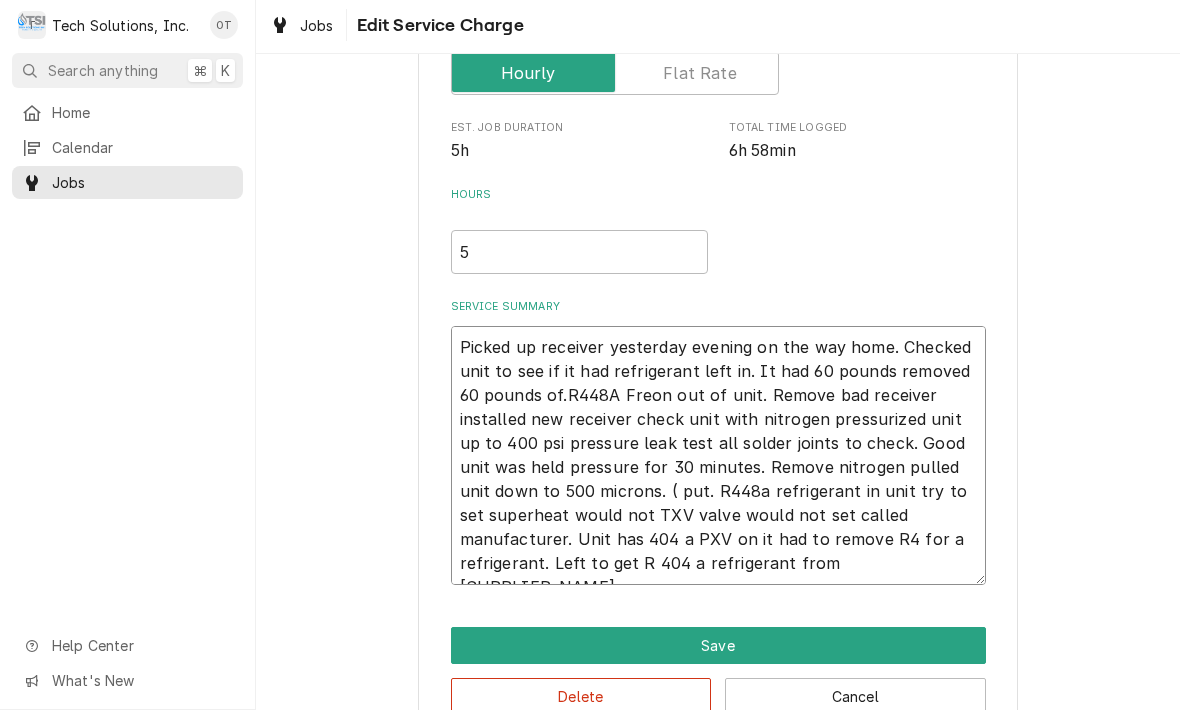 click on "Picked up receiver yesterday evening on the way home. Checked unit to see if it had refrigerant left in. It had 60 pounds removed 60 pounds of.R448A Freon out of unit. Remove bad receiver installed new receiver check unit with nitrogen pressurized unit up to 400 psi pressure leak test all solder joints to check. Good unit was held pressure for 30 minutes. Remove nitrogen pulled unit down to 500 microns. ( put. R448a refrigerant in unit try to set superheat would not TXV valve would not set called manufacturer. Unit has 404 a PXV on it had to remove R4 for a refrigerant. Left to get R 404 a refrigerant from [SUPPLIER_NAME]." at bounding box center [718, 458] 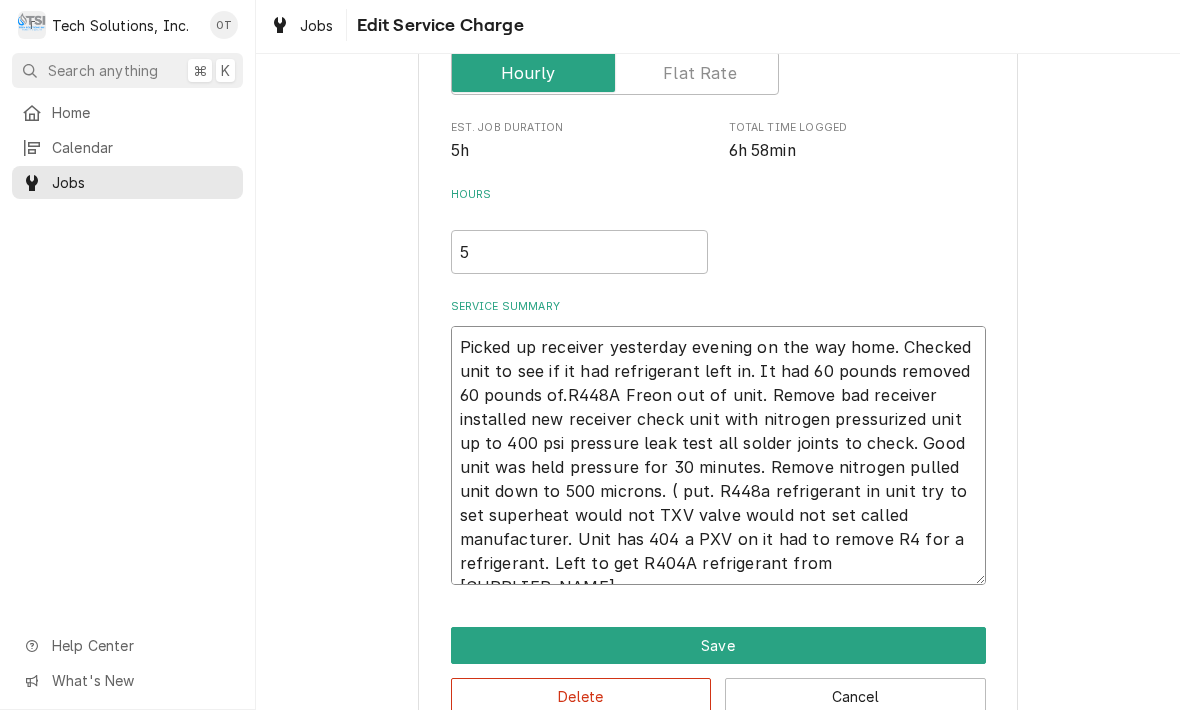 click on "Picked up receiver yesterday evening on the way home. Checked unit to see if it had refrigerant left in. It had 60 pounds removed 60 pounds of.R448A Freon out of unit. Remove bad receiver installed new receiver check unit with nitrogen pressurized unit up to 400 psi pressure leak test all solder joints to check. Good unit was held pressure for 30 minutes. Remove nitrogen pulled unit down to 500 microns. ( put. R448a refrigerant in unit try to set superheat would not TXV valve would not set called manufacturer. Unit has 404 a PXV on it had to remove R4 for a refrigerant. Left to get R404A refrigerant from [SUPPLIER_NAME]." at bounding box center [718, 458] 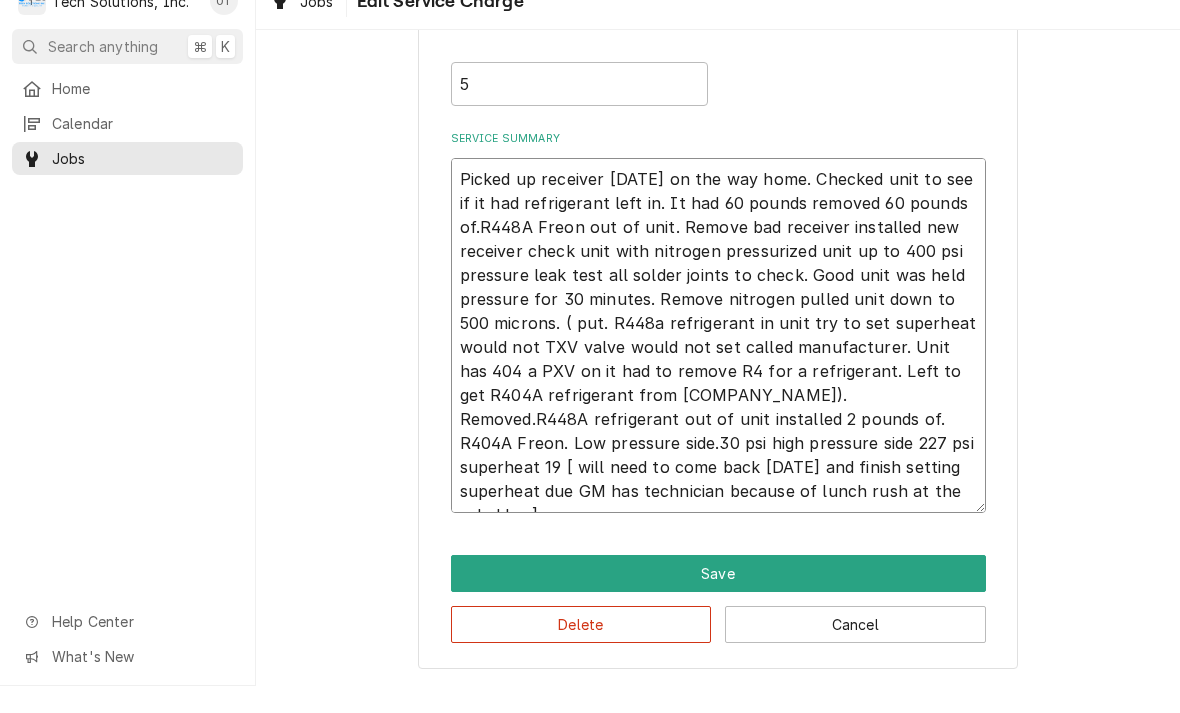 scroll, scrollTop: 473, scrollLeft: 0, axis: vertical 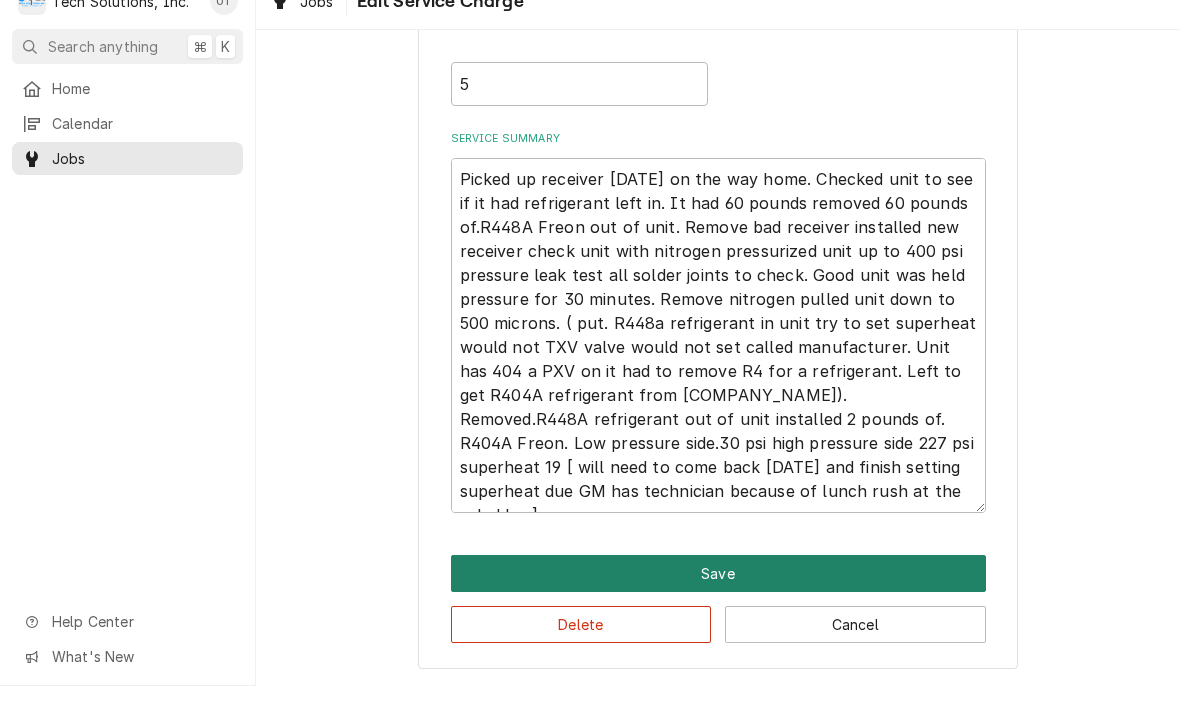 click on "Save" at bounding box center (718, 600) 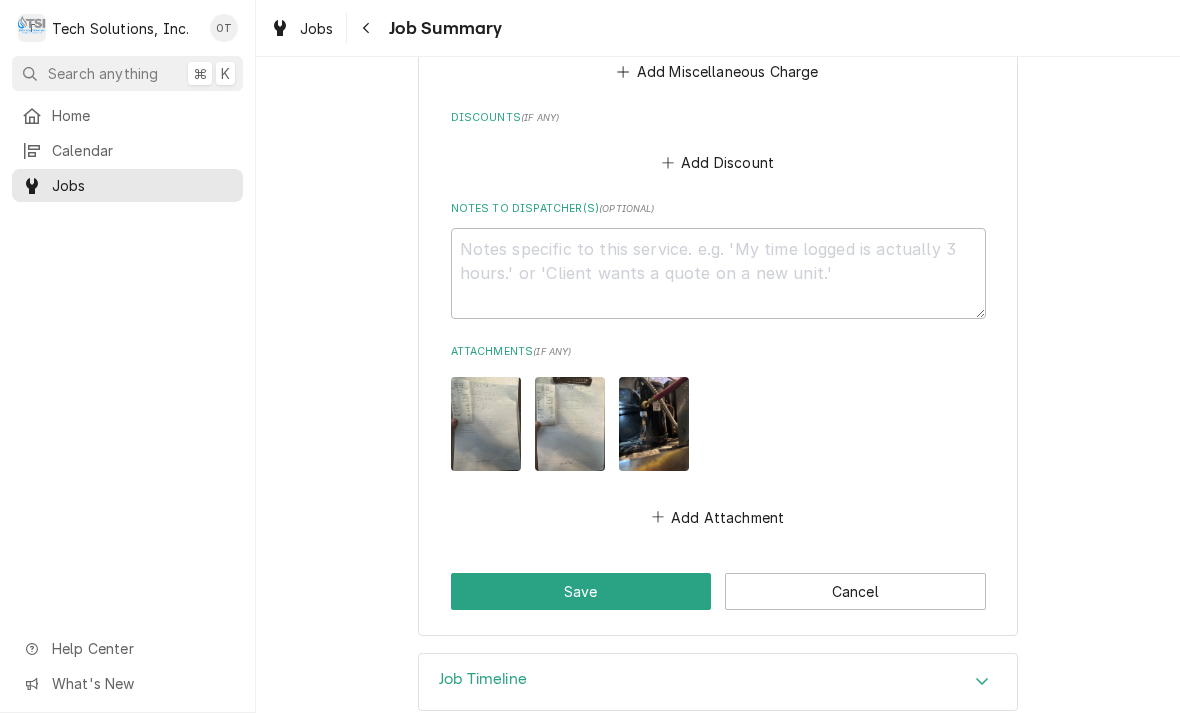 scroll, scrollTop: 1370, scrollLeft: 0, axis: vertical 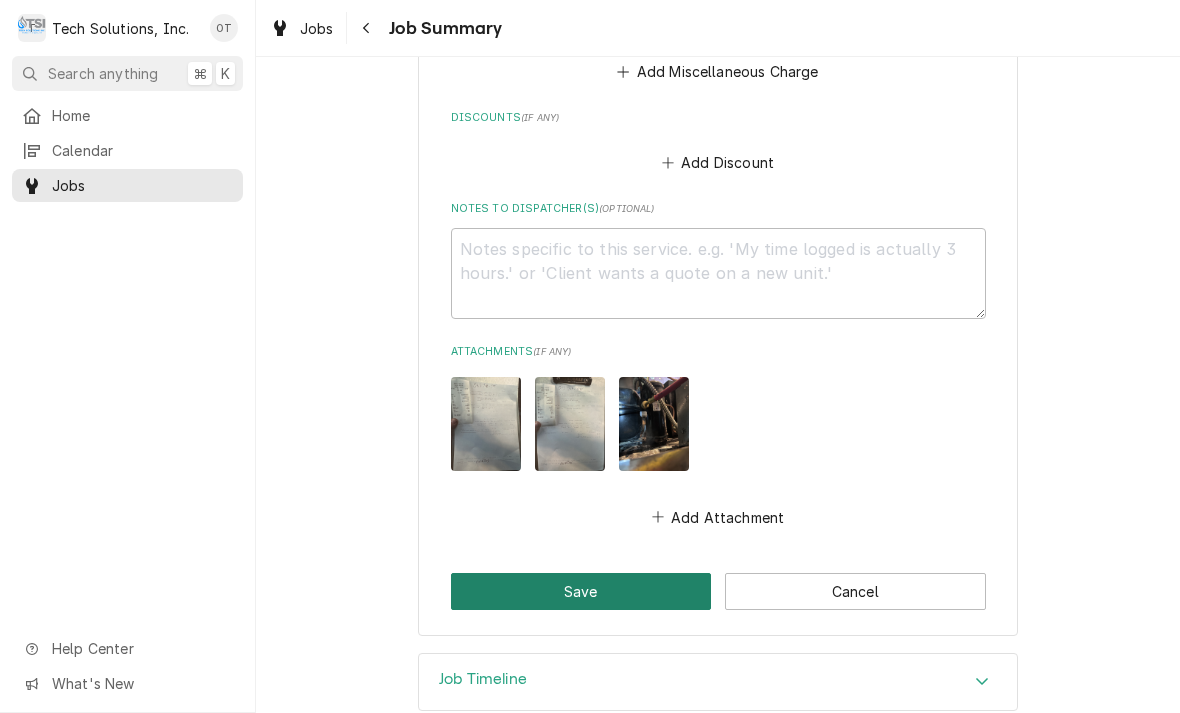 click on "Save" at bounding box center (581, 591) 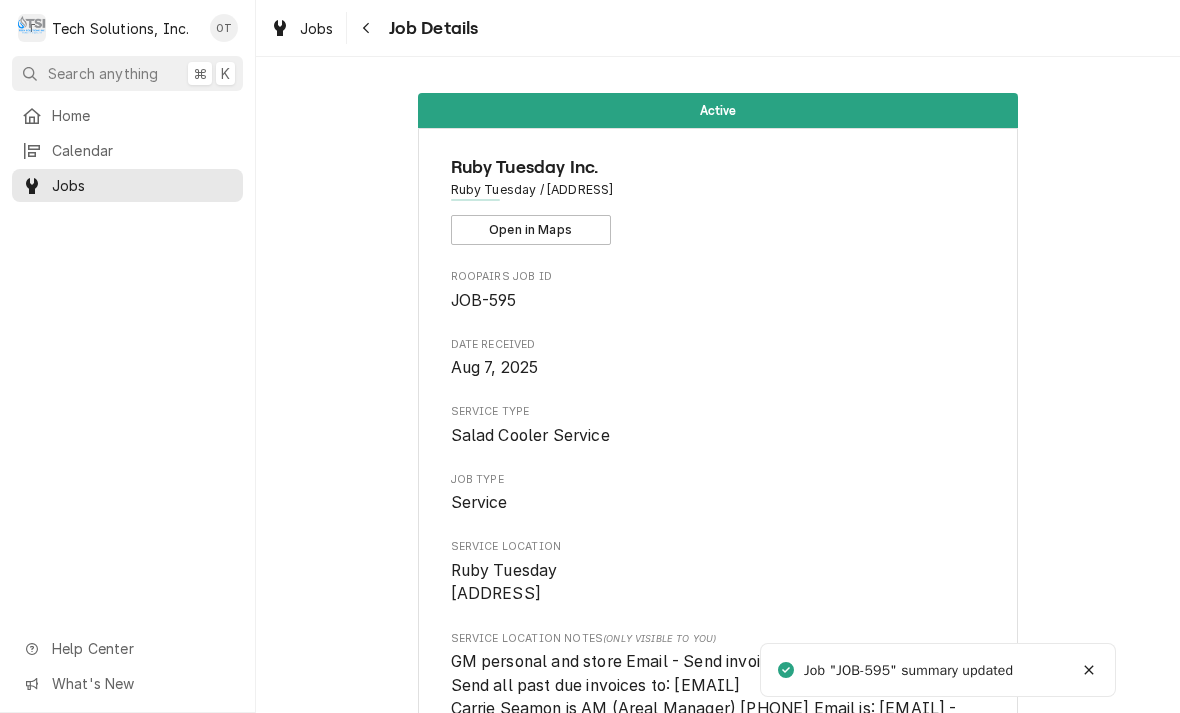 scroll, scrollTop: 0, scrollLeft: 0, axis: both 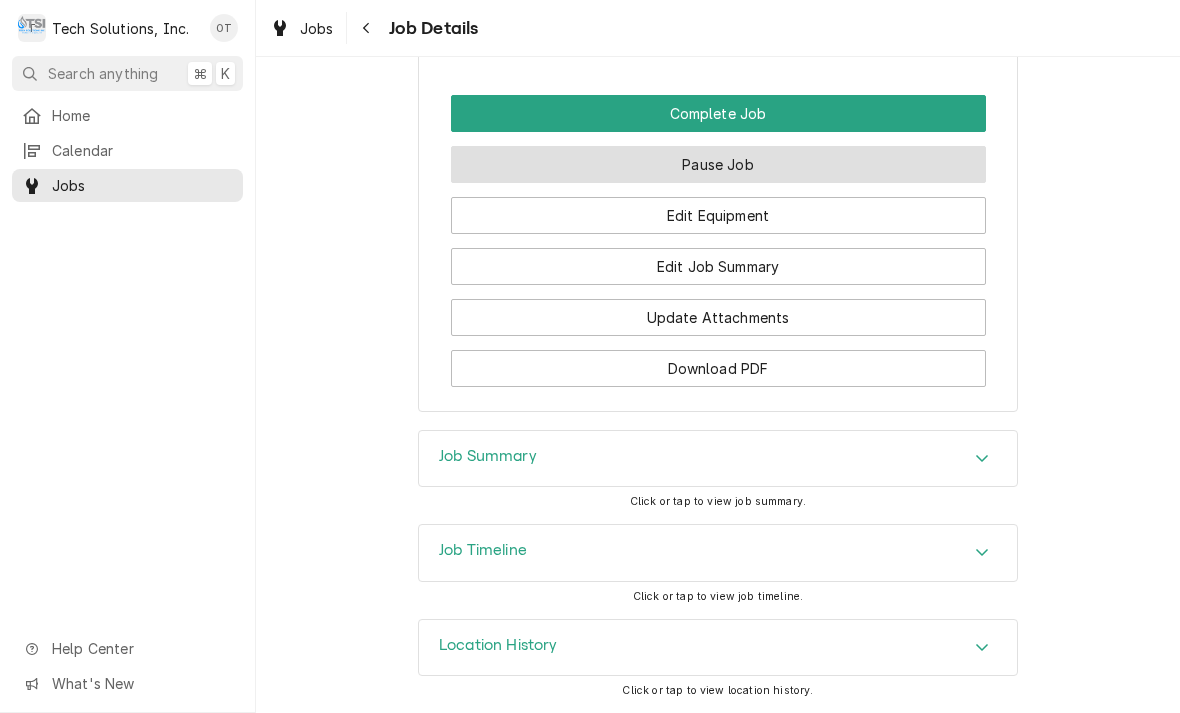 click on "Pause Job" at bounding box center (718, 164) 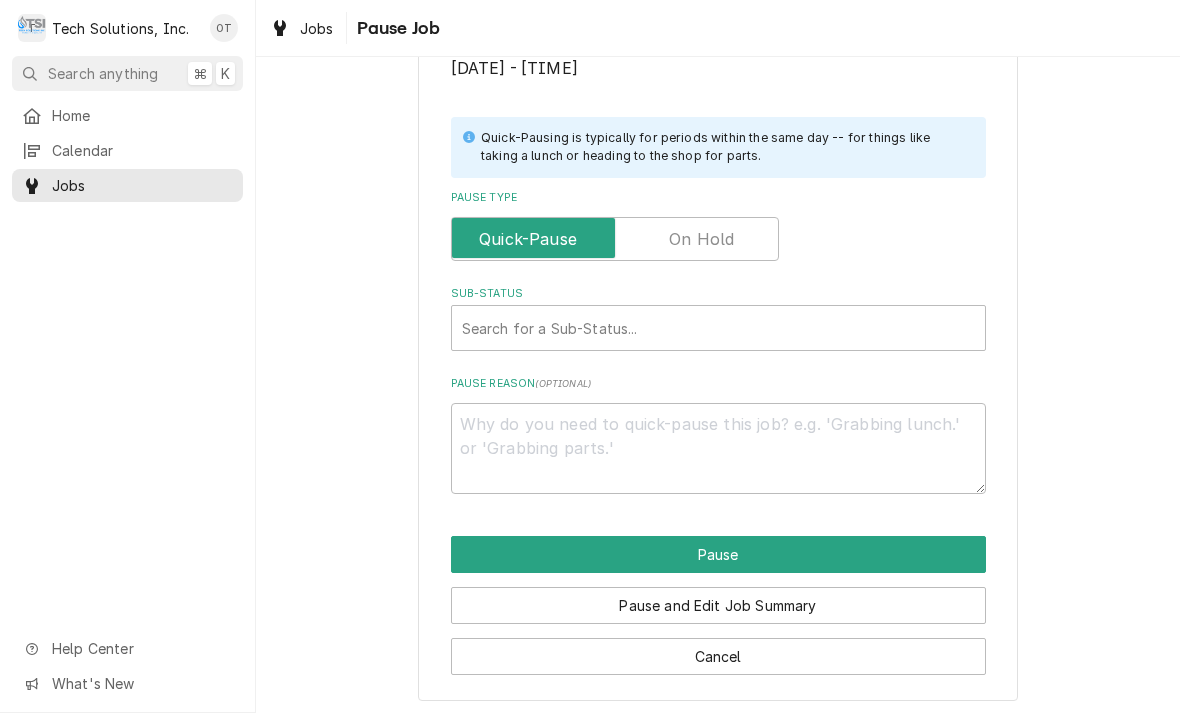 scroll, scrollTop: 402, scrollLeft: 0, axis: vertical 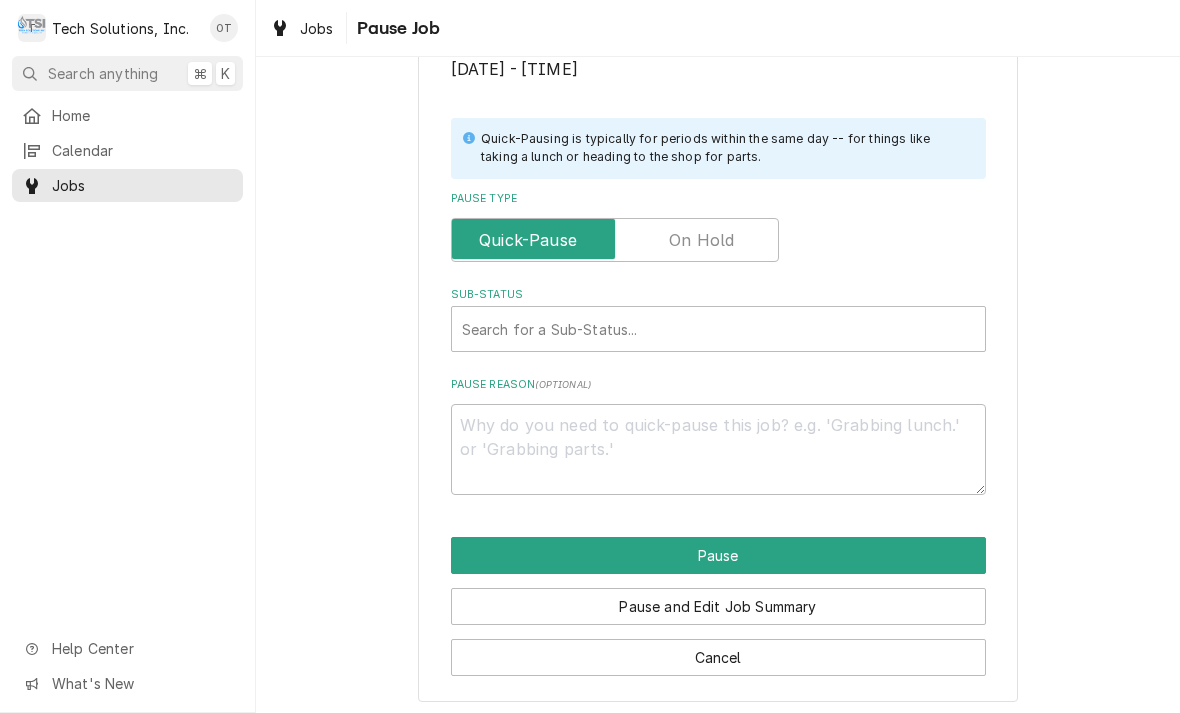 click at bounding box center [615, 240] 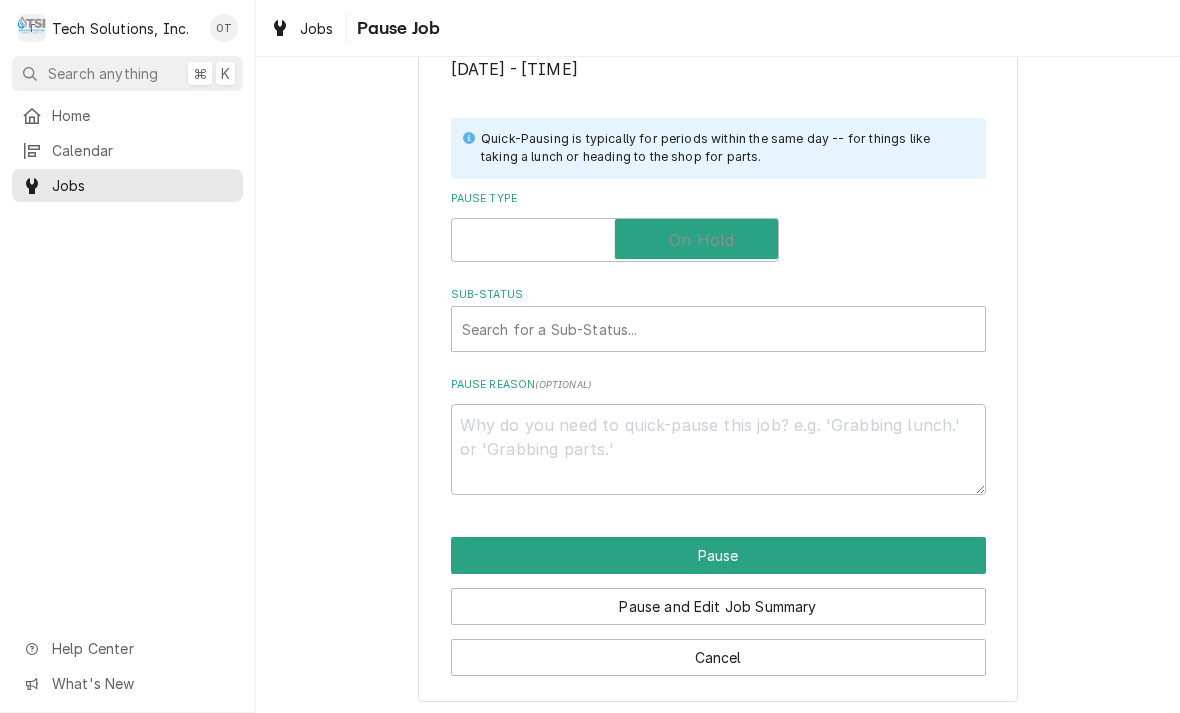checkbox on "true" 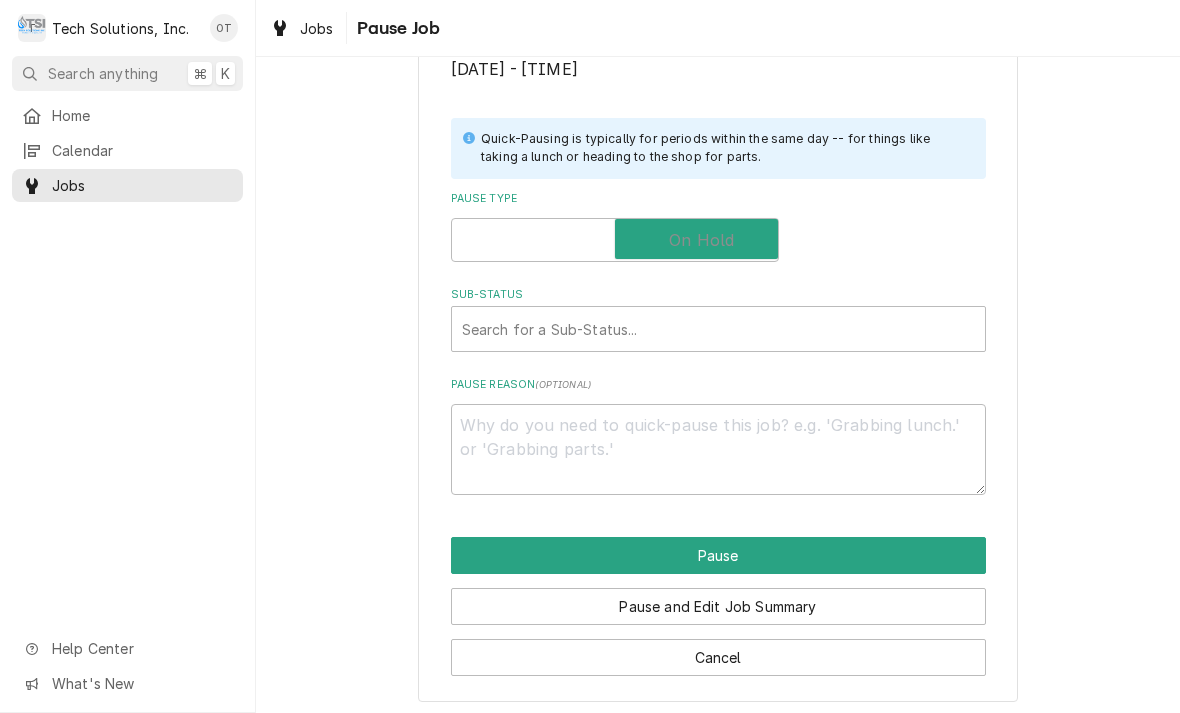 type on "x" 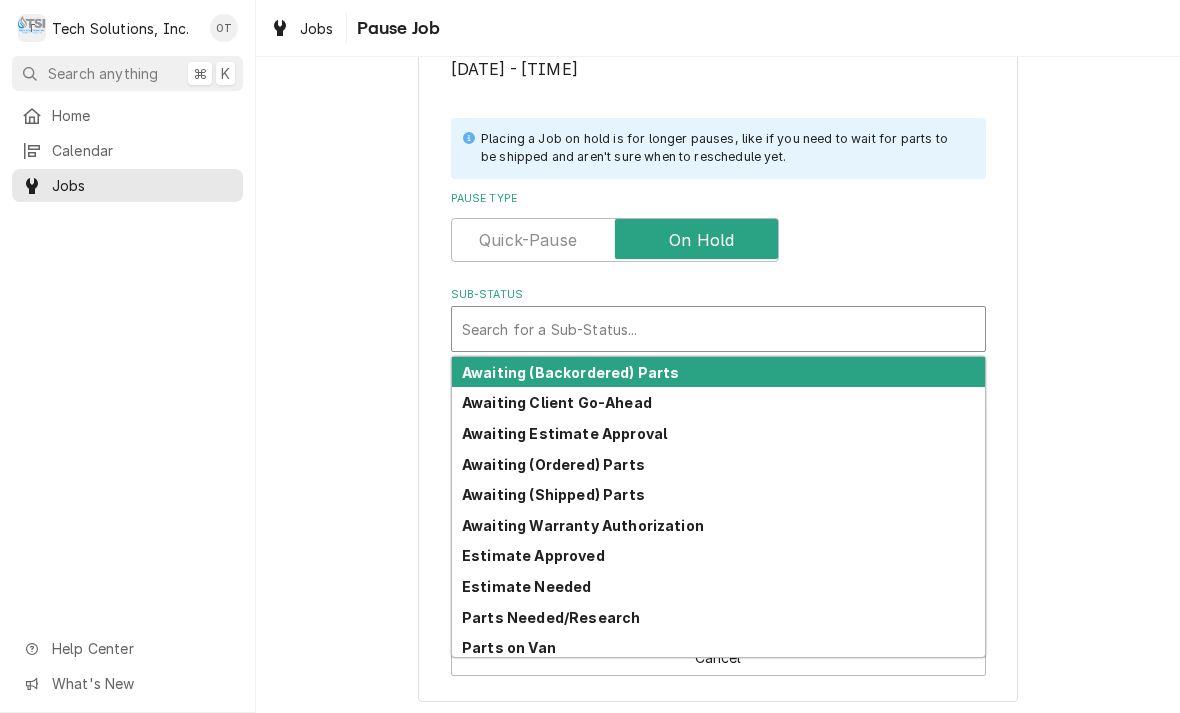 scroll, scrollTop: 0, scrollLeft: 0, axis: both 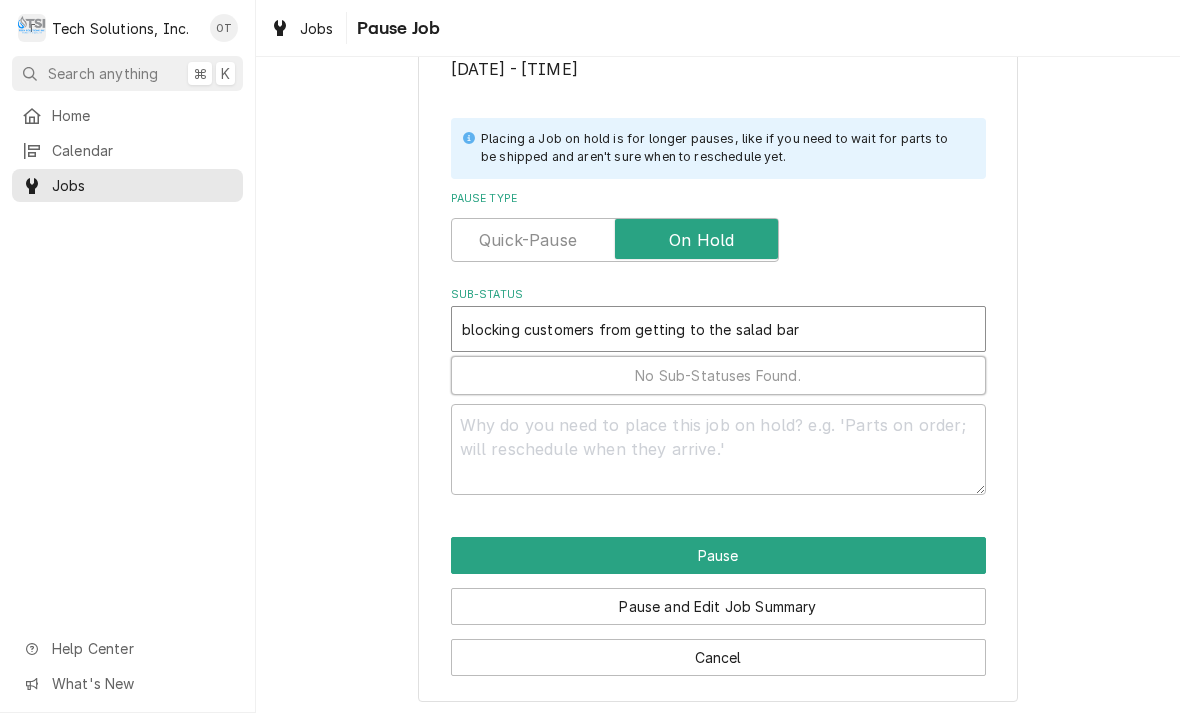type on "blocking customers from getting to the salad bar" 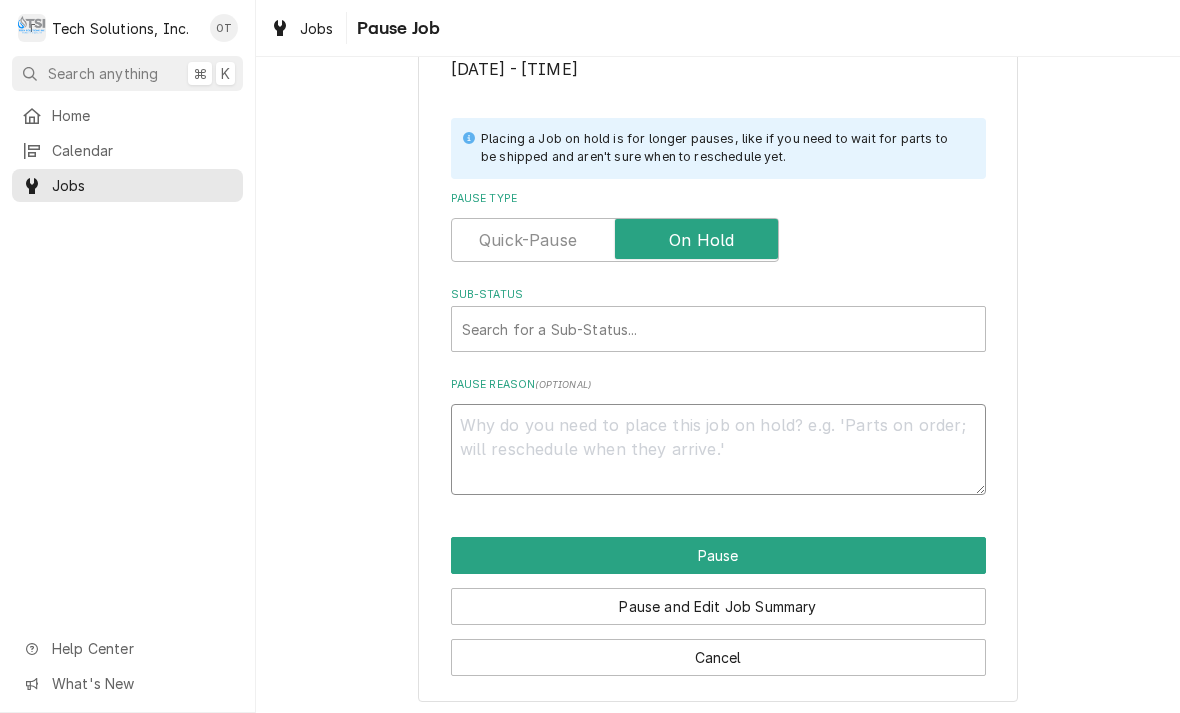 click on "Pause Reason  ( optional )" at bounding box center [718, 449] 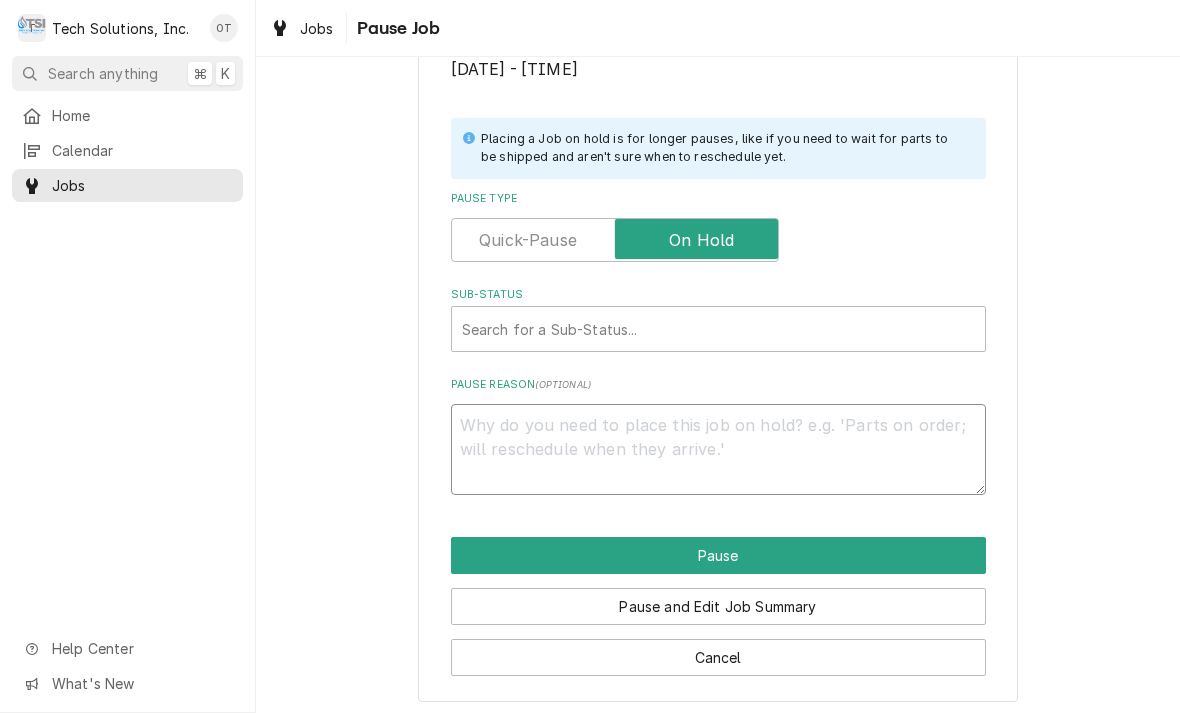 type on "x" 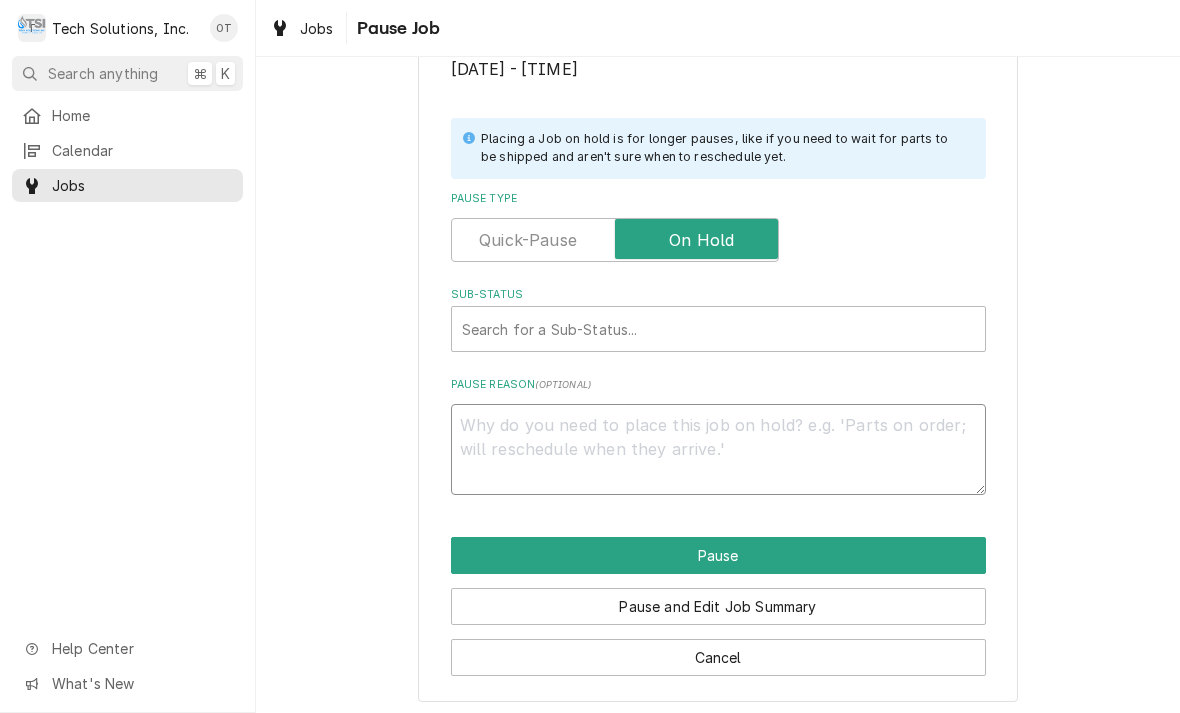 type on "G" 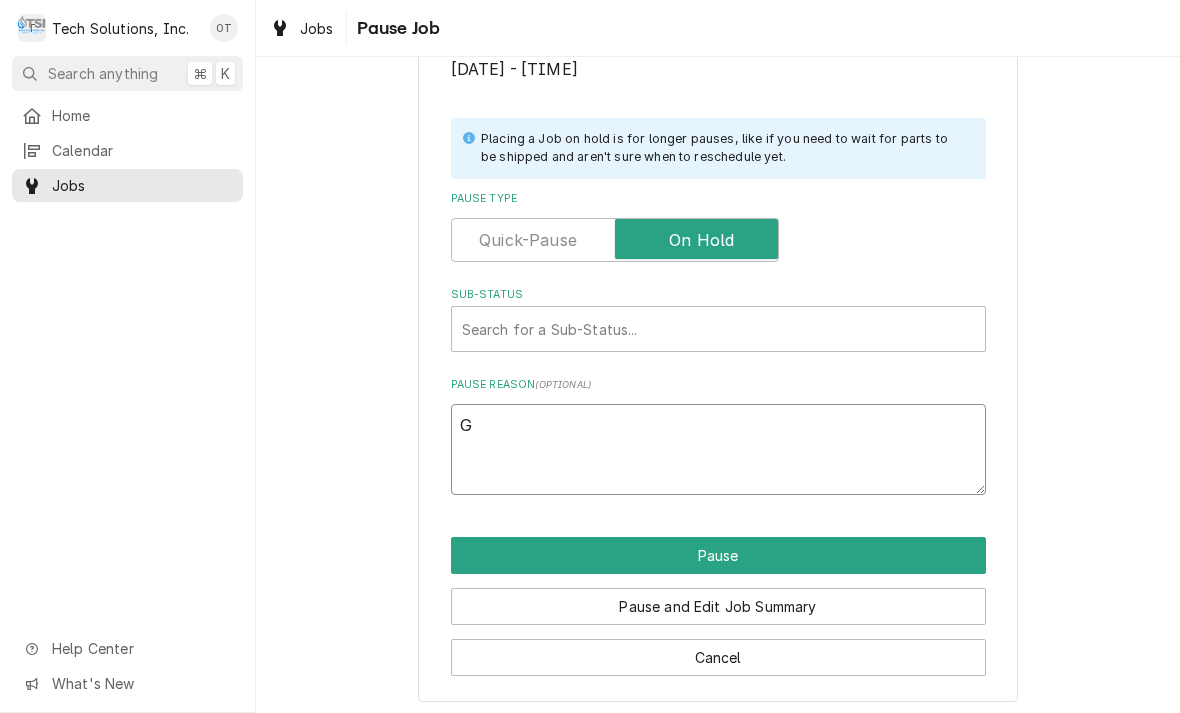 type on "x" 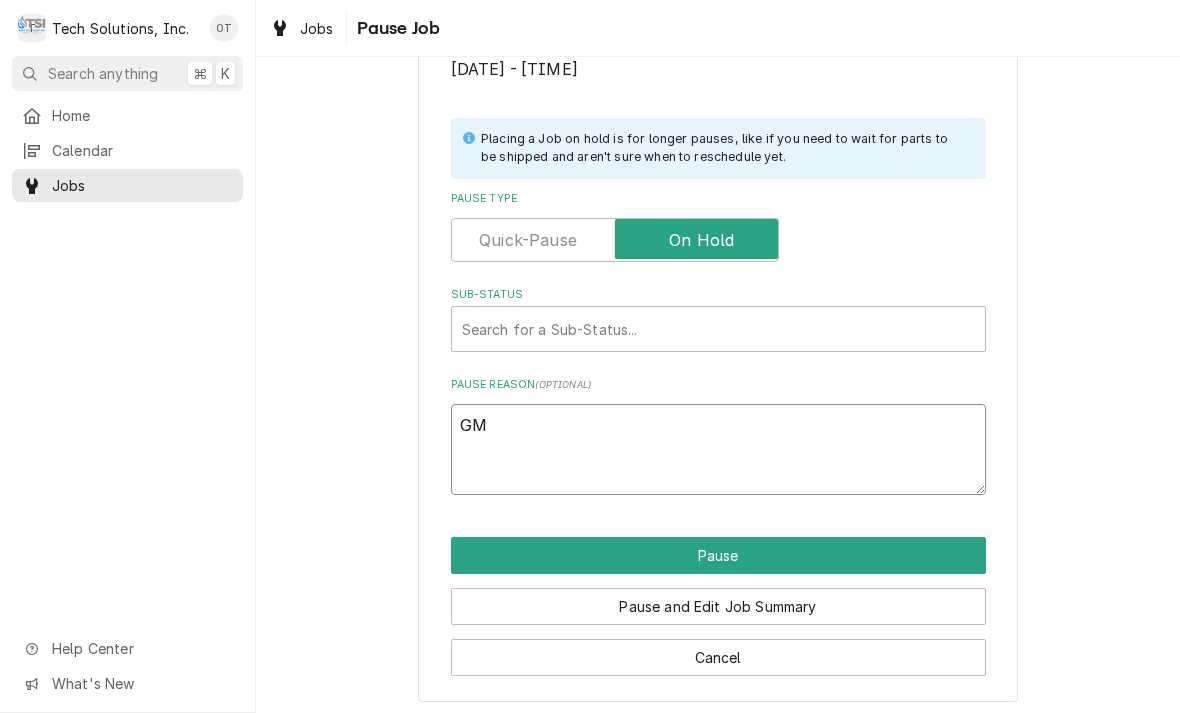 type on "x" 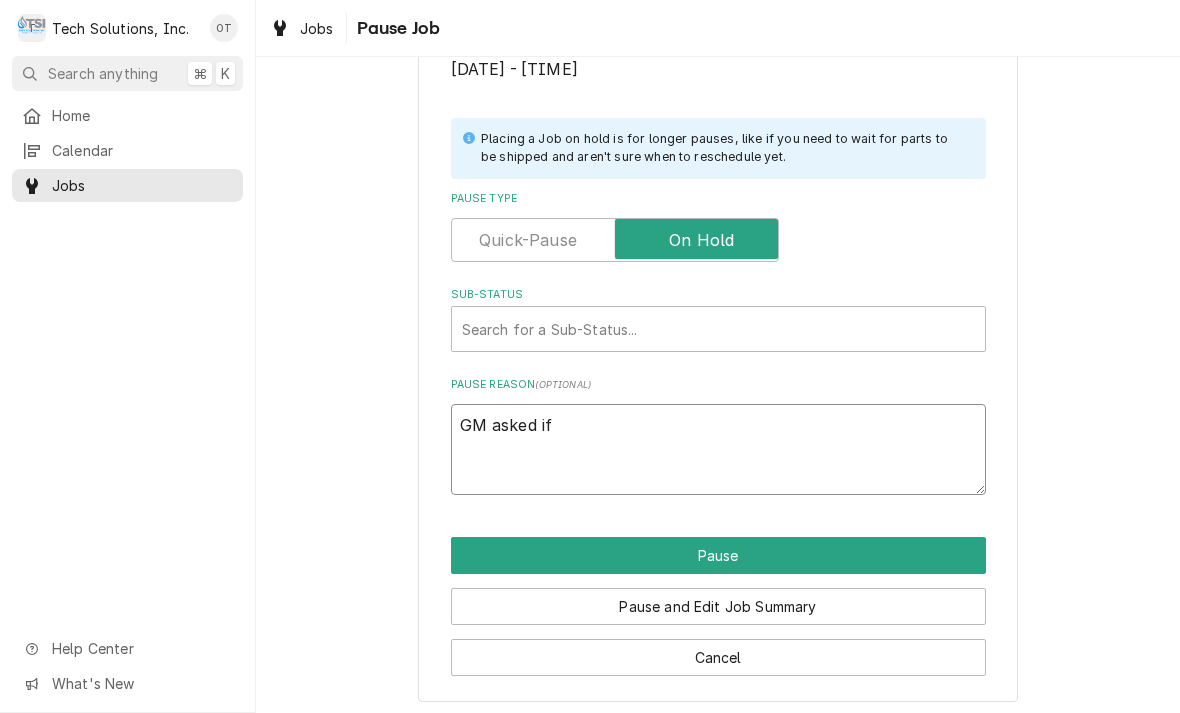 type on "x" 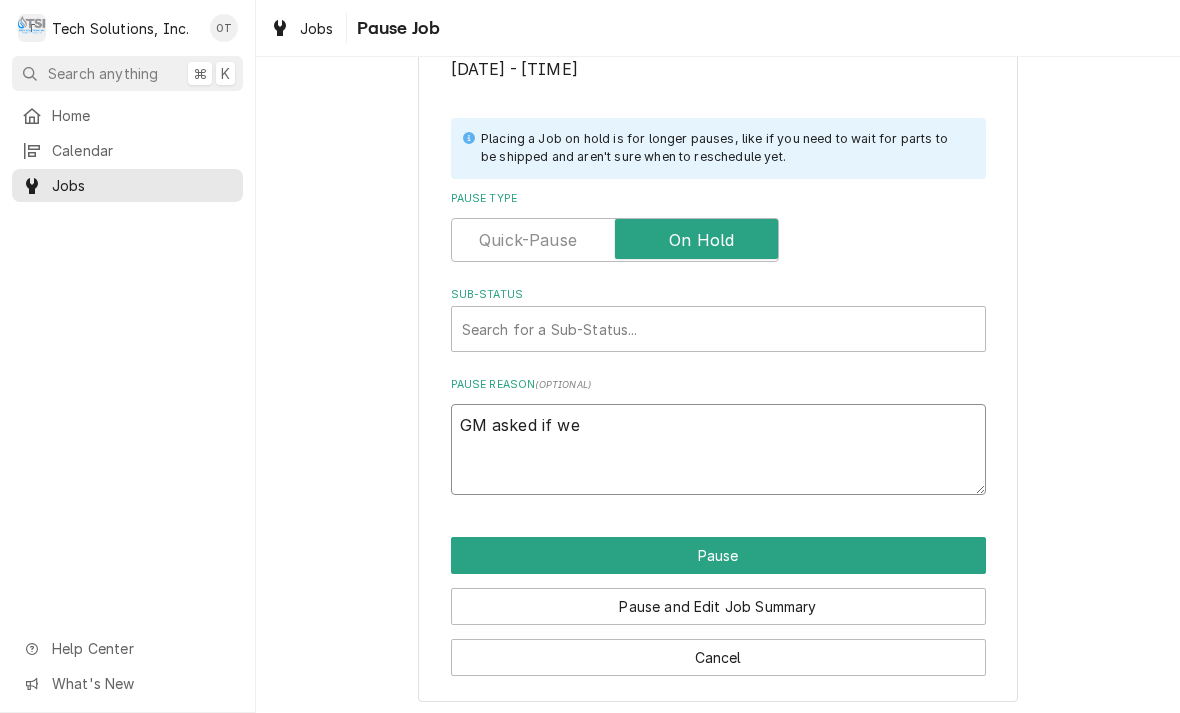 type on "x" 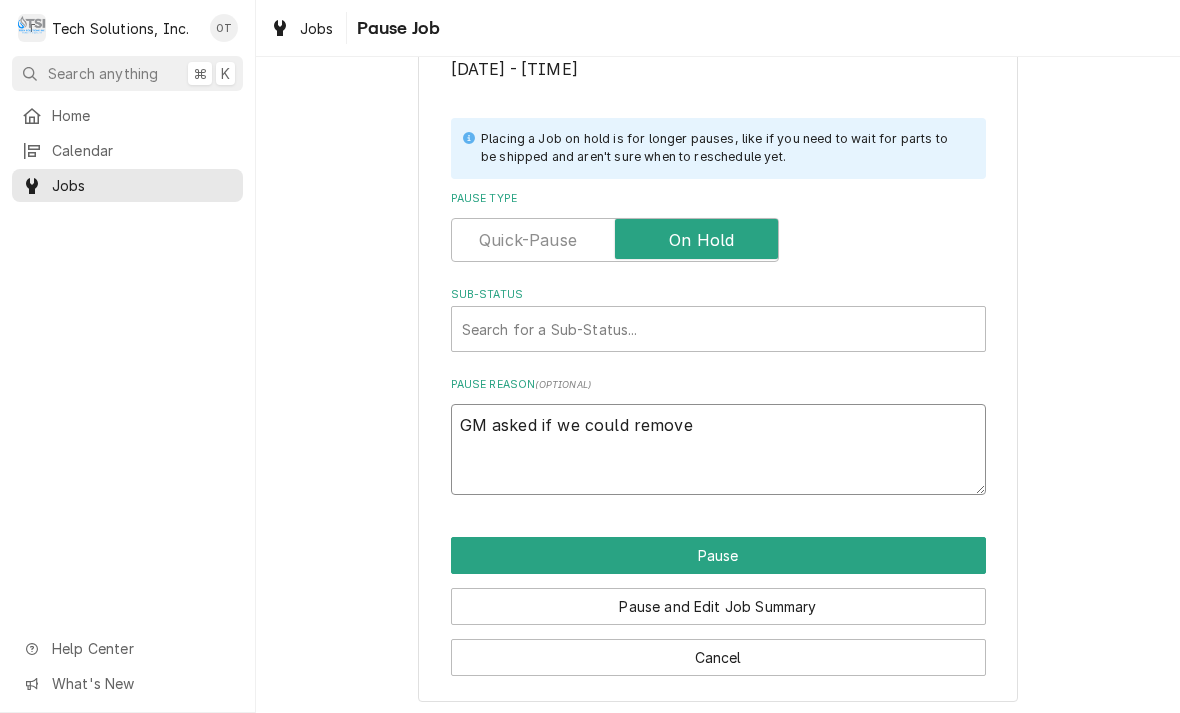 type on "x" 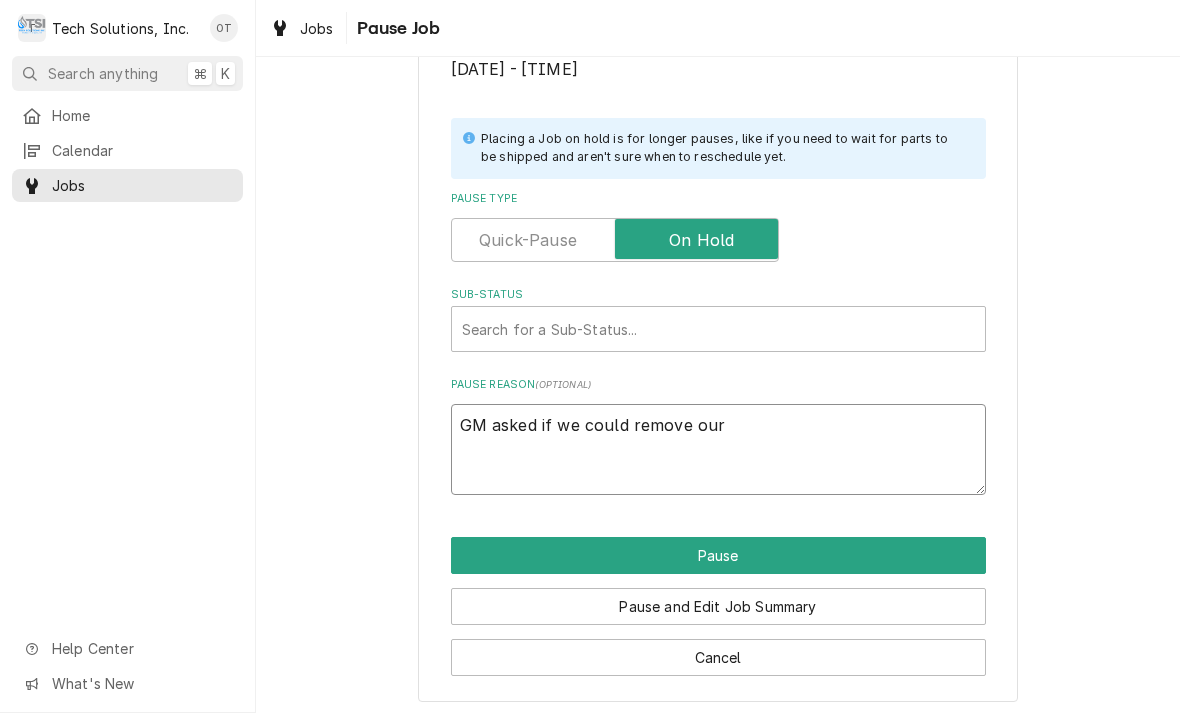 type on "x" 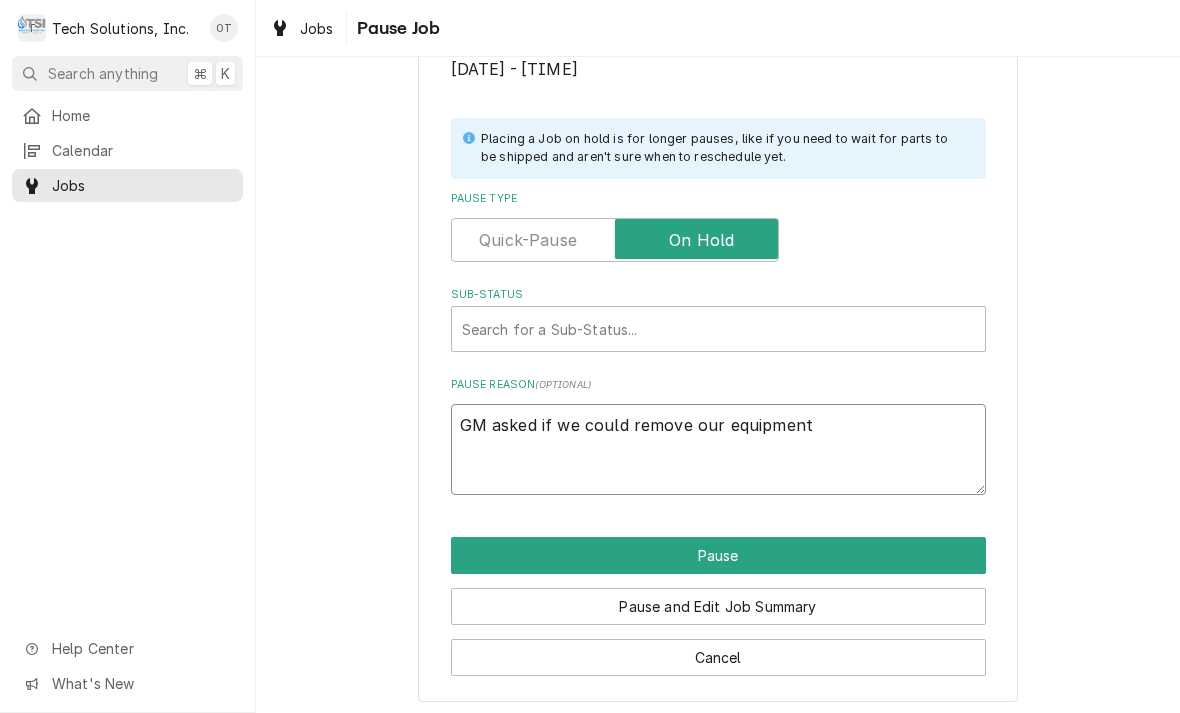 type on "x" 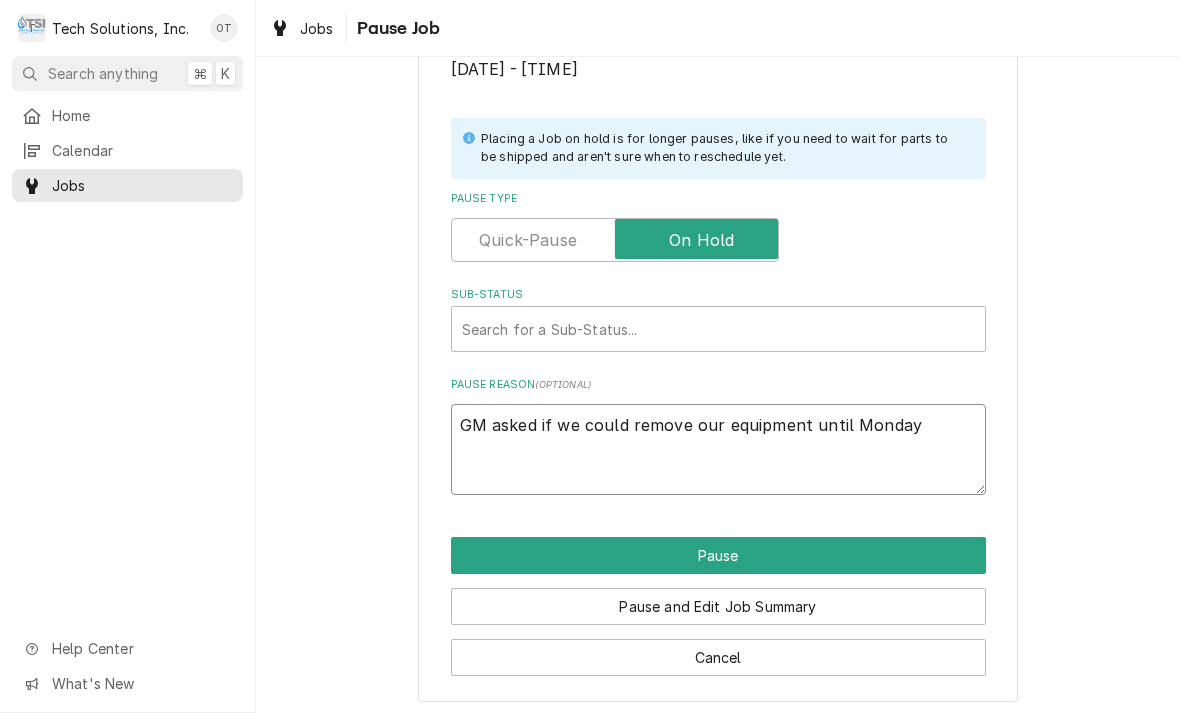 type on "x" 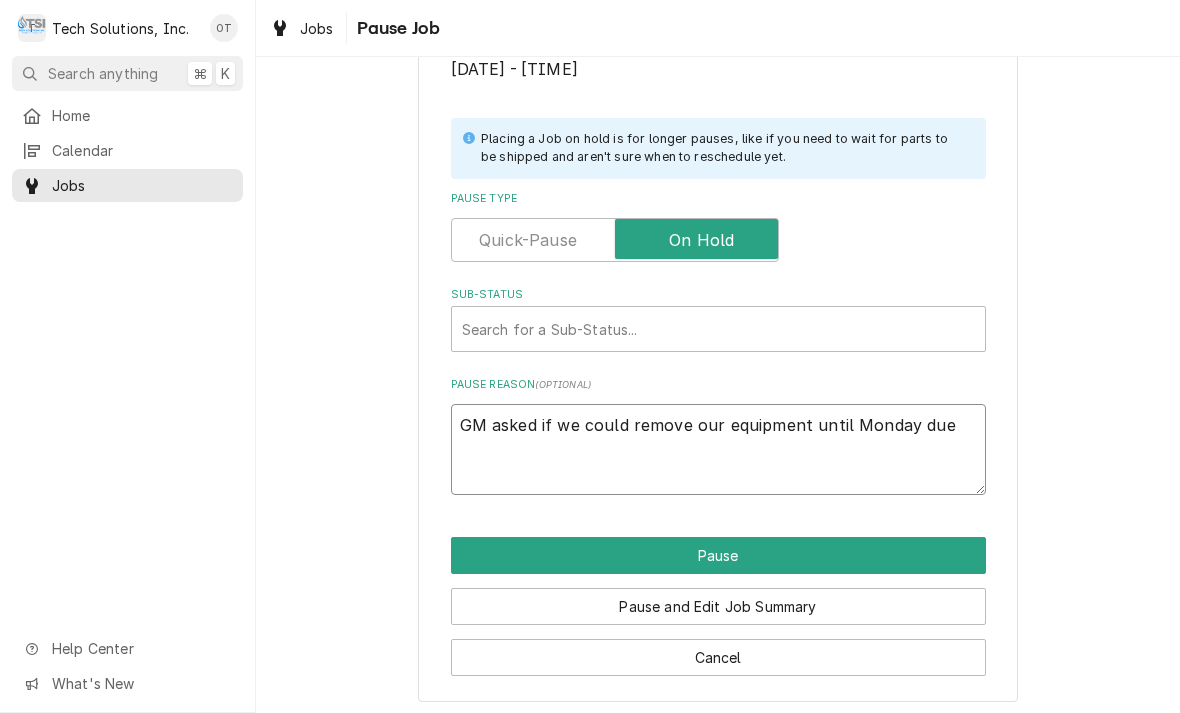 type on "x" 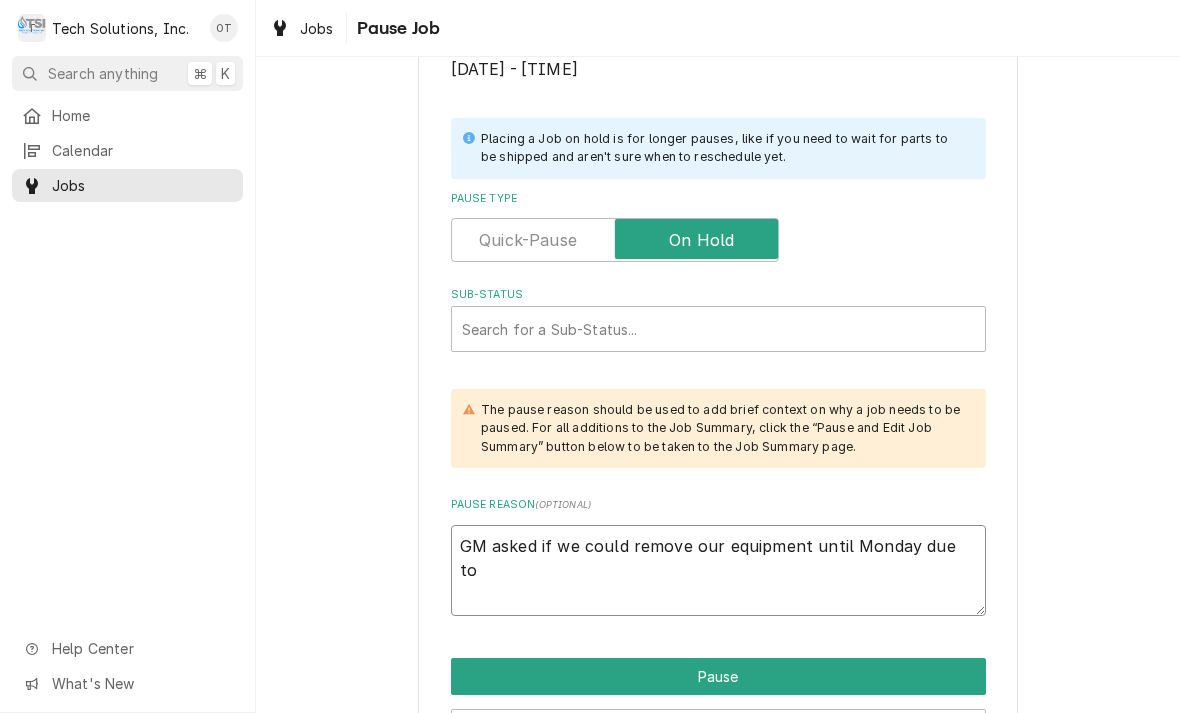 type on "x" 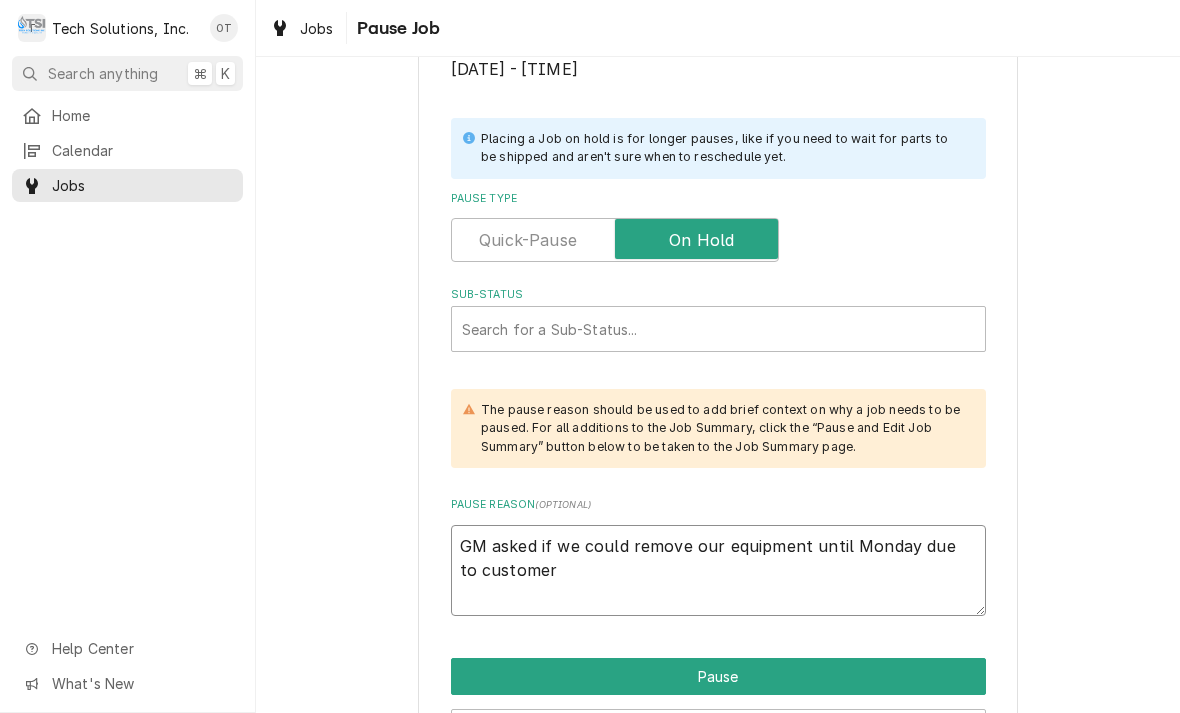 type on "x" 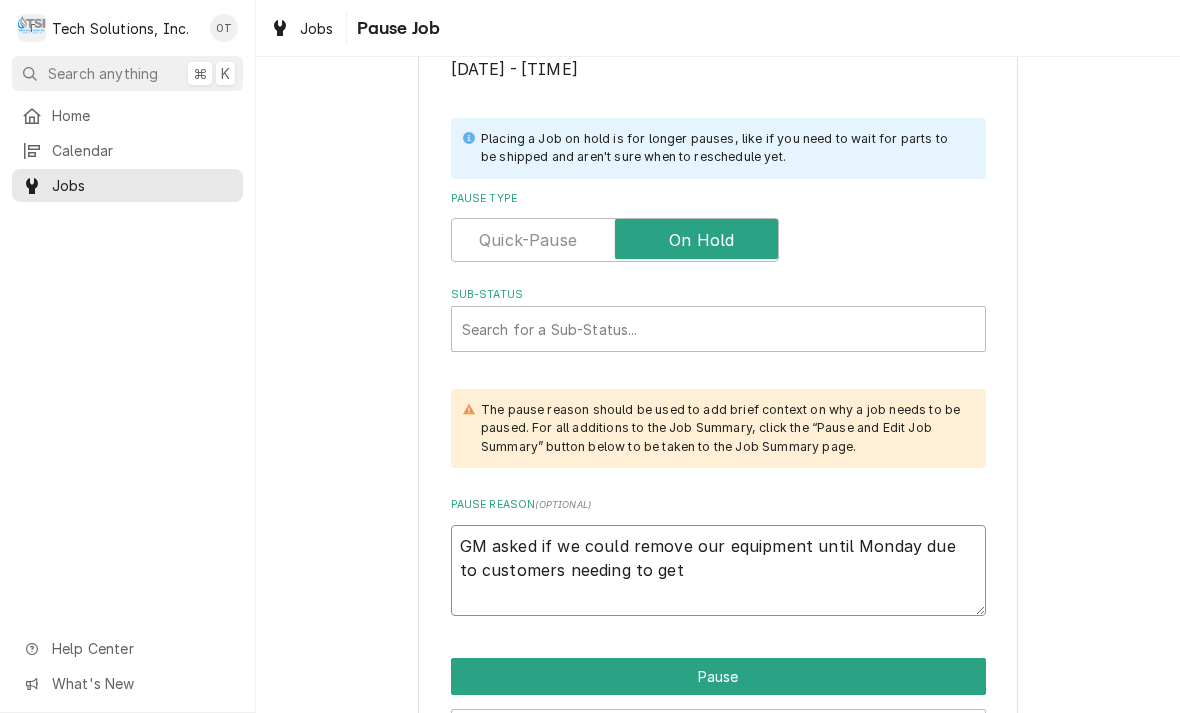 type on "x" 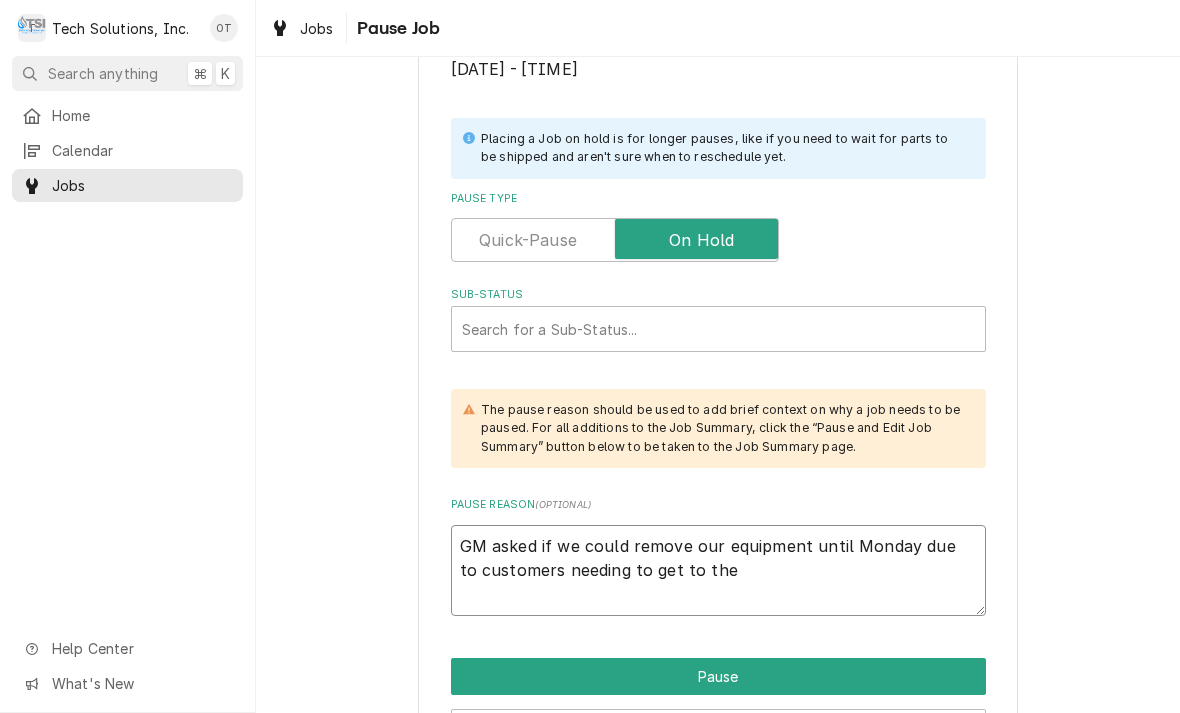 type on "x" 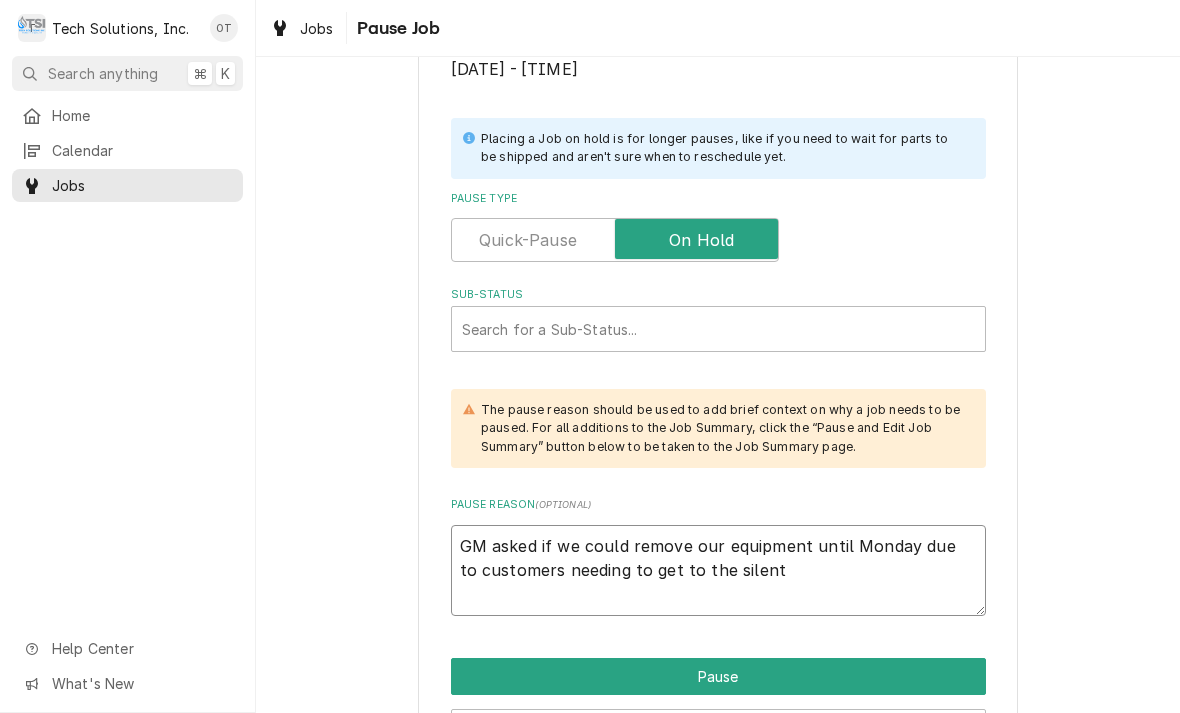 type on "x" 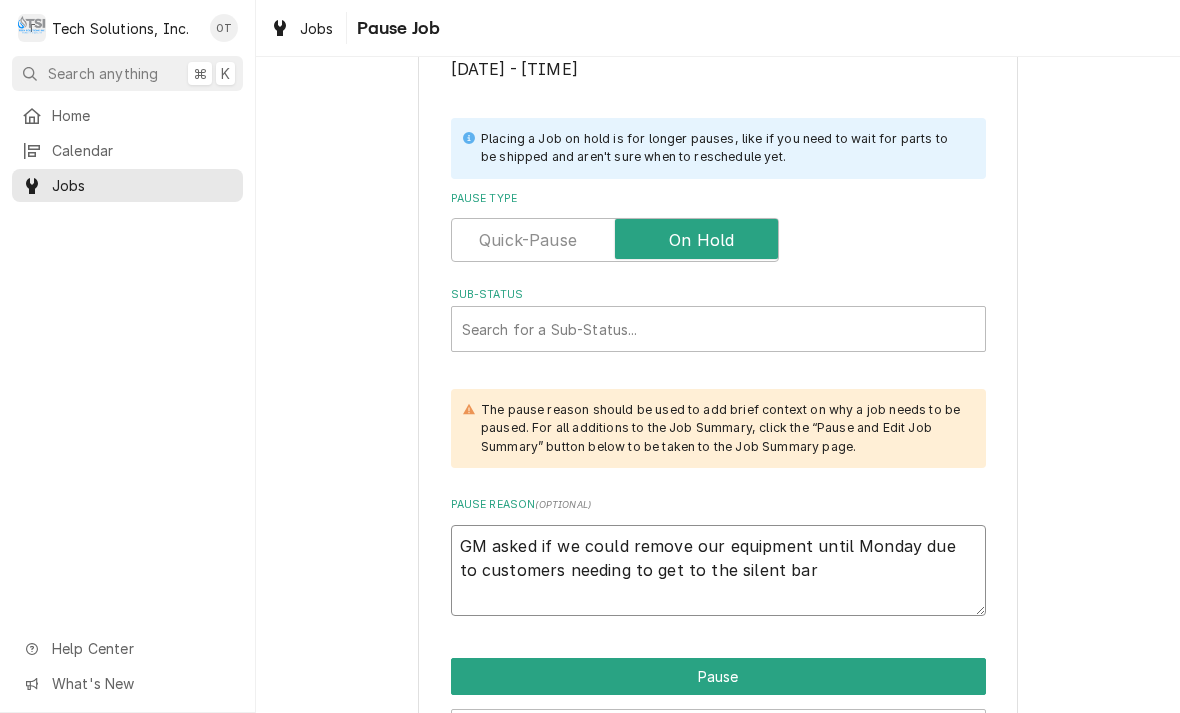 type on "x" 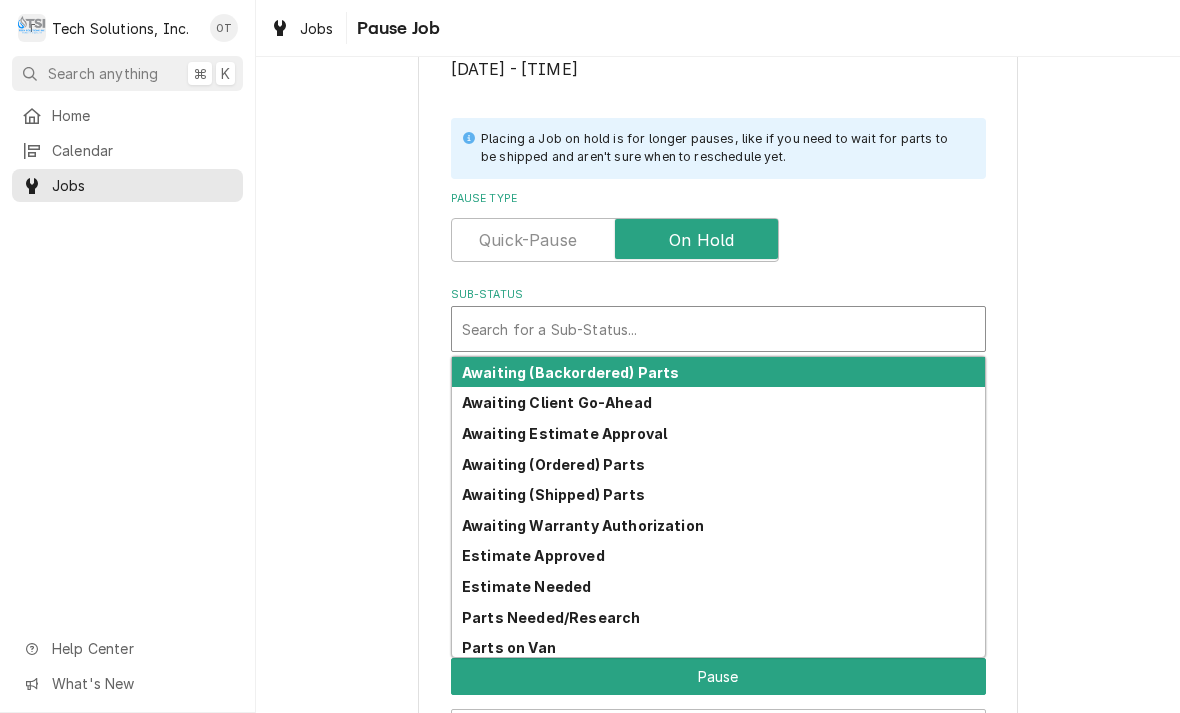 scroll, scrollTop: 0, scrollLeft: 0, axis: both 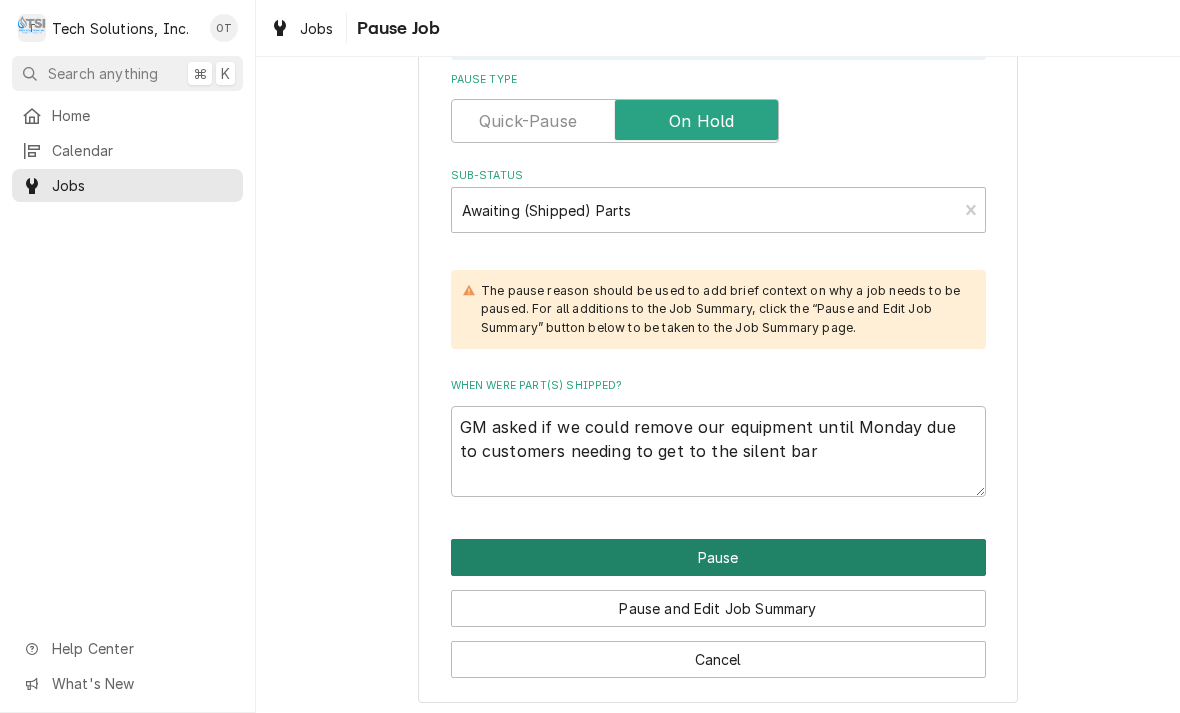 click on "Pause" at bounding box center (718, 557) 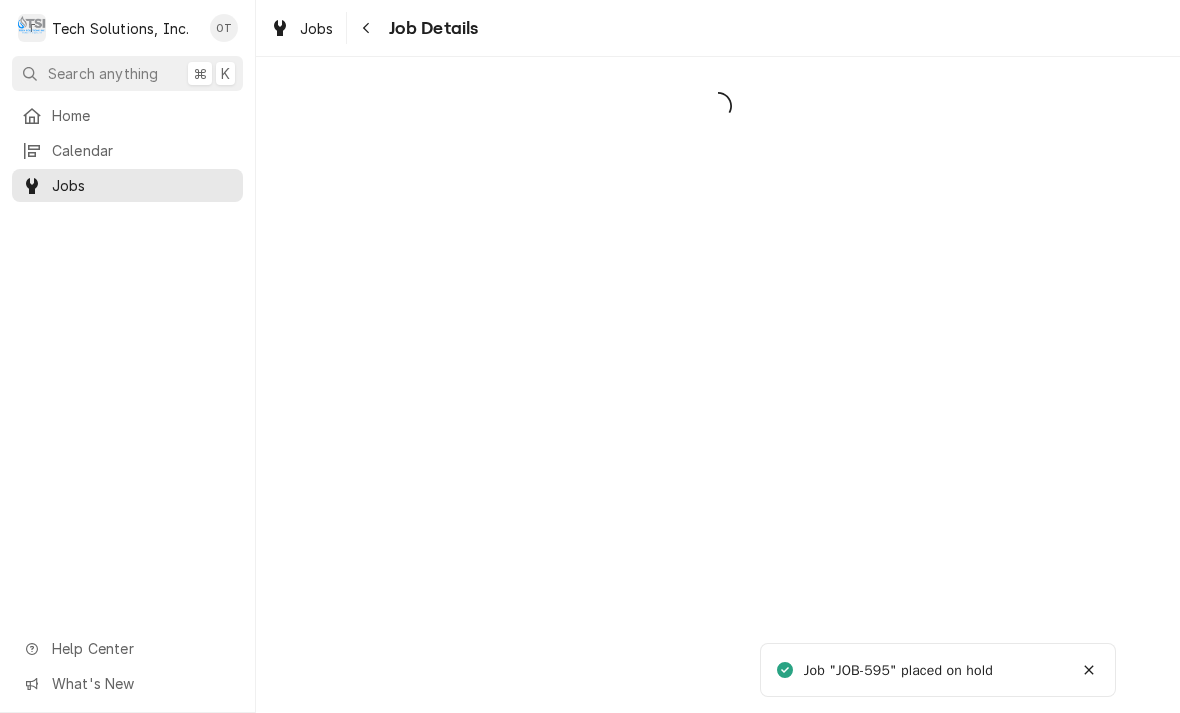 scroll, scrollTop: 0, scrollLeft: 0, axis: both 